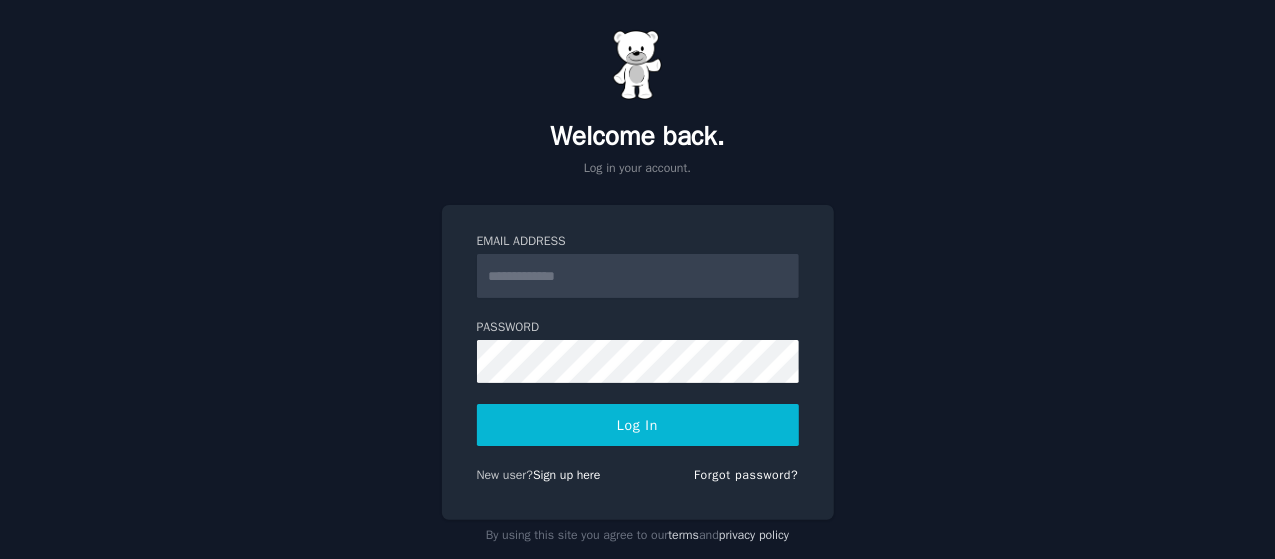 scroll, scrollTop: 0, scrollLeft: 0, axis: both 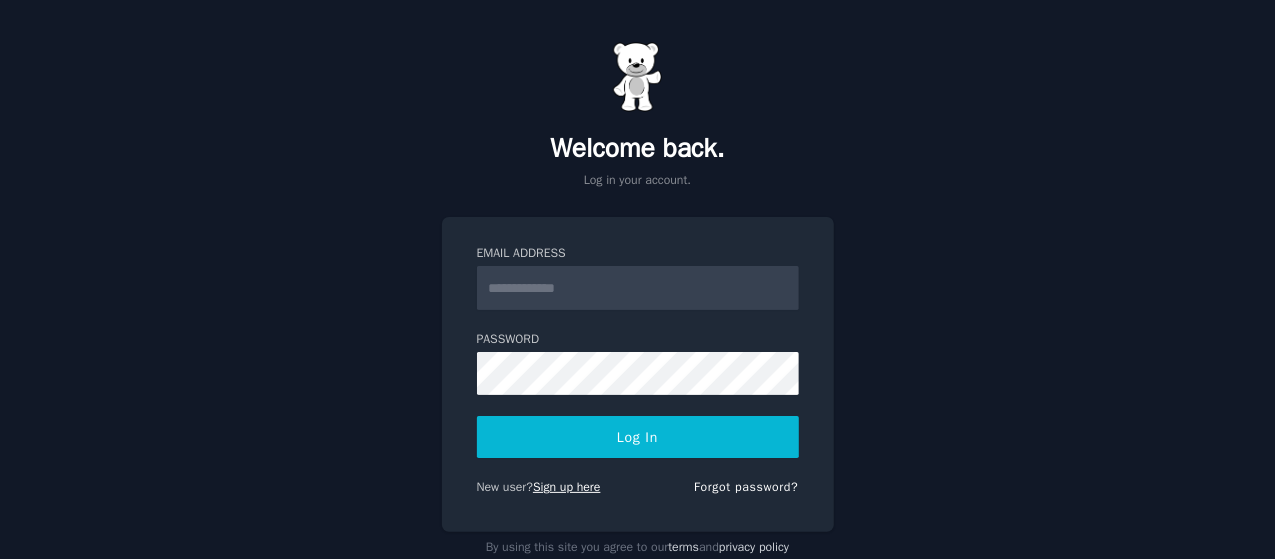 click on "Sign up here" at bounding box center (567, 487) 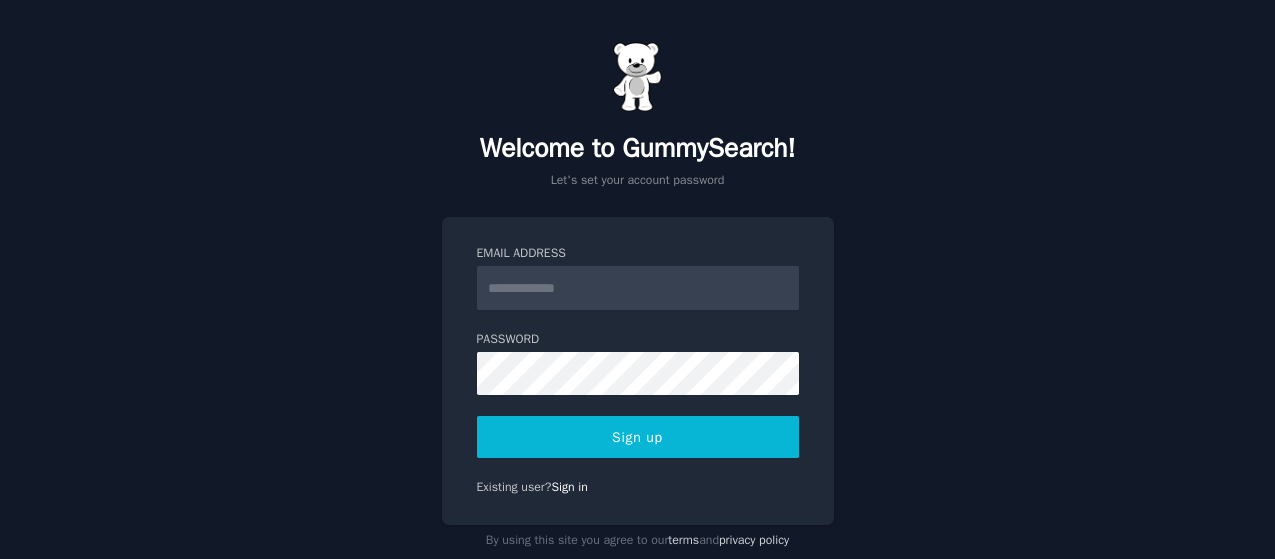 scroll, scrollTop: 0, scrollLeft: 0, axis: both 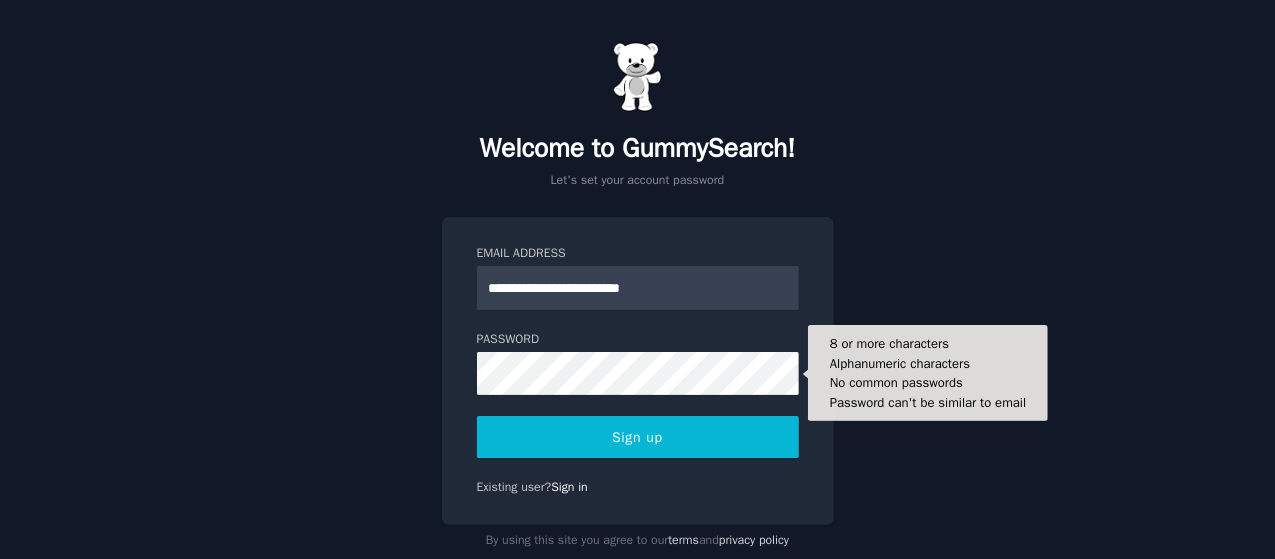 type on "**********" 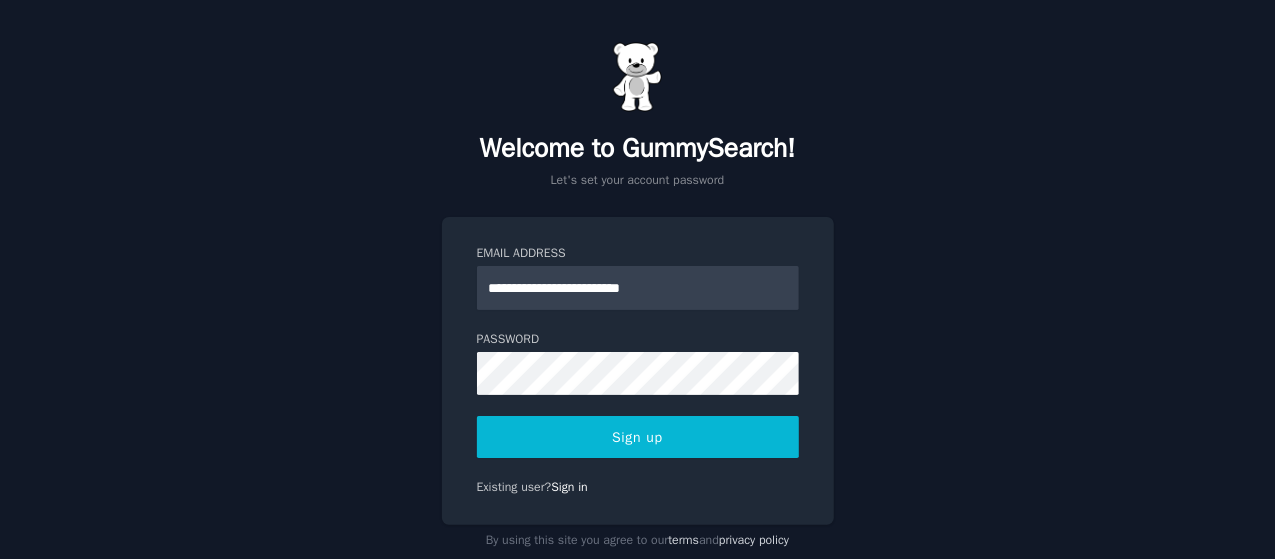 click on "Sign up" at bounding box center (638, 437) 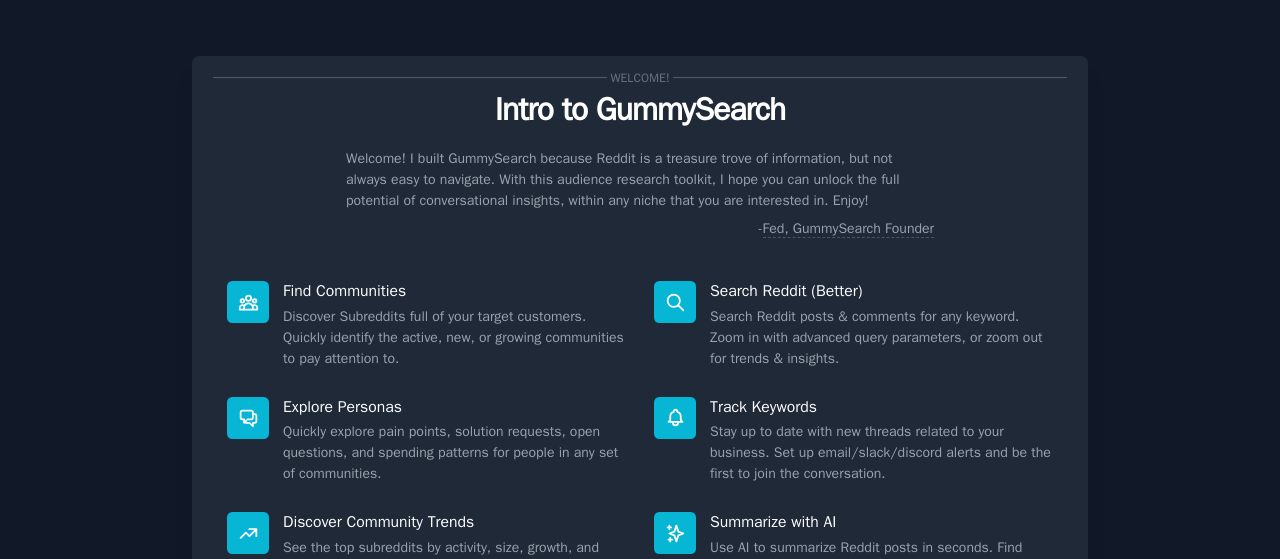 scroll, scrollTop: 0, scrollLeft: 0, axis: both 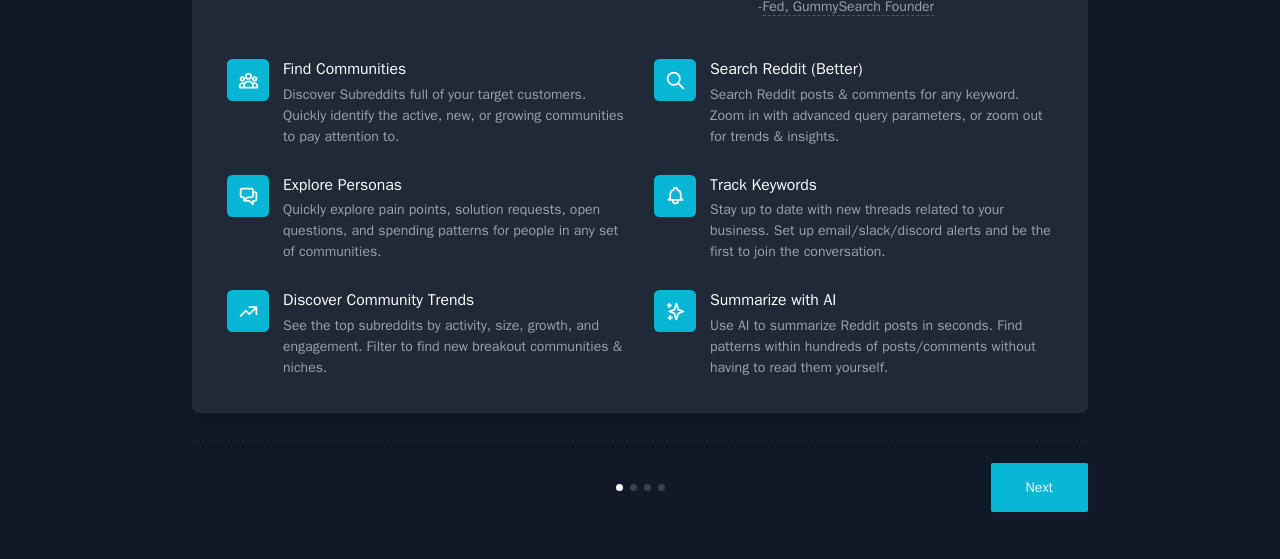click on "Next" at bounding box center (1039, 487) 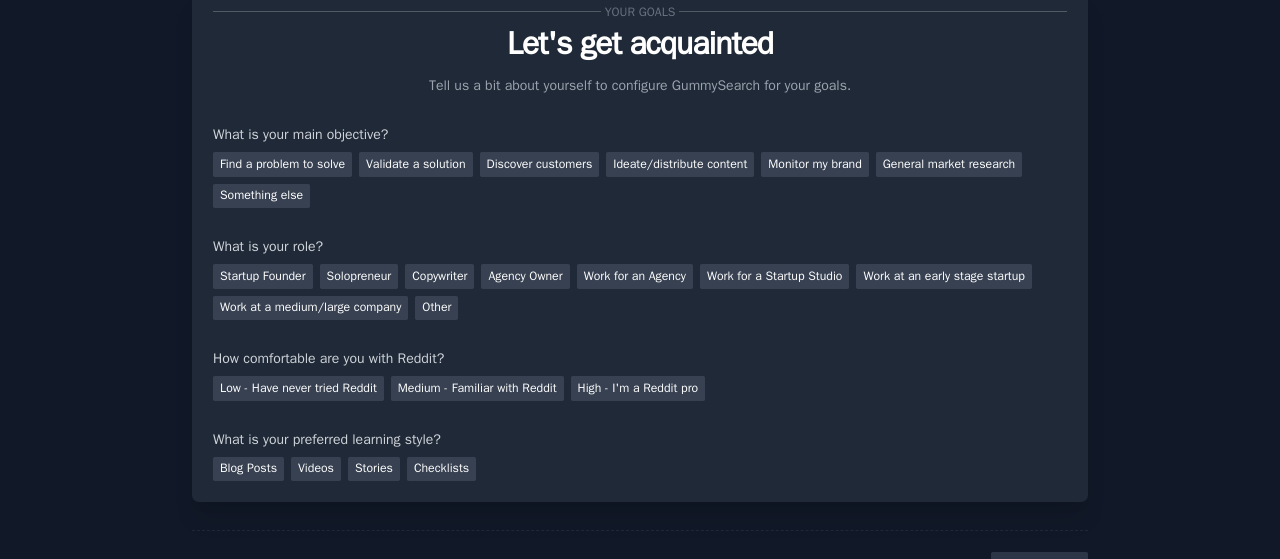 scroll, scrollTop: 0, scrollLeft: 0, axis: both 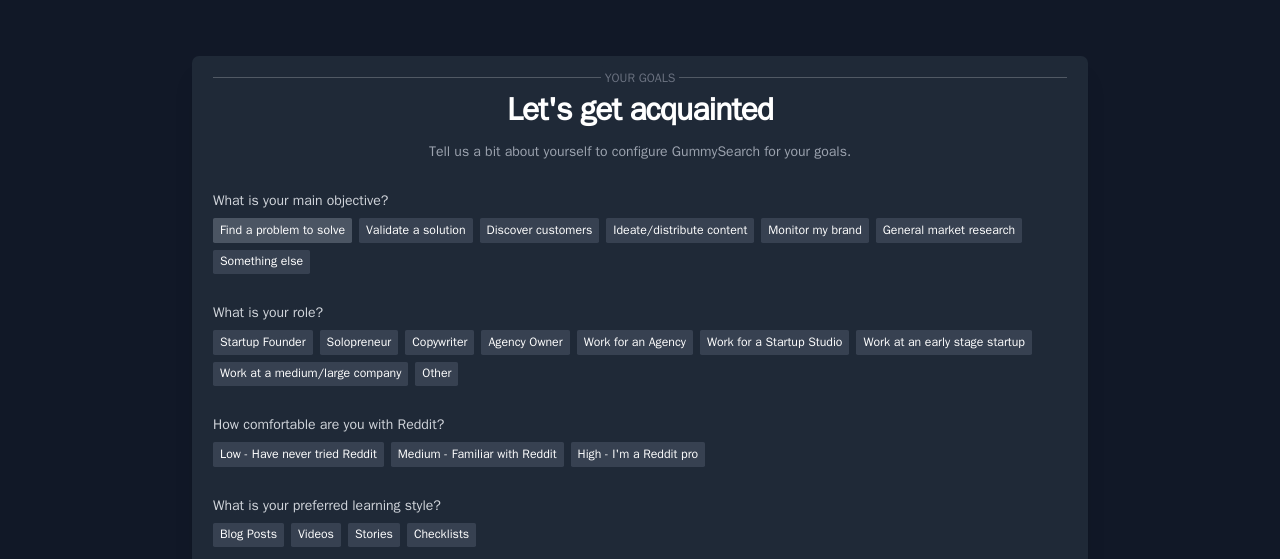 click on "Find a problem to solve" at bounding box center (282, 230) 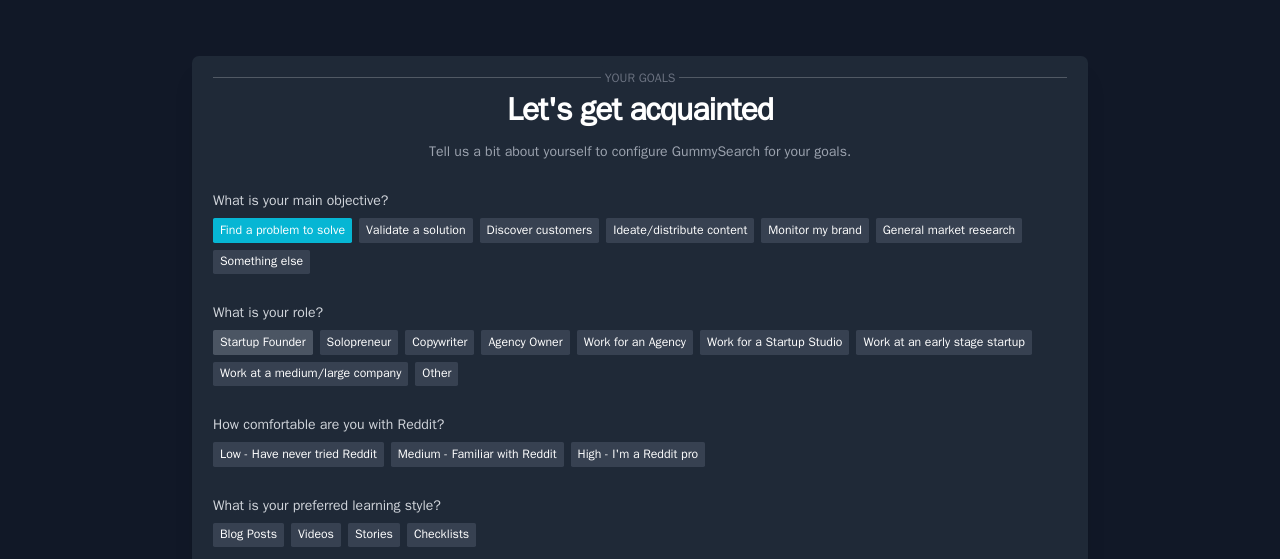 click on "Startup Founder" at bounding box center [263, 342] 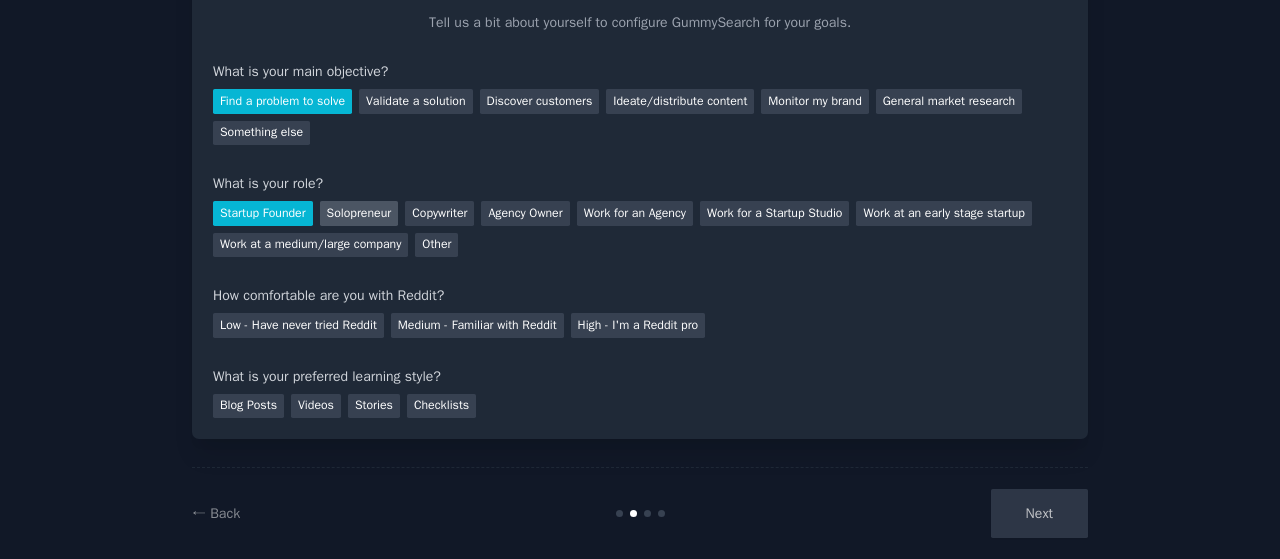 scroll, scrollTop: 133, scrollLeft: 0, axis: vertical 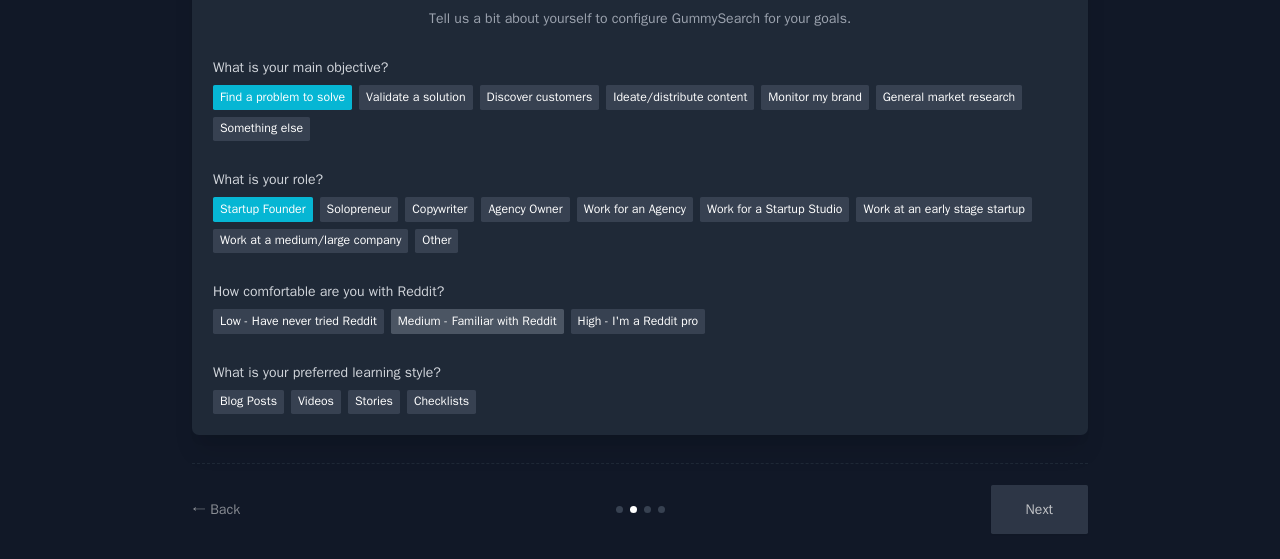 click on "Medium - Familiar with Reddit" at bounding box center (477, 321) 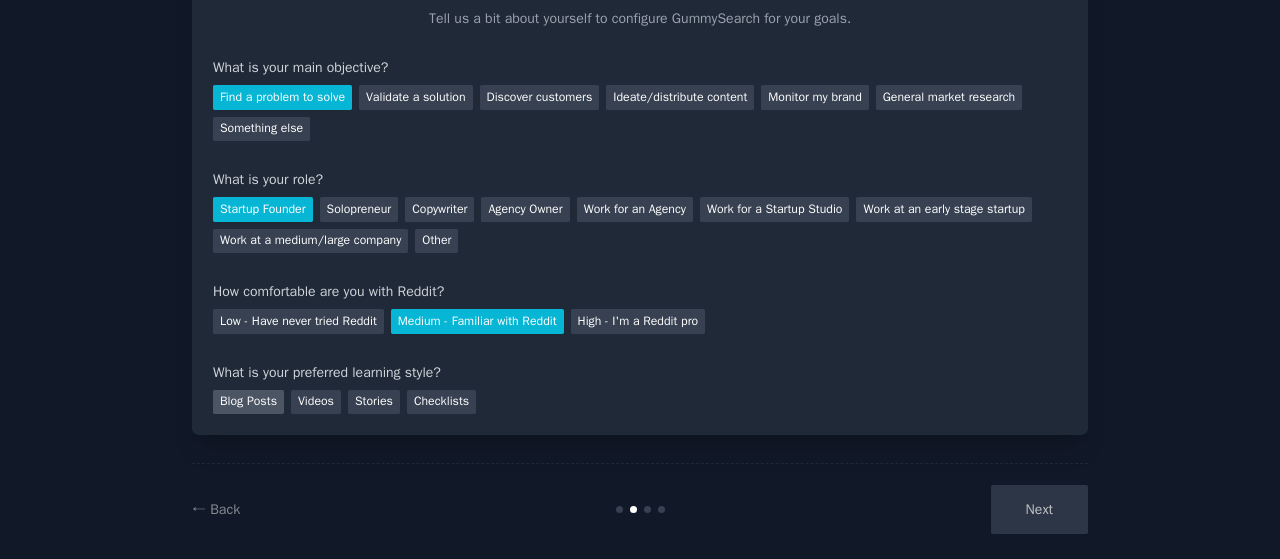 click on "Blog Posts" at bounding box center [248, 402] 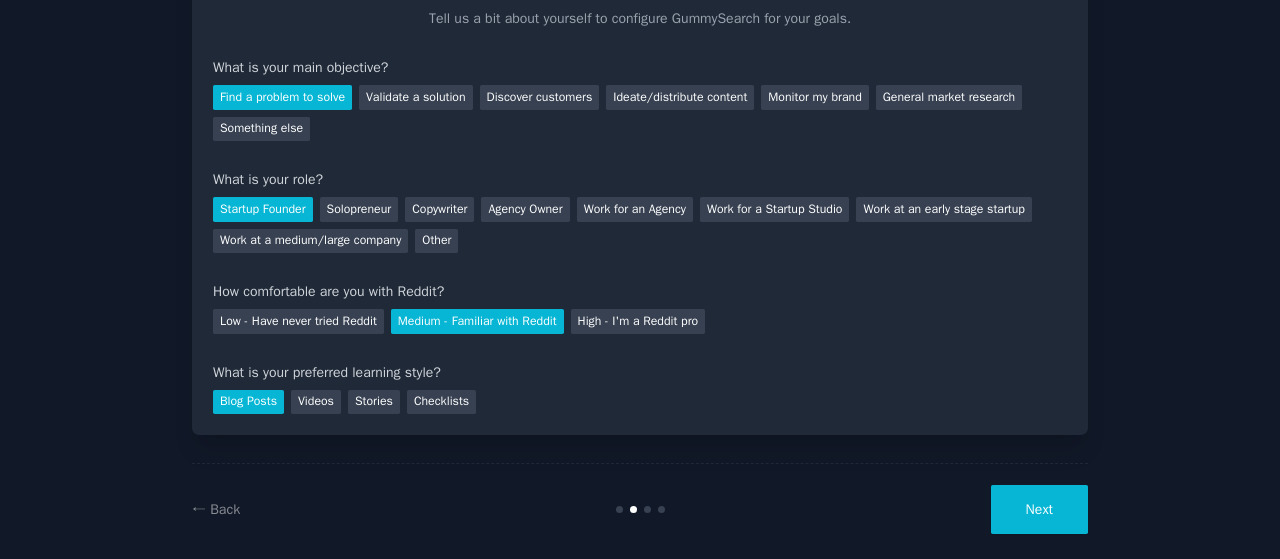click on "Next" at bounding box center [1039, 509] 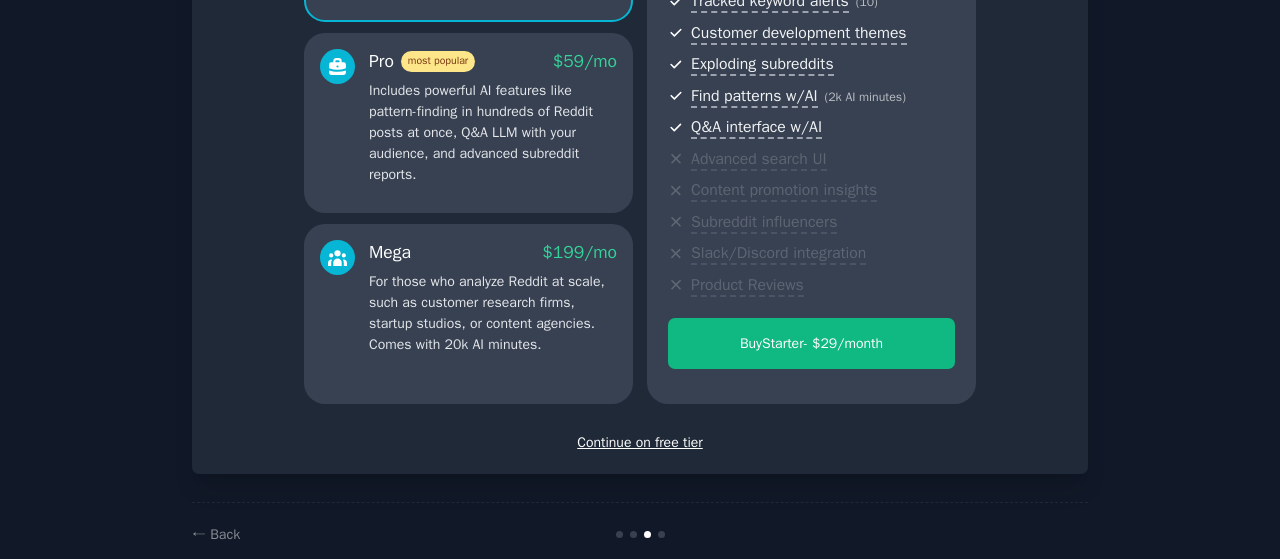 scroll, scrollTop: 330, scrollLeft: 0, axis: vertical 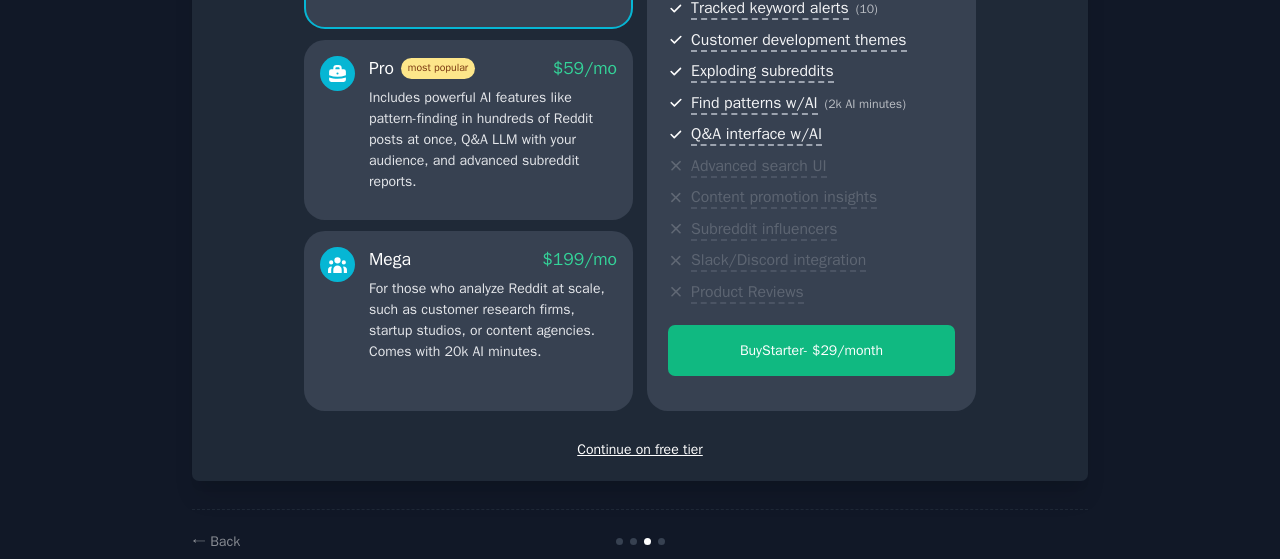 click on "Continue on free tier" at bounding box center (640, 449) 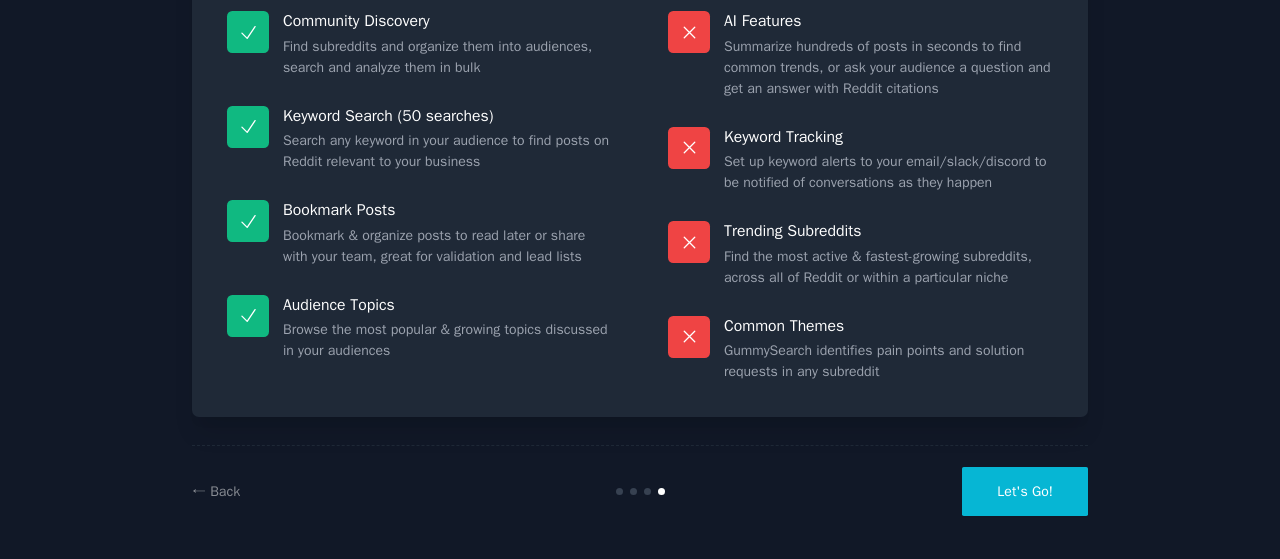 scroll, scrollTop: 212, scrollLeft: 0, axis: vertical 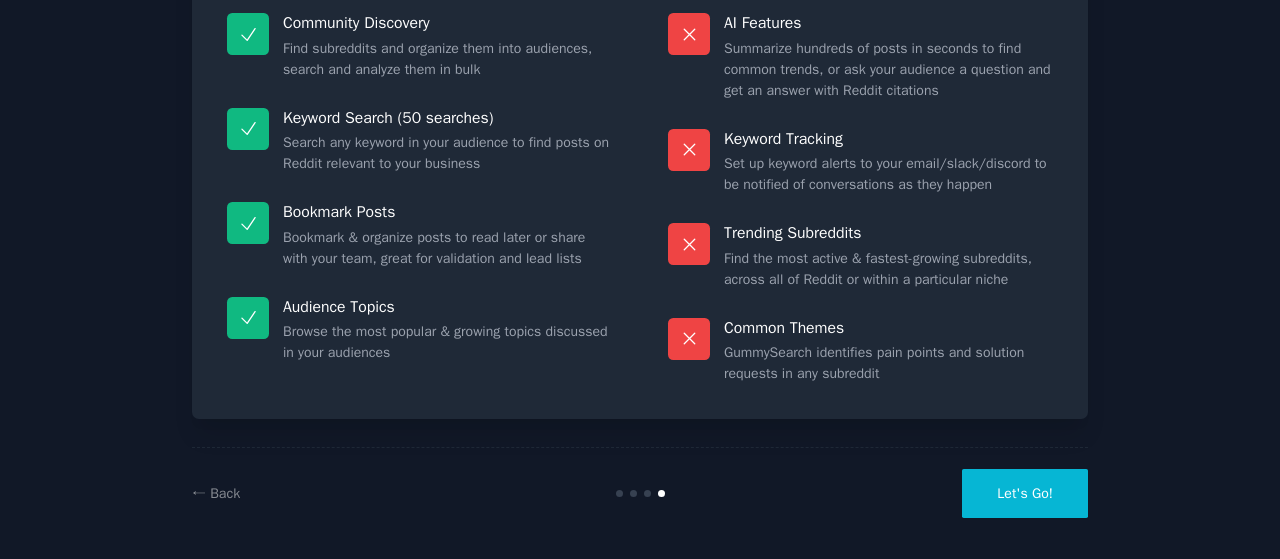 click on "← Back Let's Go!" at bounding box center (640, 493) 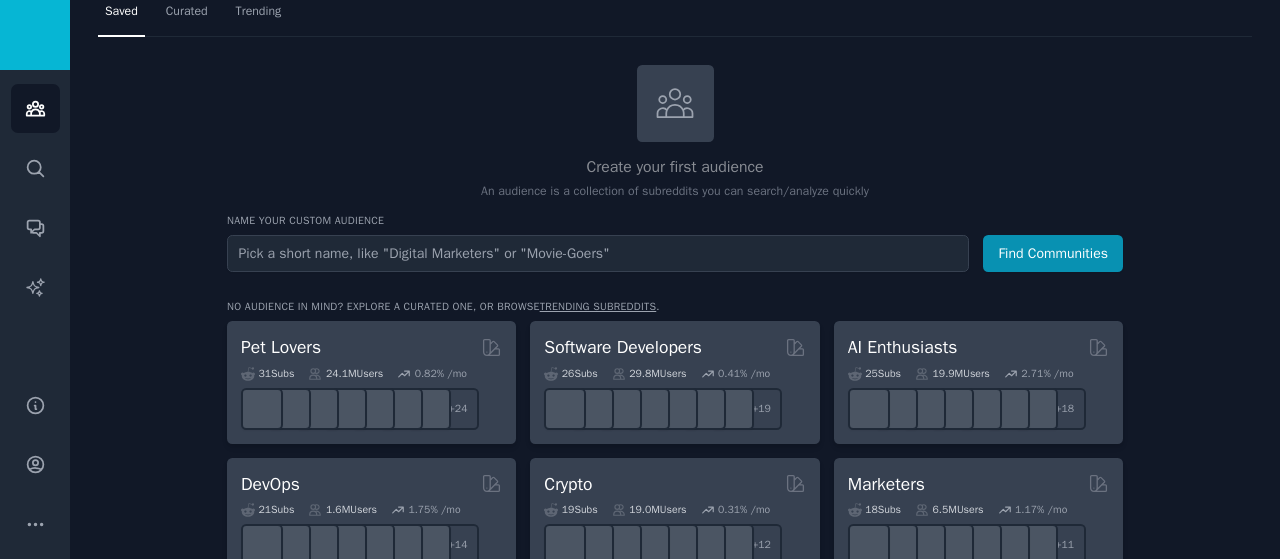 scroll, scrollTop: 0, scrollLeft: 0, axis: both 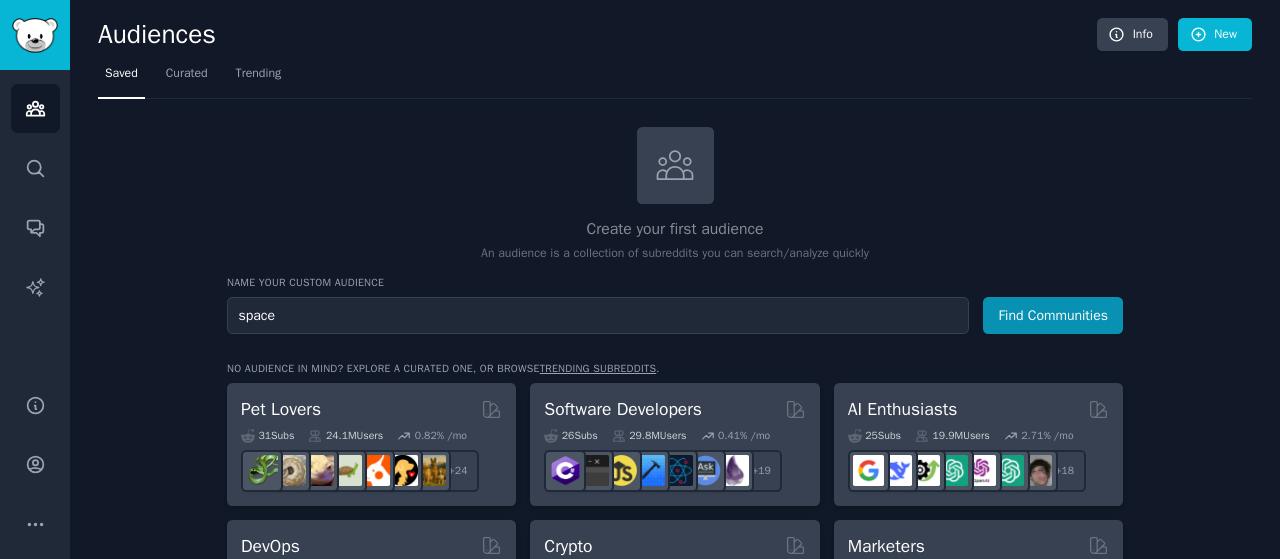type on "space" 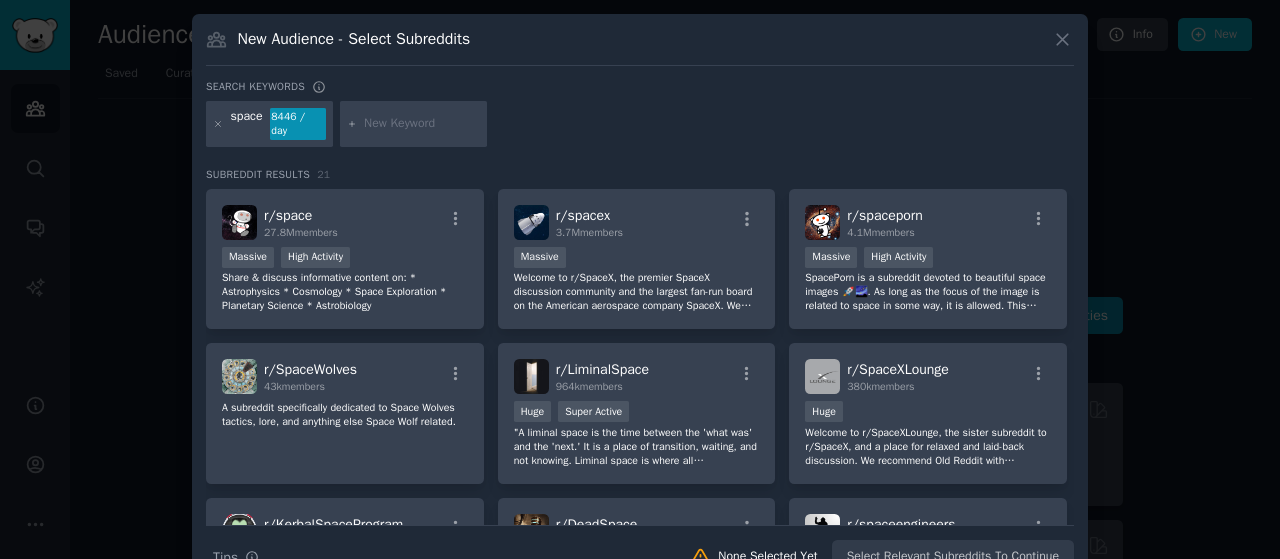 click on "space 8446 / day" at bounding box center (640, 127) 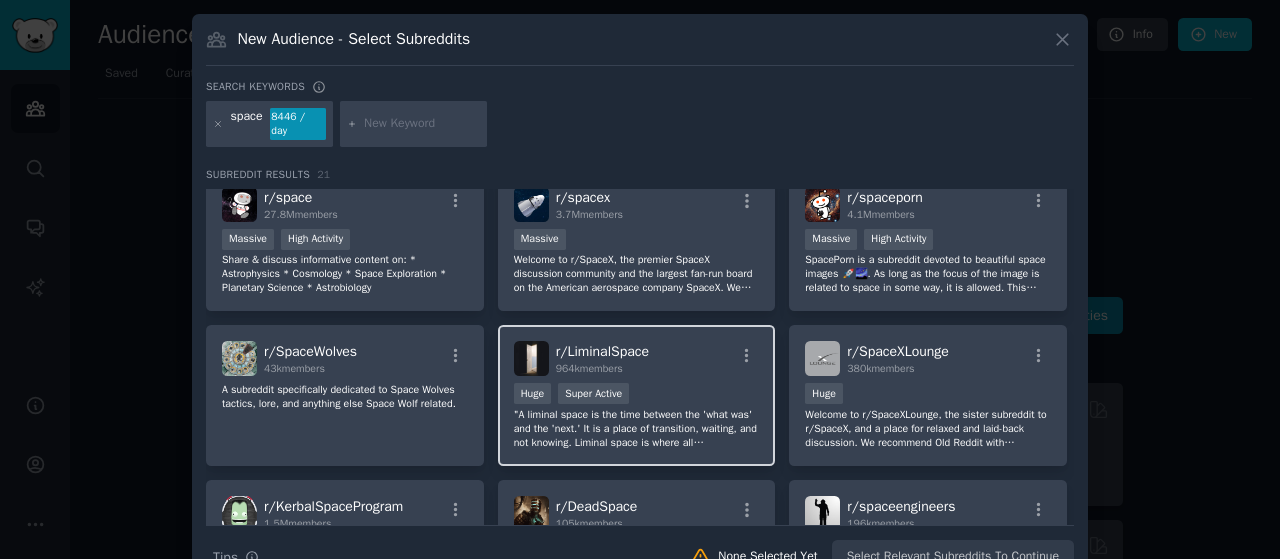 scroll, scrollTop: 0, scrollLeft: 0, axis: both 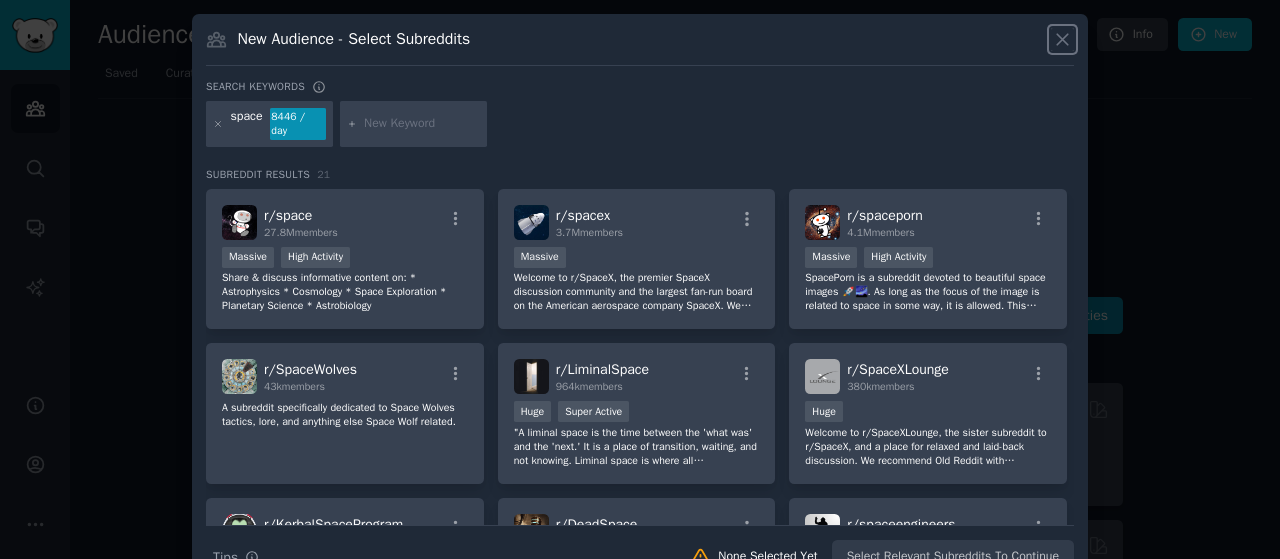 click 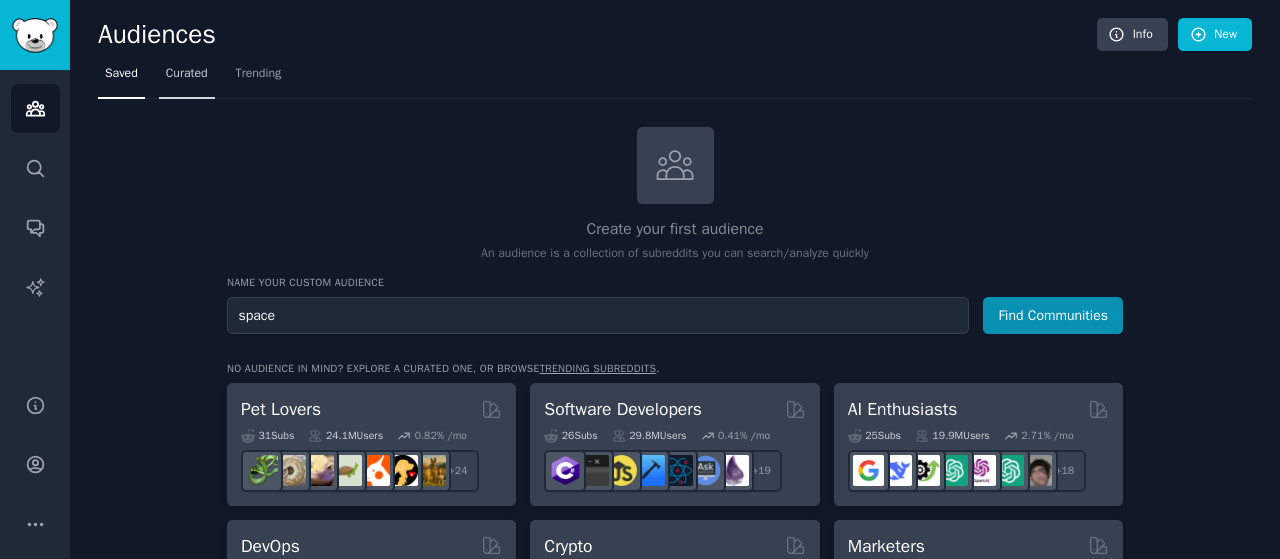 click on "Curated" at bounding box center [187, 74] 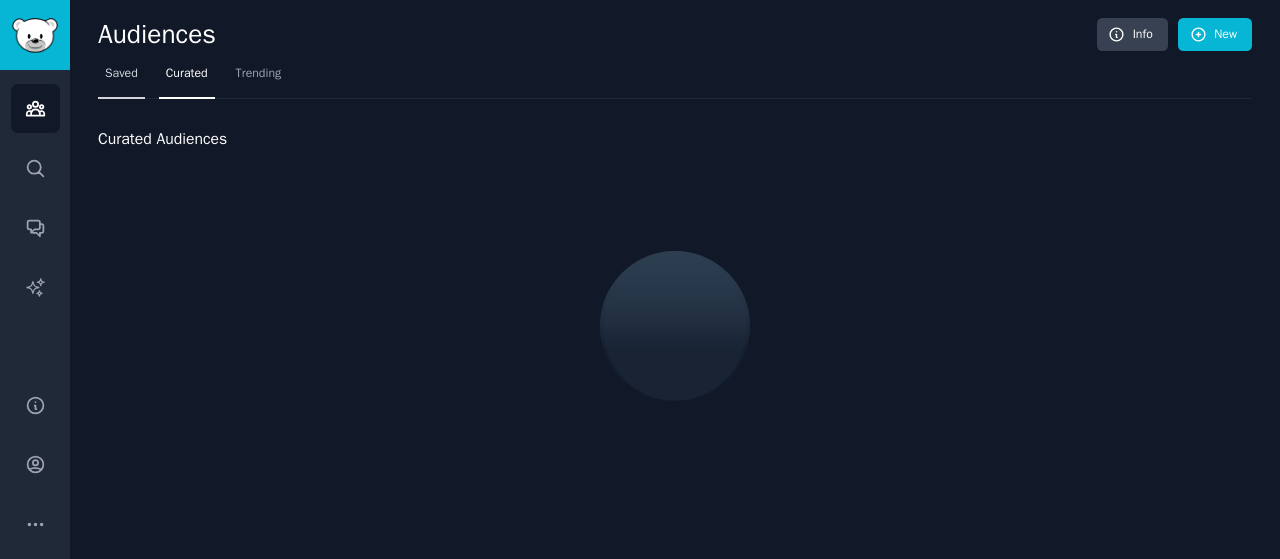 click on "Saved" at bounding box center [121, 74] 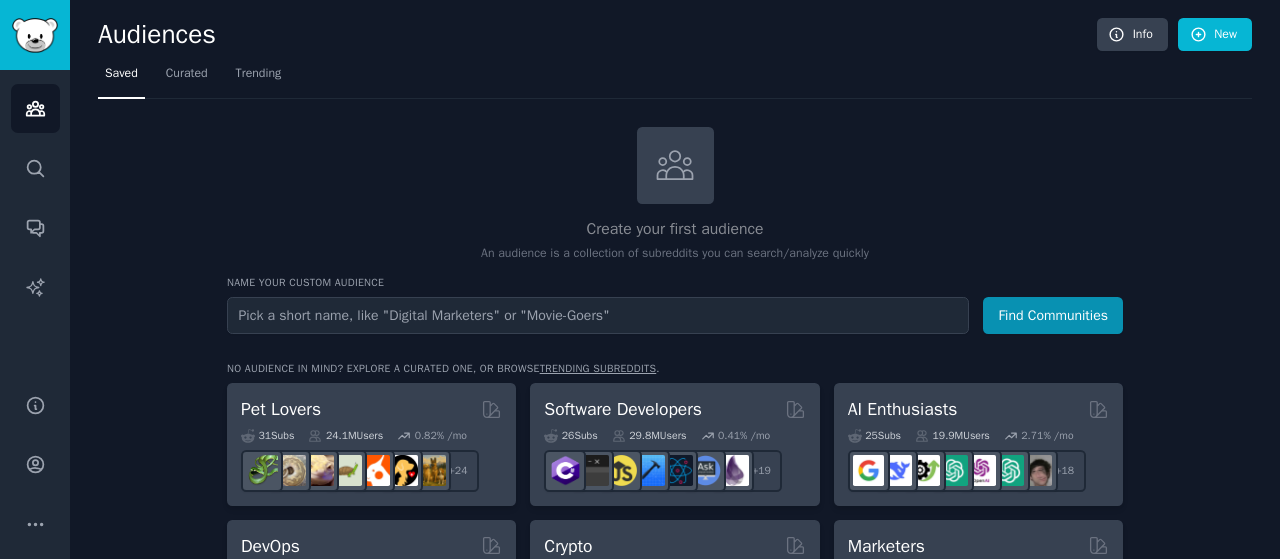 click at bounding box center [675, 165] 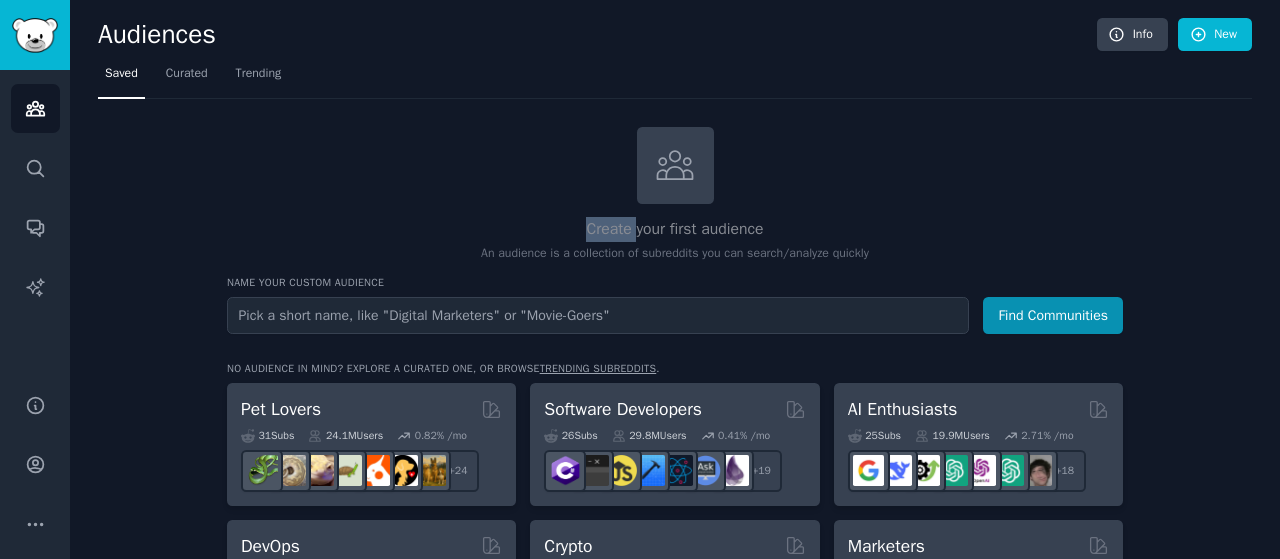 click at bounding box center [675, 165] 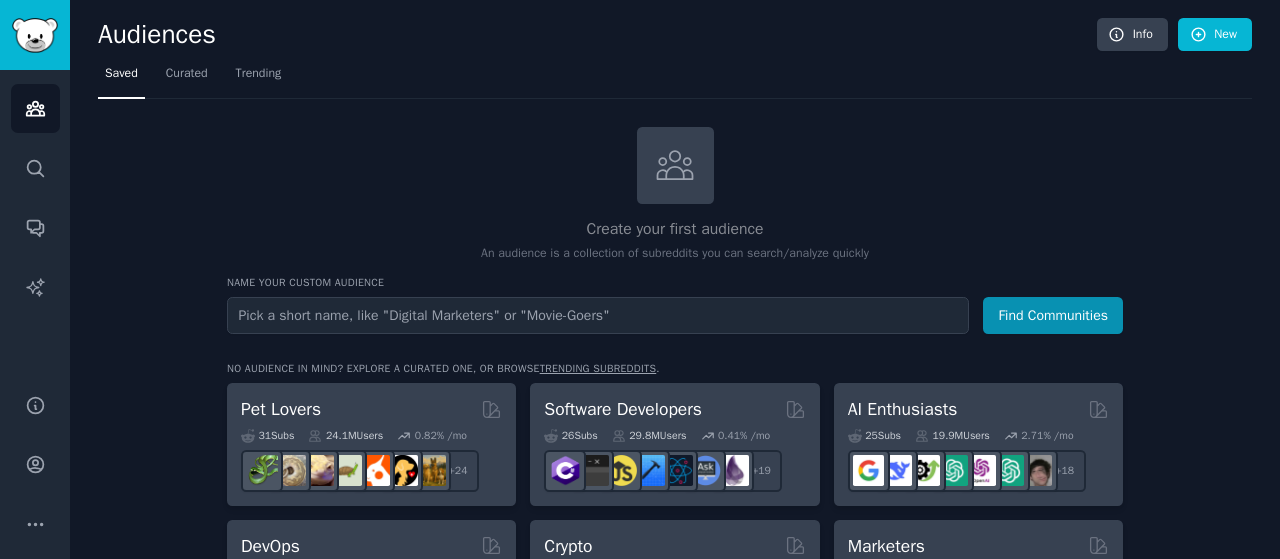 click at bounding box center (675, 165) 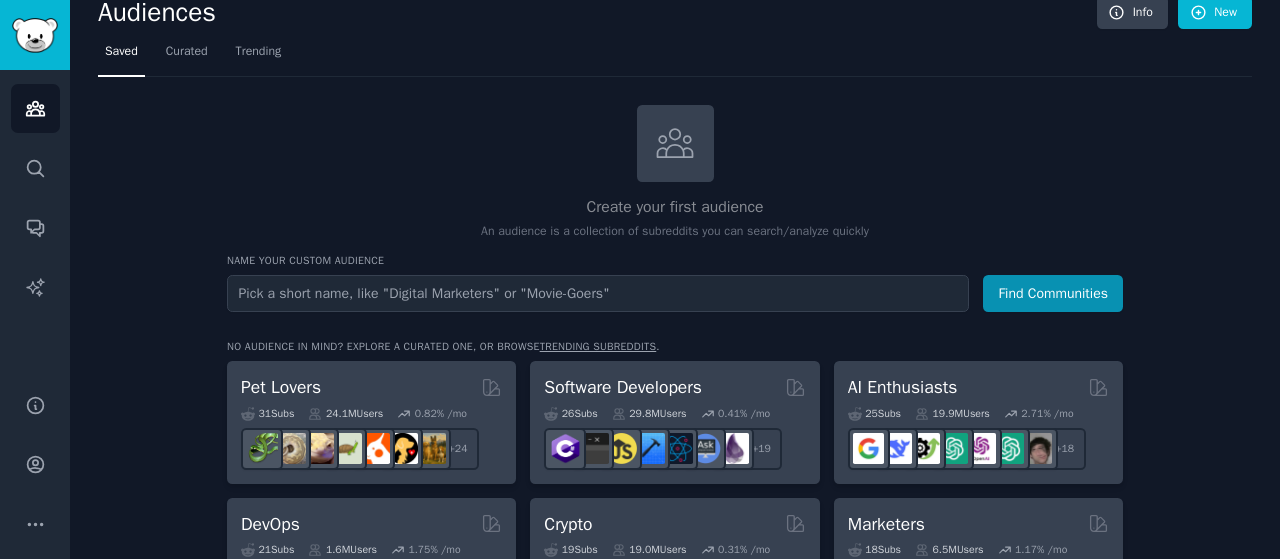 scroll, scrollTop: 0, scrollLeft: 0, axis: both 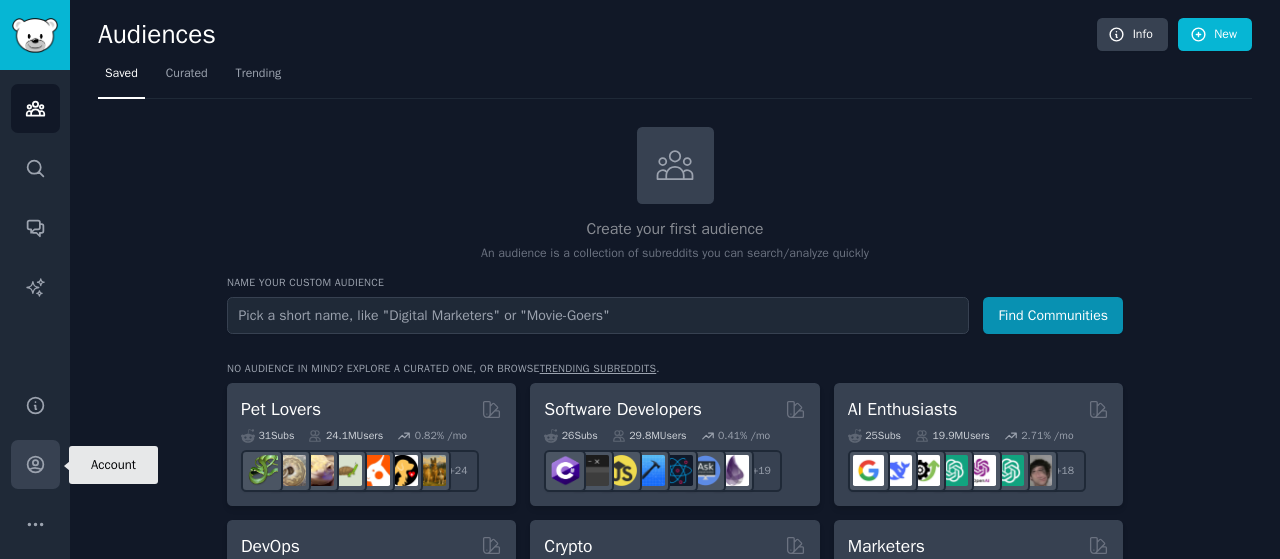 click 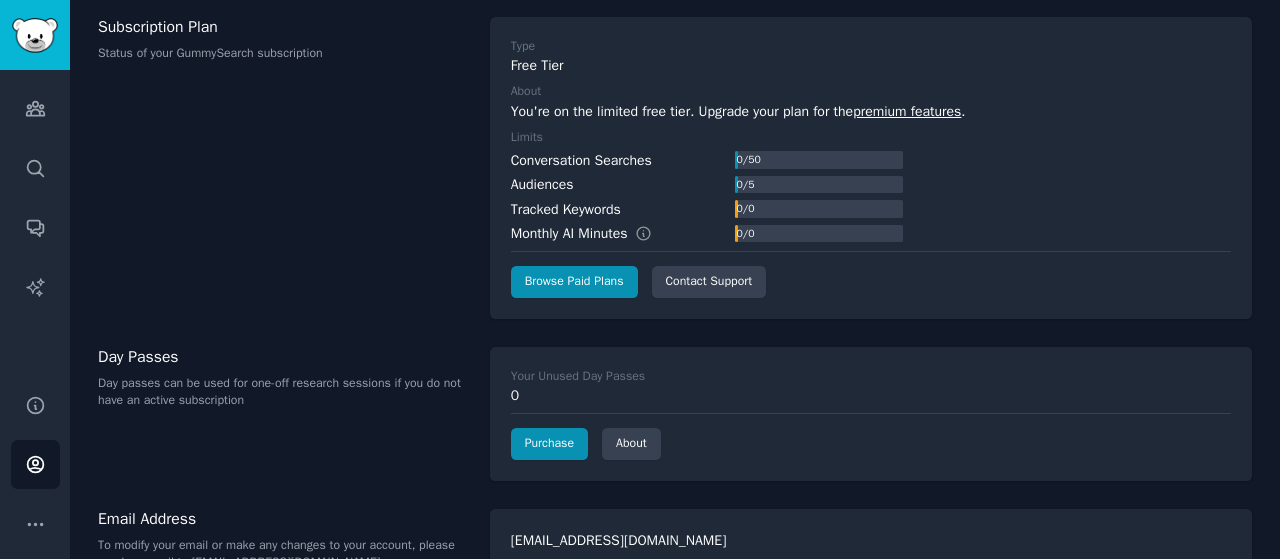 scroll, scrollTop: 0, scrollLeft: 0, axis: both 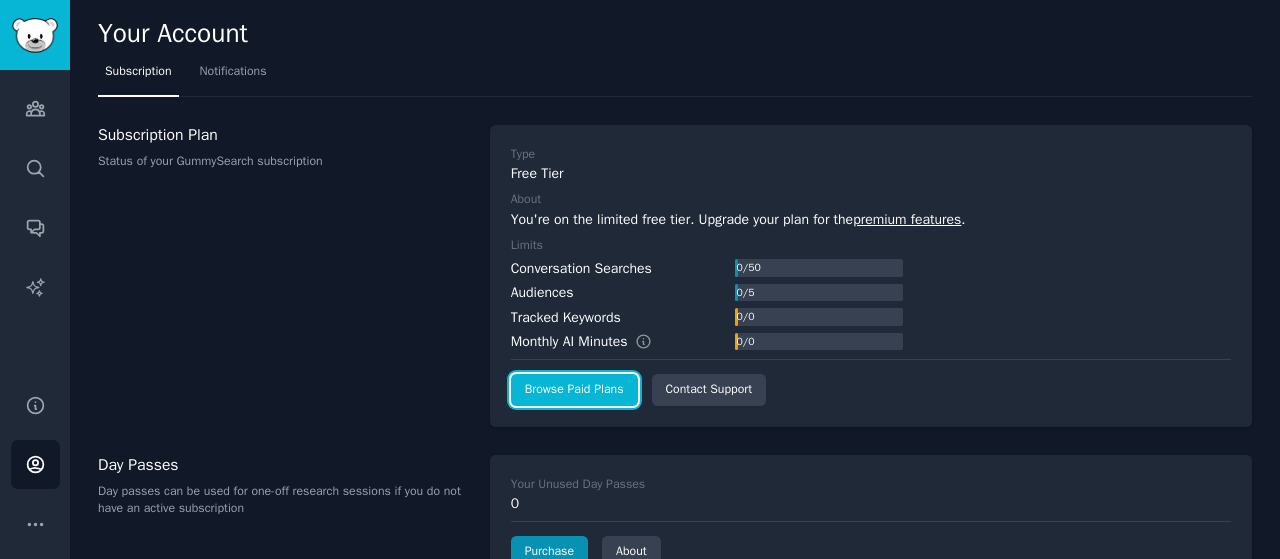 click on "Browse Paid Plans" at bounding box center (574, 390) 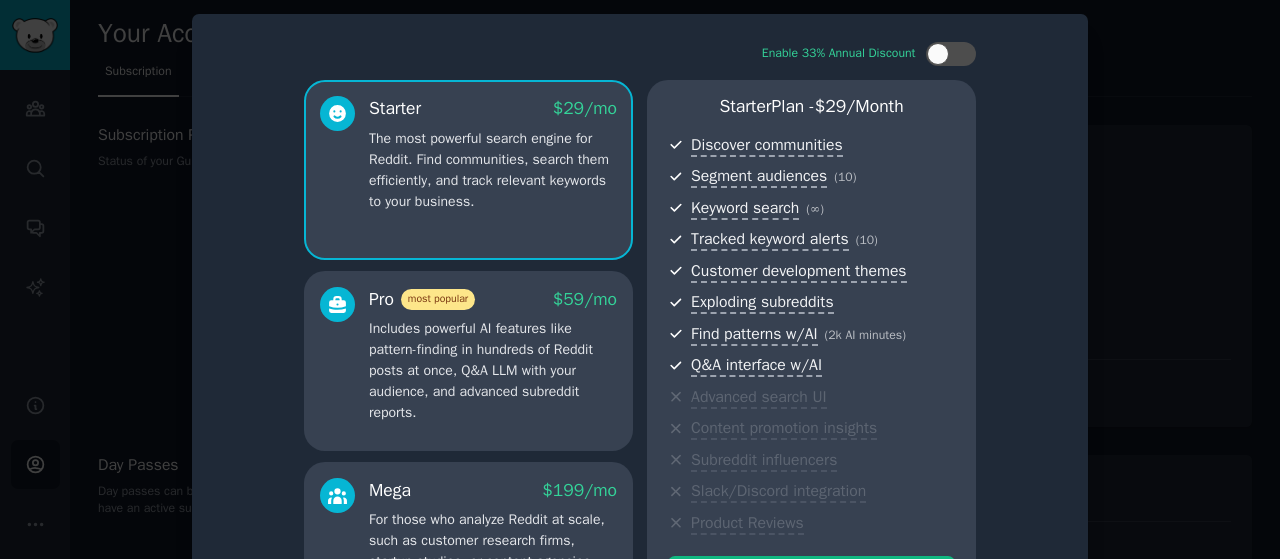 click on "Includes powerful AI features like pattern-finding in hundreds of Reddit posts at once, Q&A LLM with your audience, and advanced subreddit reports." at bounding box center [493, 370] 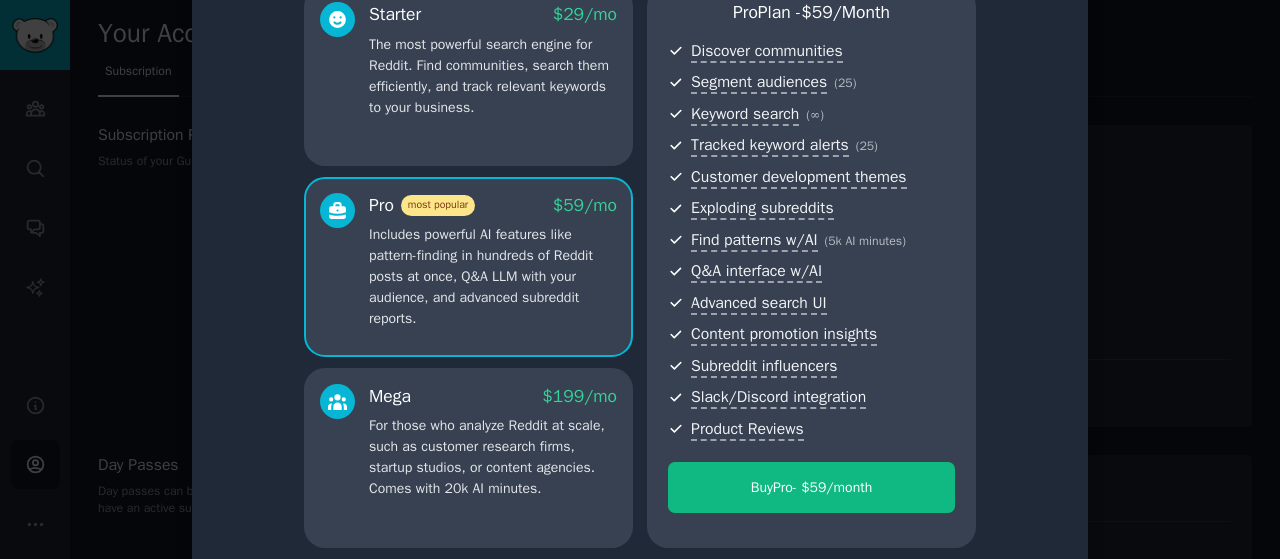 scroll, scrollTop: 124, scrollLeft: 0, axis: vertical 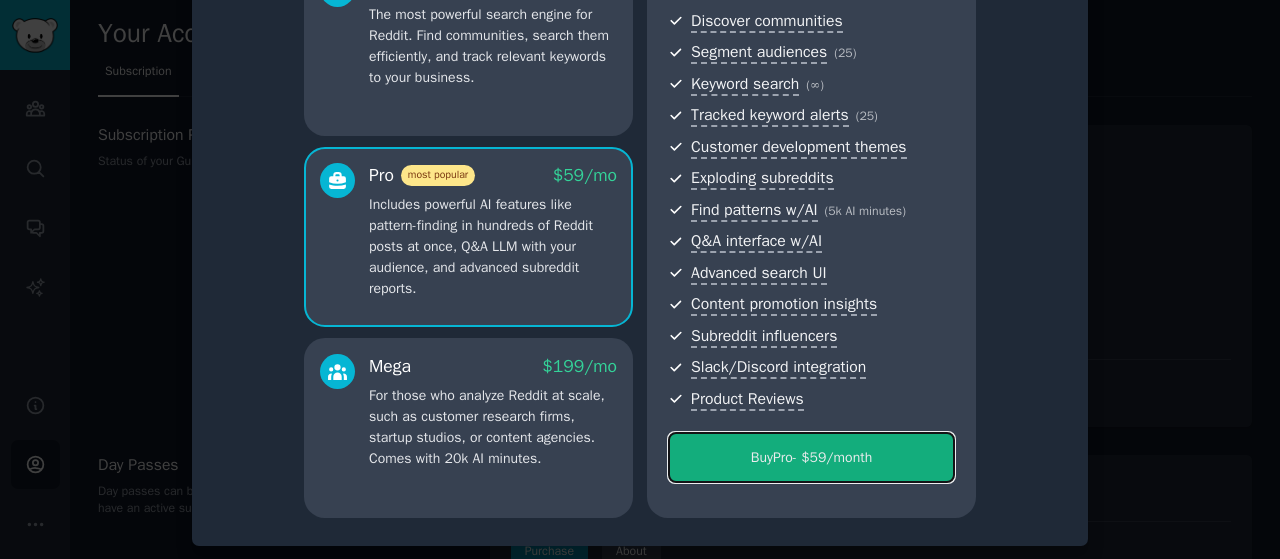 click on "Buy  Pro  - $ 59 /month" at bounding box center (811, 457) 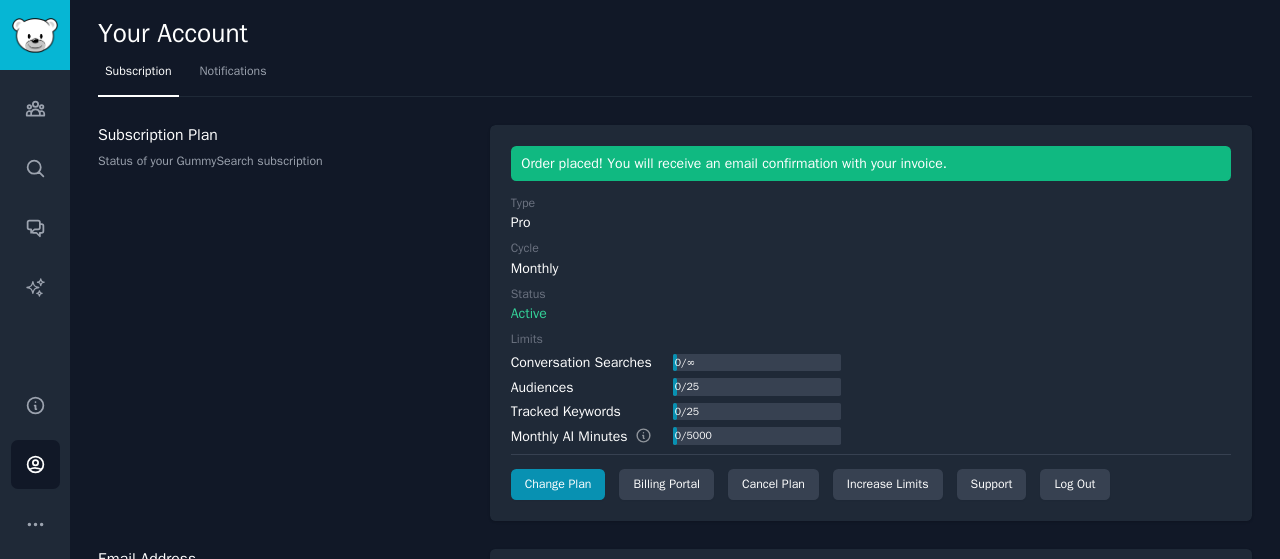 scroll, scrollTop: 0, scrollLeft: 0, axis: both 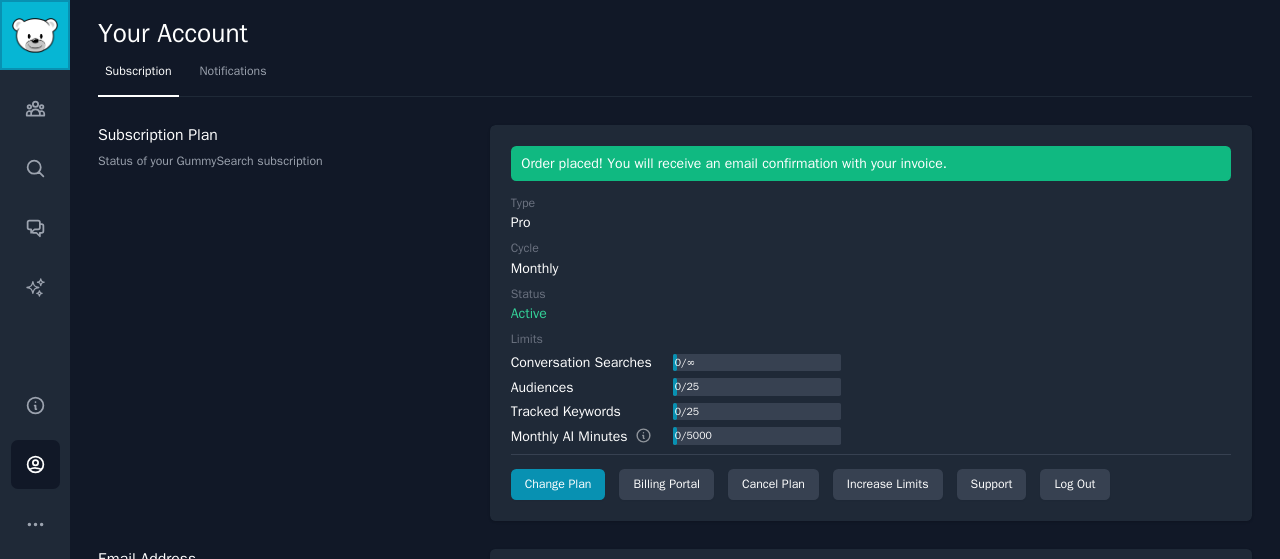 click at bounding box center [35, 35] 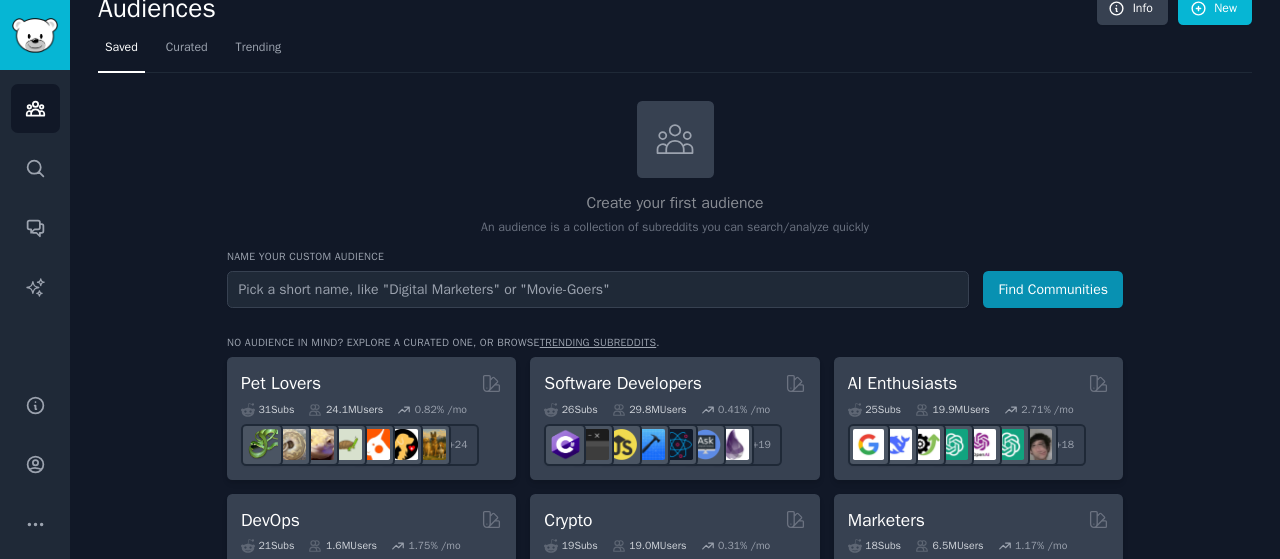 scroll, scrollTop: 0, scrollLeft: 0, axis: both 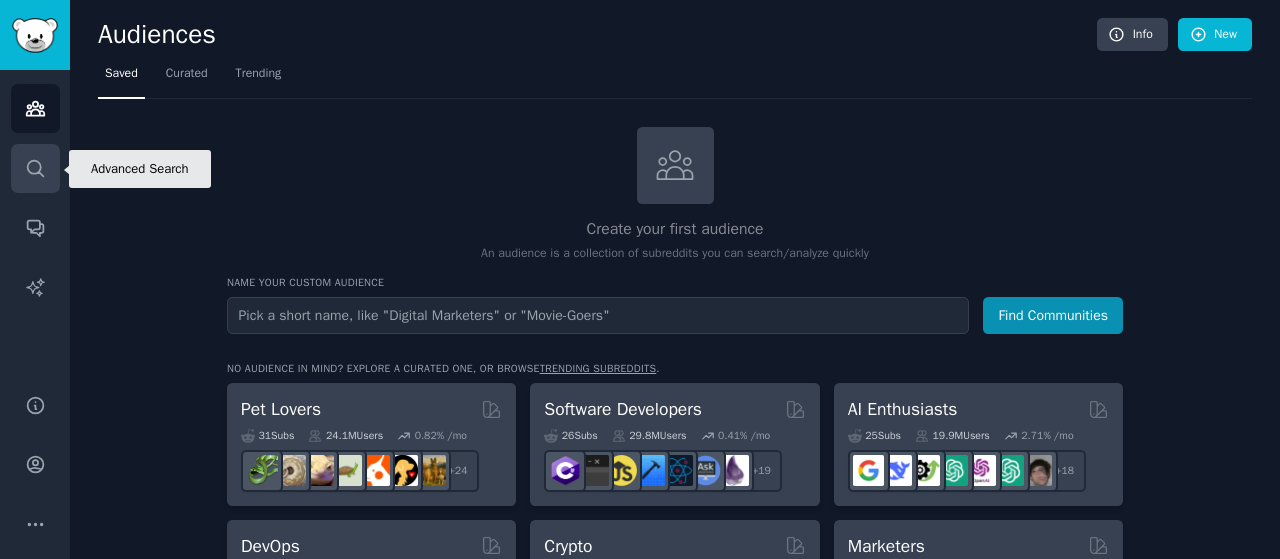 click on "Search" at bounding box center (35, 168) 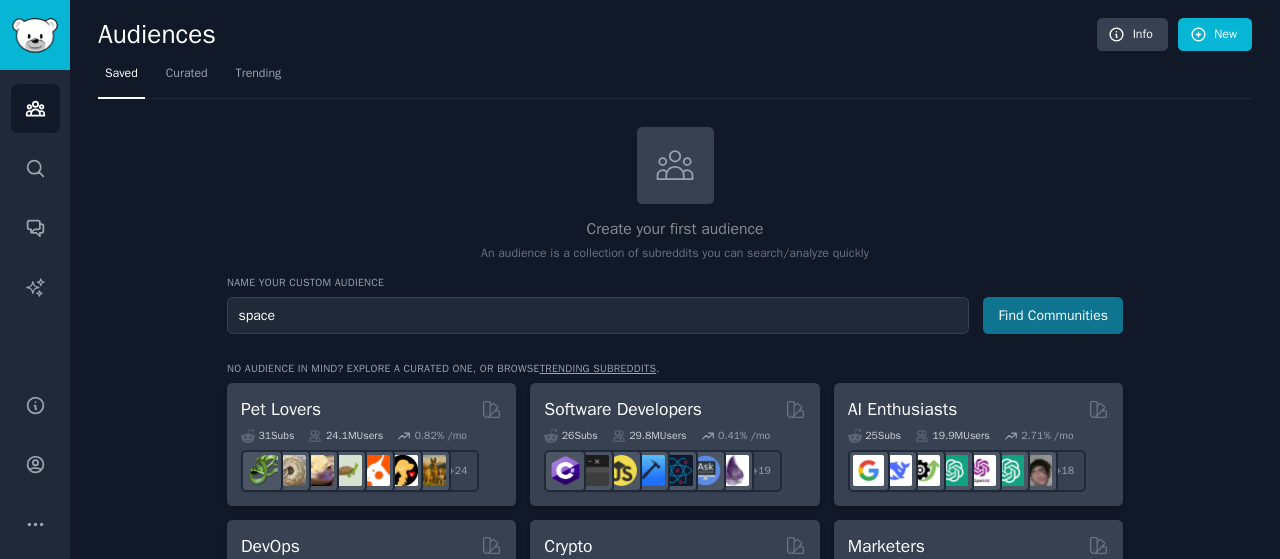 type on "space" 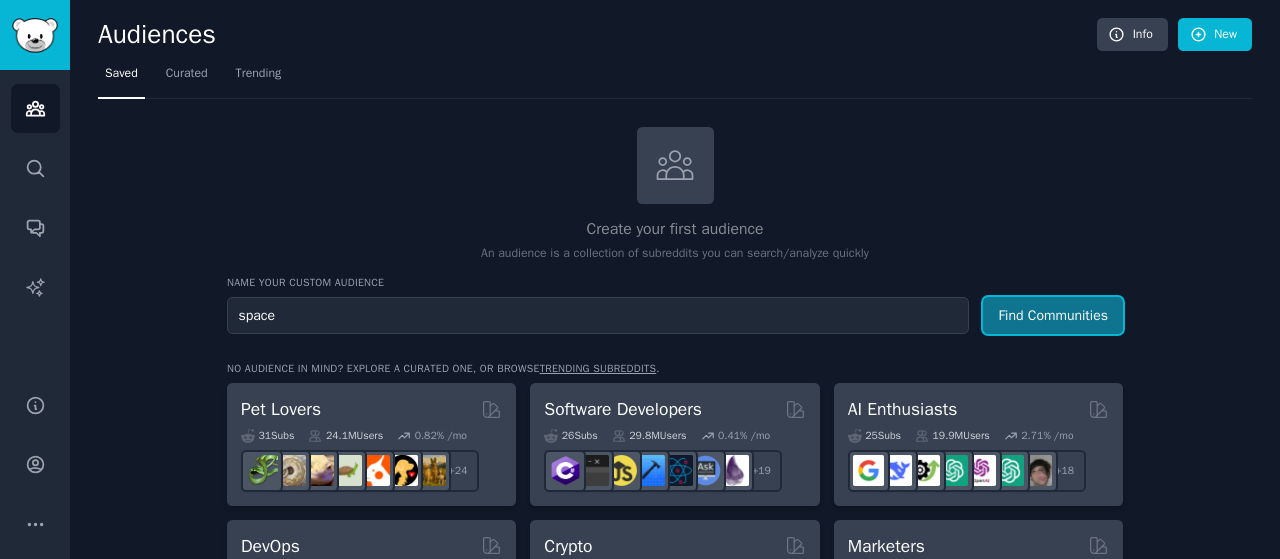 click on "Find Communities" at bounding box center [1053, 315] 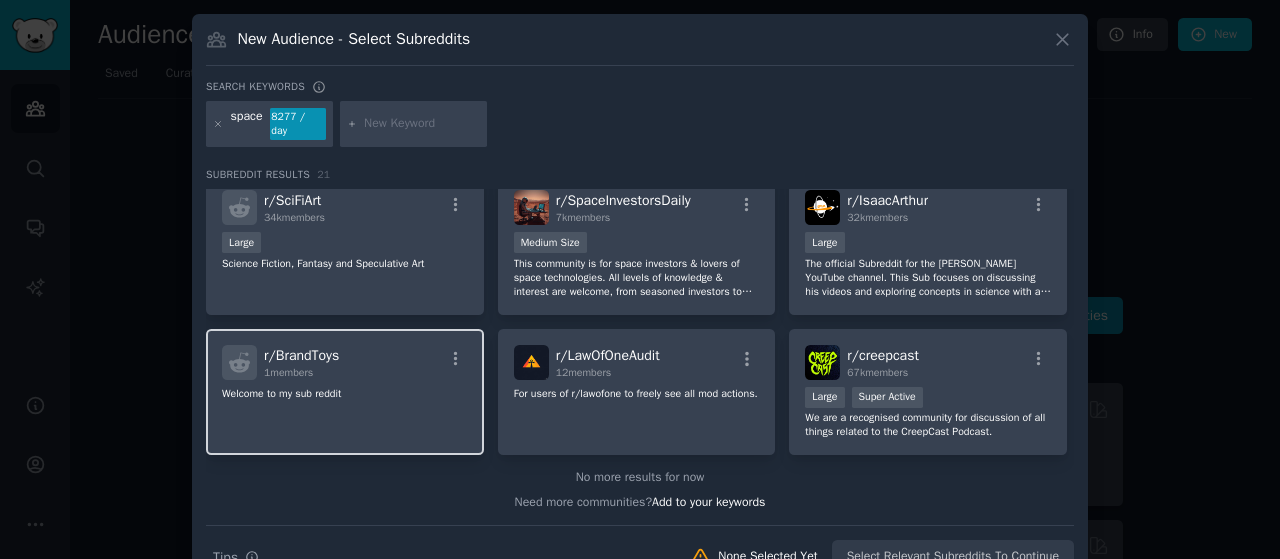 scroll, scrollTop: 0, scrollLeft: 0, axis: both 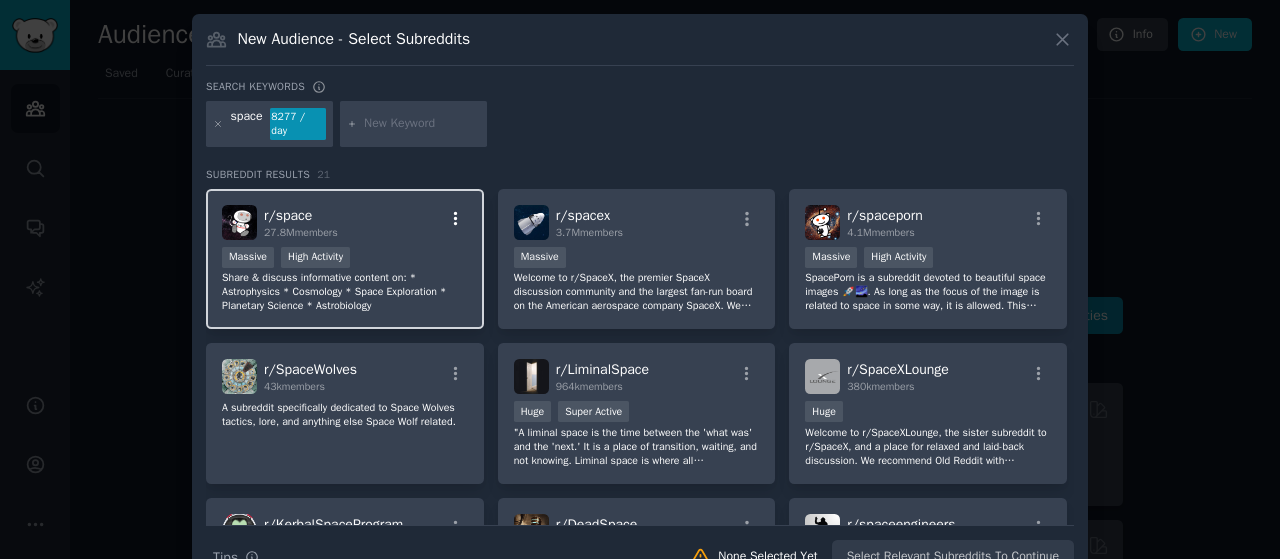 click 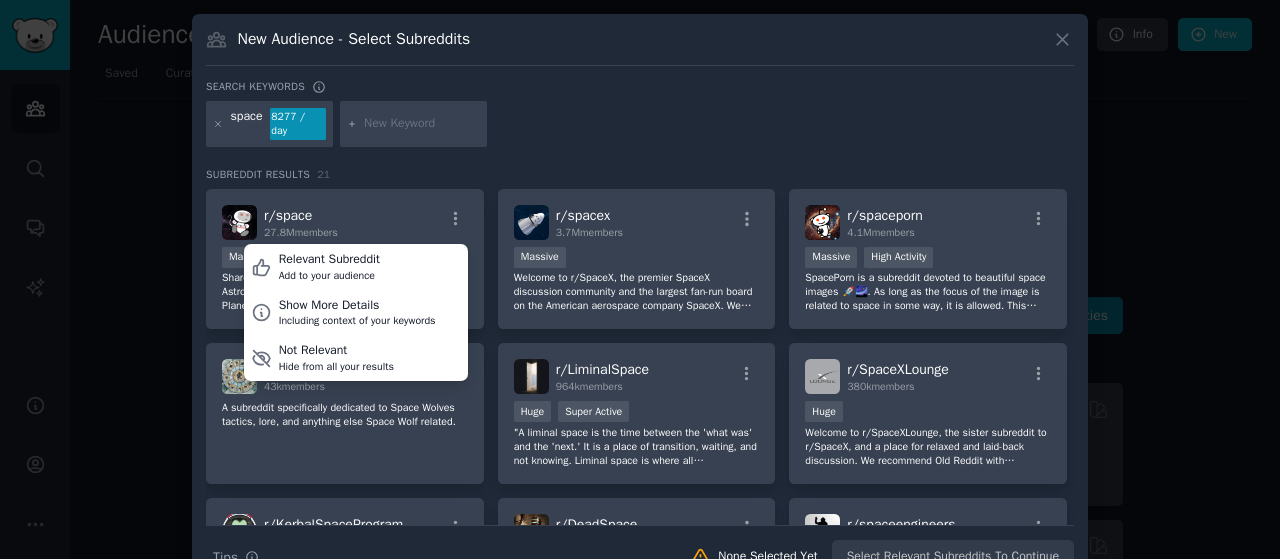 click at bounding box center [640, 279] 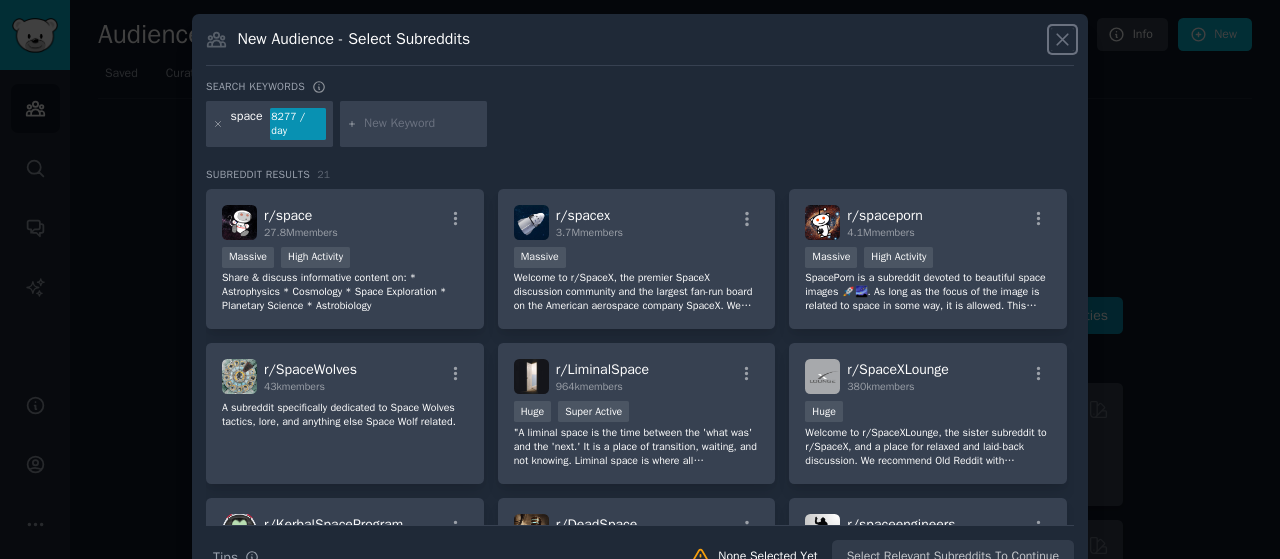 click 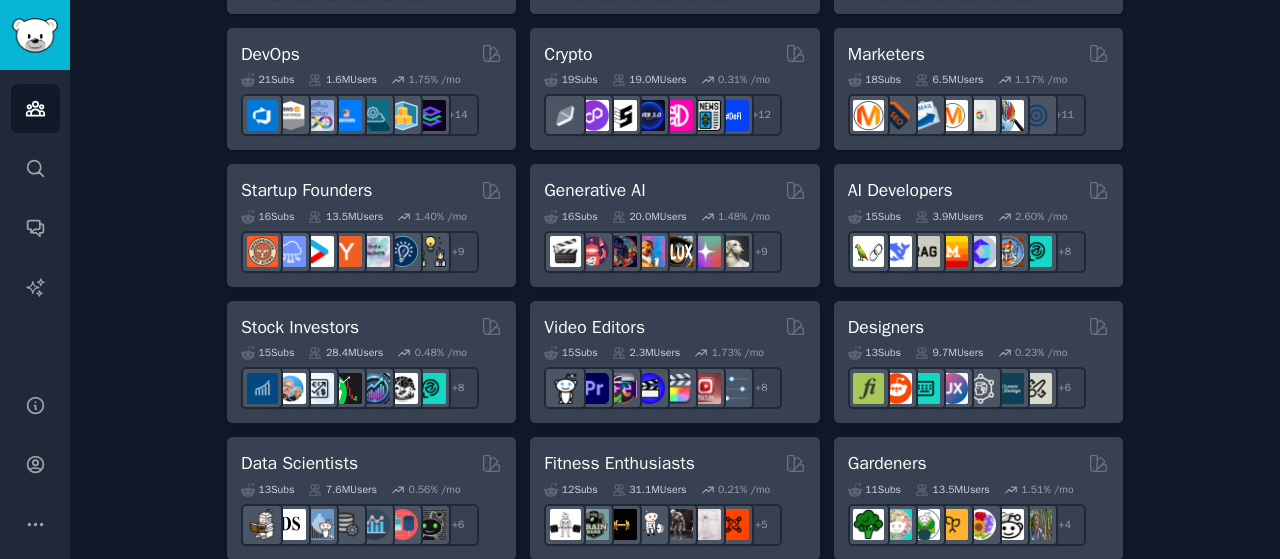 scroll, scrollTop: 800, scrollLeft: 0, axis: vertical 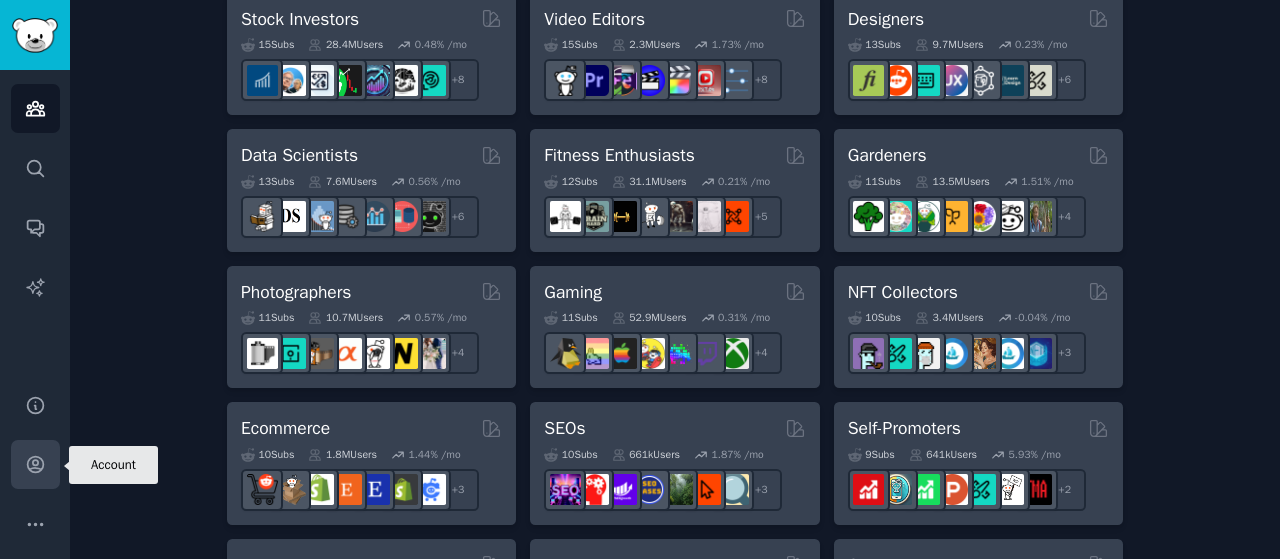 click on "Account" at bounding box center [35, 464] 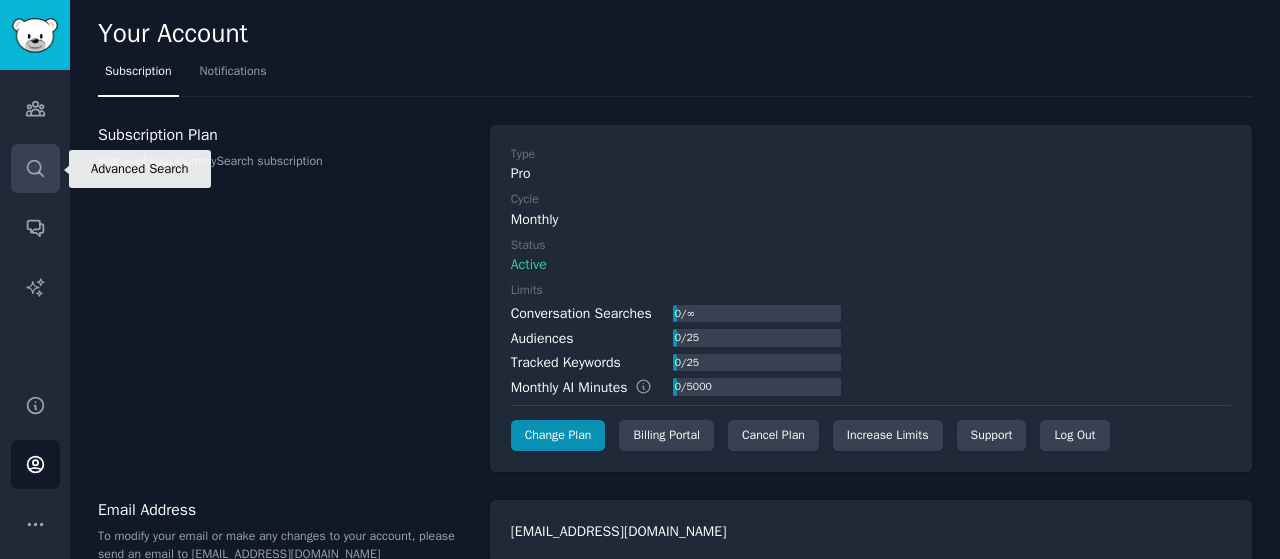 click 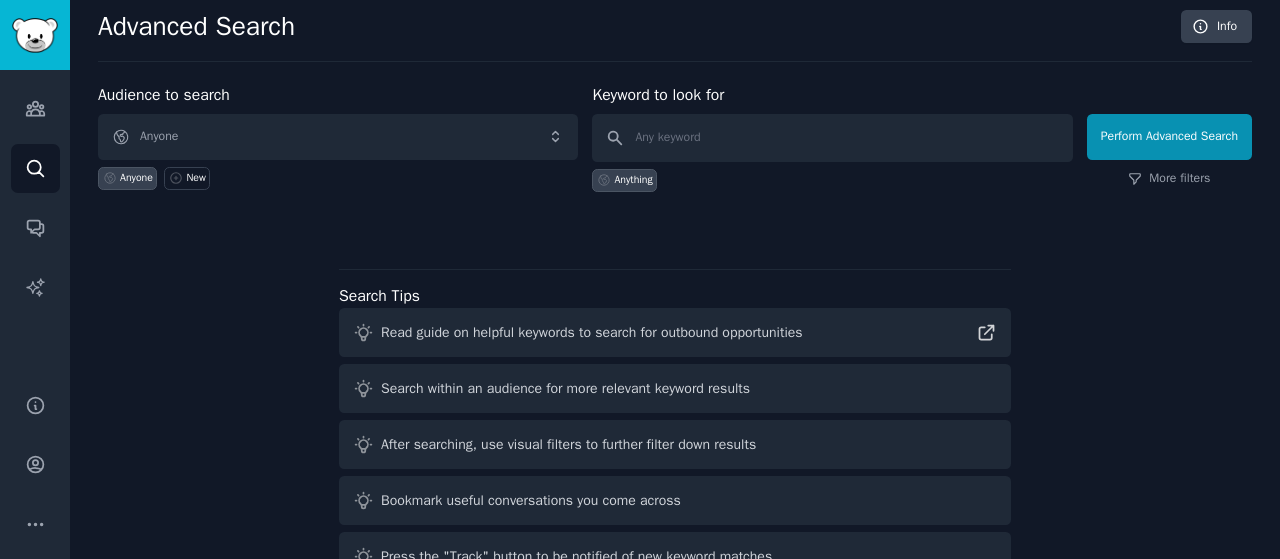 scroll, scrollTop: 0, scrollLeft: 0, axis: both 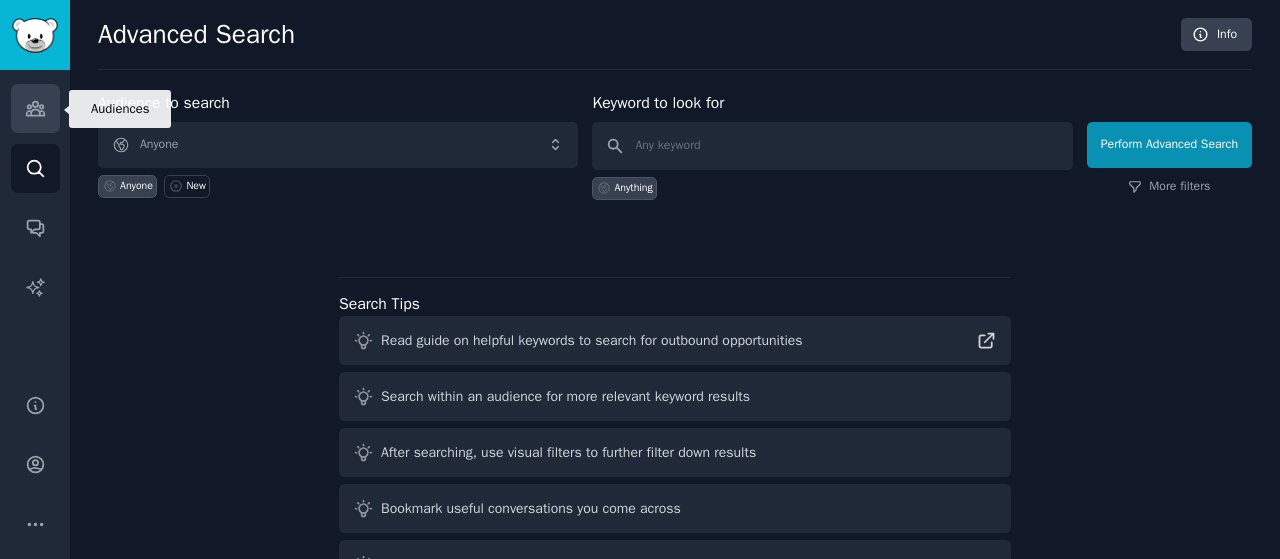 click on "Audiences" at bounding box center (35, 108) 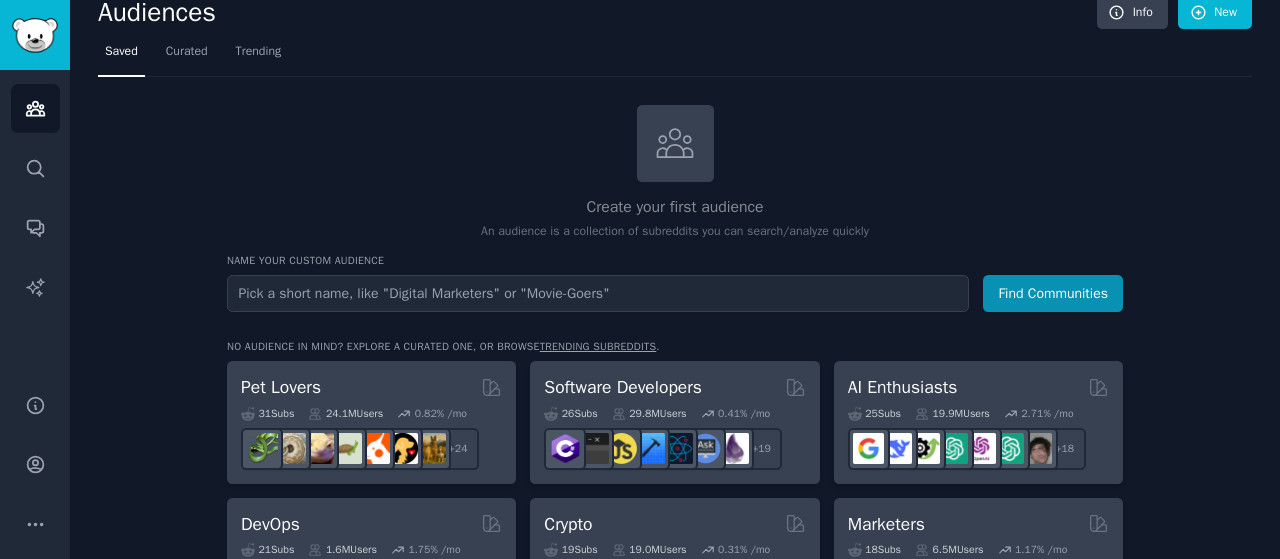 scroll, scrollTop: 0, scrollLeft: 0, axis: both 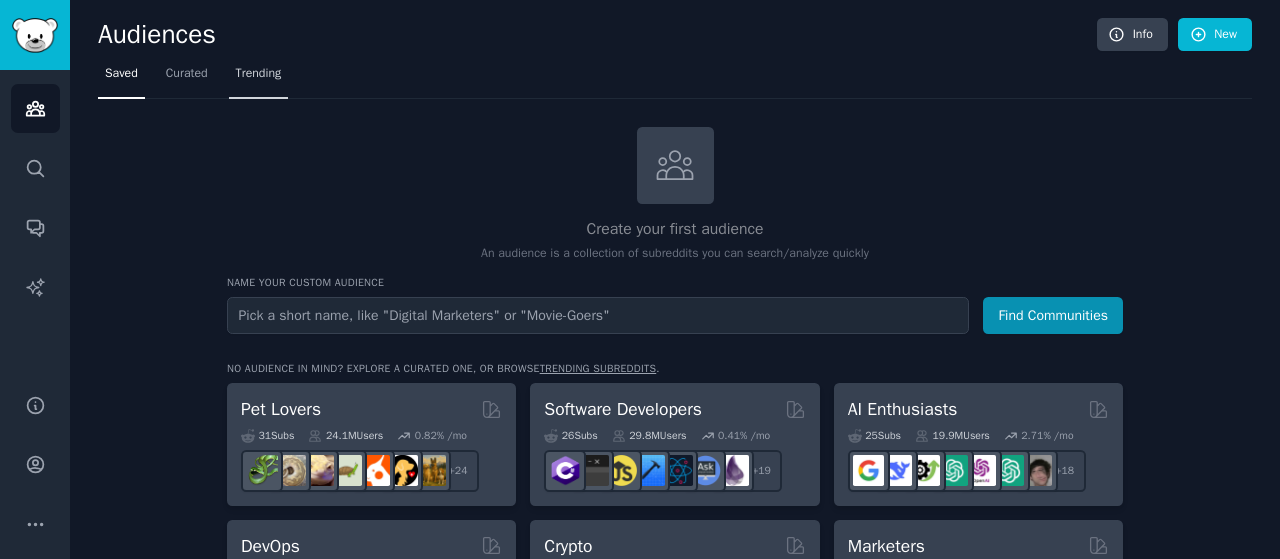 click on "Trending" at bounding box center (259, 74) 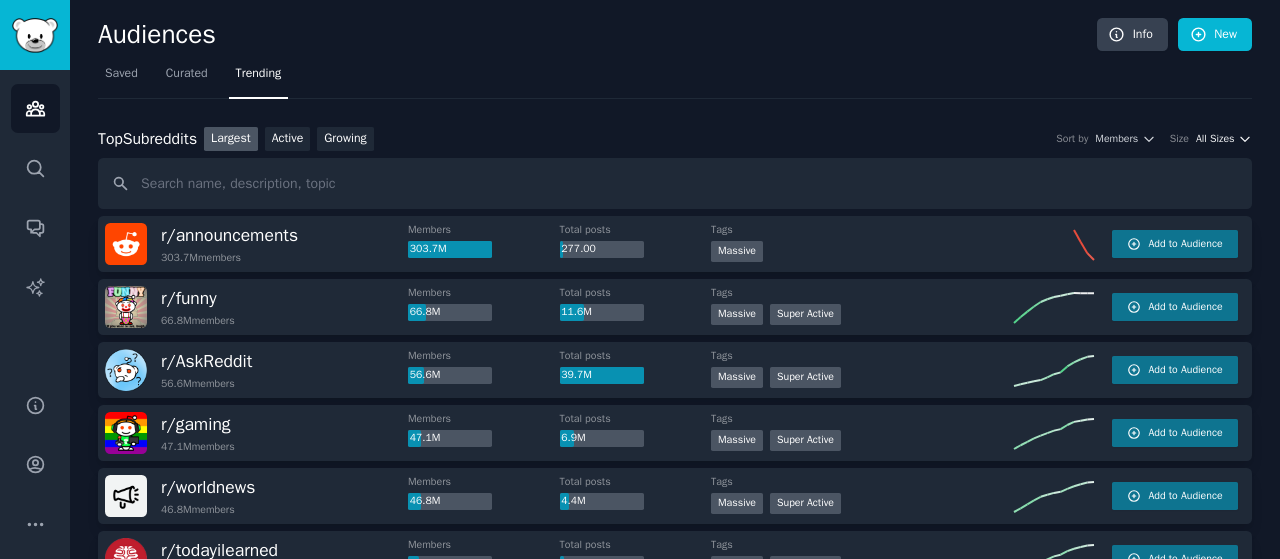 click 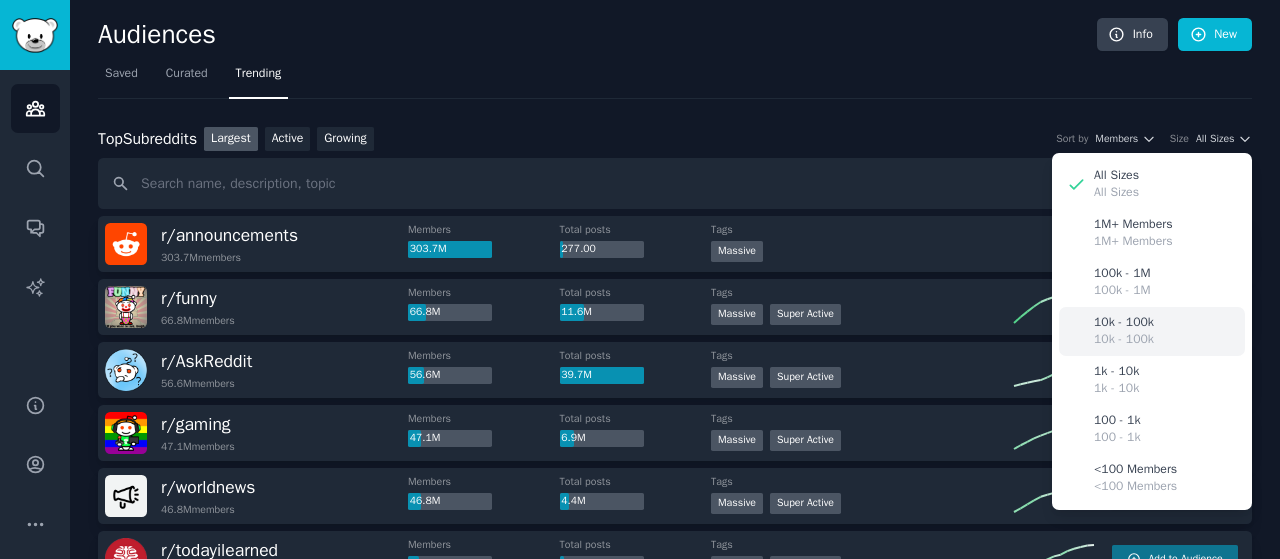 click on "10k - 100k 10k - 100k" at bounding box center (1152, 331) 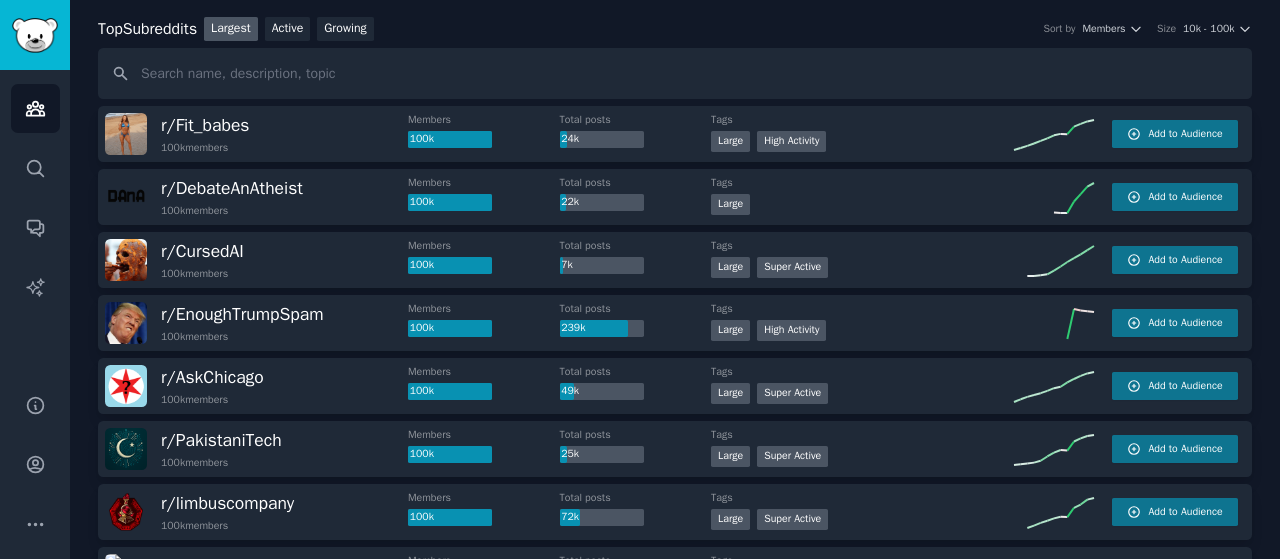 scroll, scrollTop: 0, scrollLeft: 0, axis: both 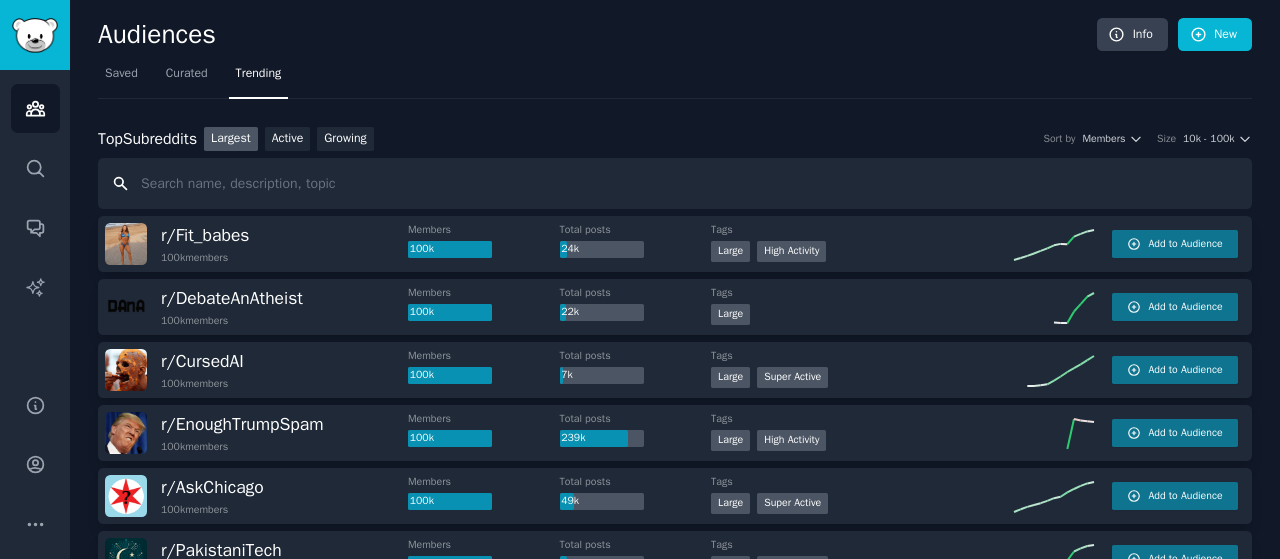 click at bounding box center [675, 183] 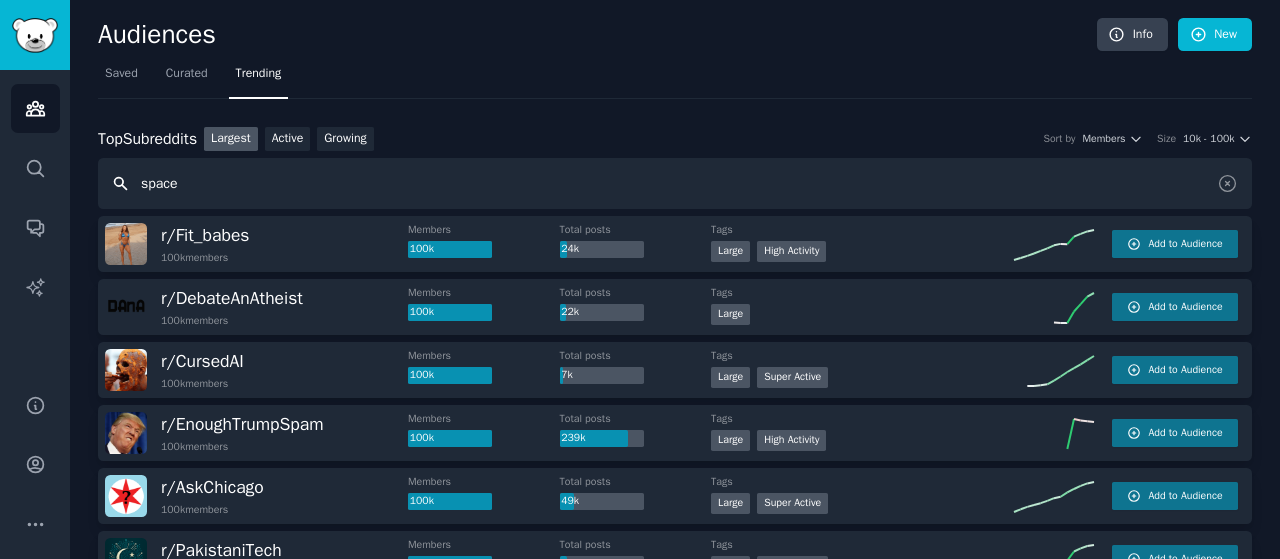 type on "space" 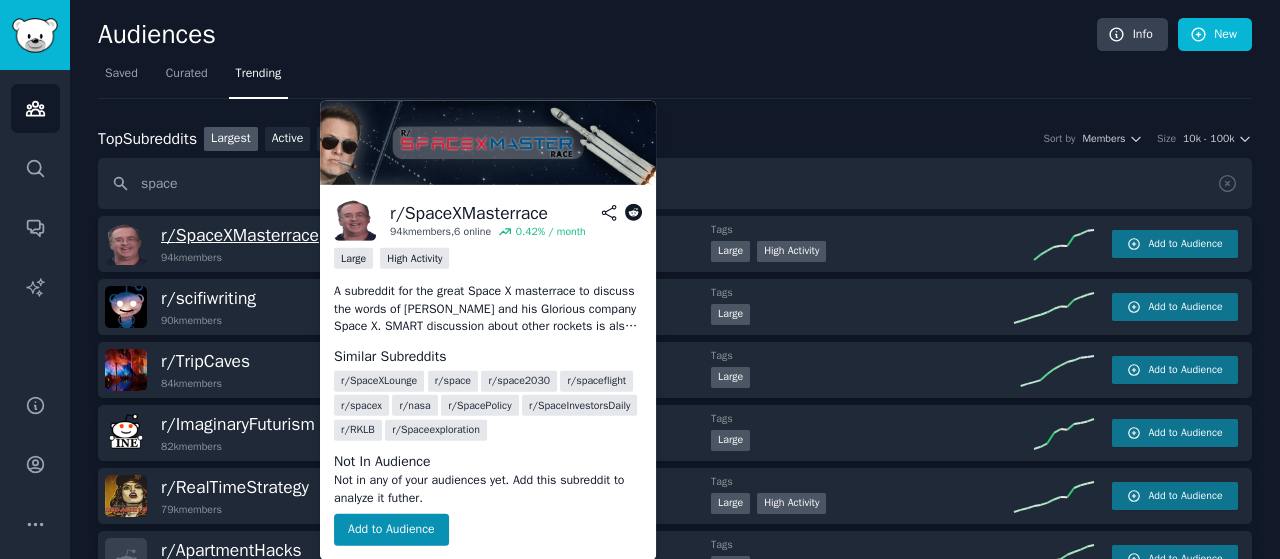 drag, startPoint x: 244, startPoint y: 233, endPoint x: 190, endPoint y: 241, distance: 54.589375 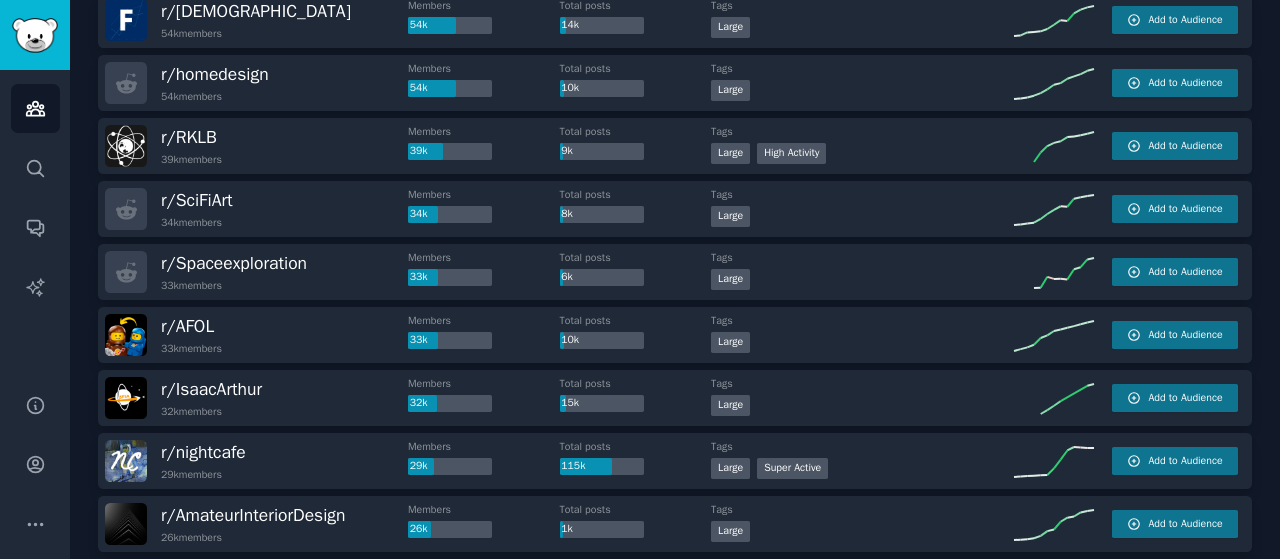 scroll, scrollTop: 786, scrollLeft: 0, axis: vertical 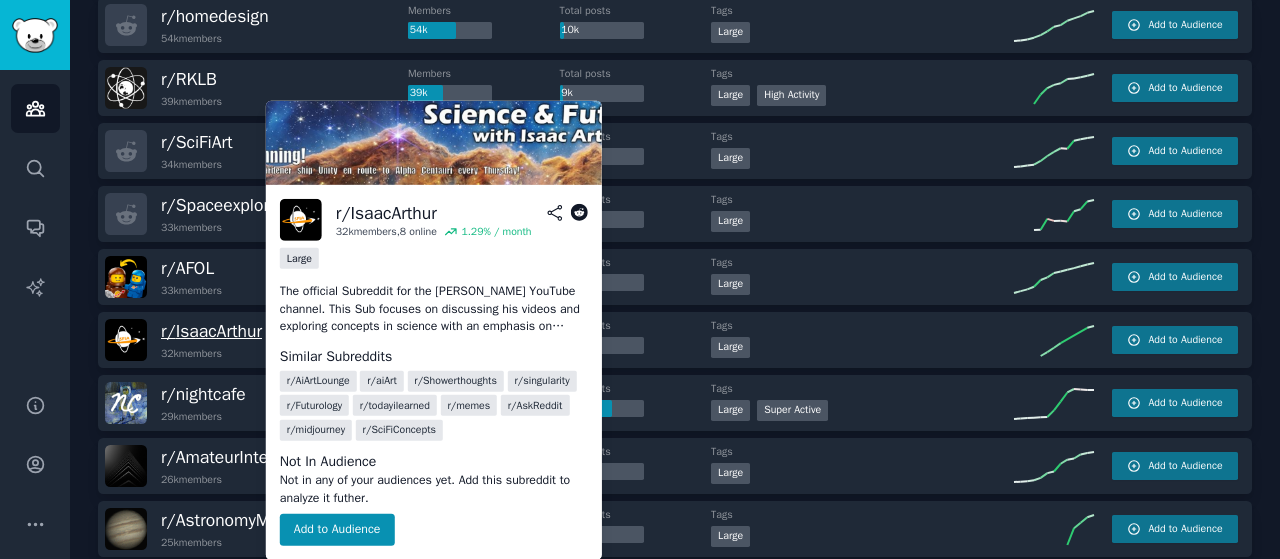 drag, startPoint x: 205, startPoint y: 328, endPoint x: 186, endPoint y: 330, distance: 19.104973 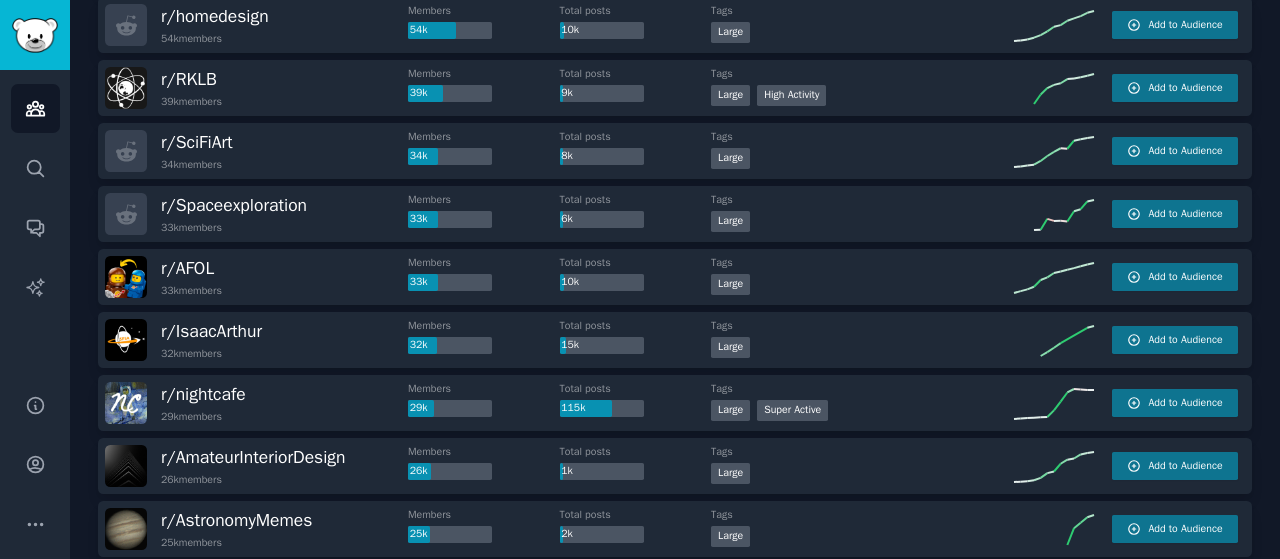 drag, startPoint x: 186, startPoint y: 330, endPoint x: 121, endPoint y: 339, distance: 65.62012 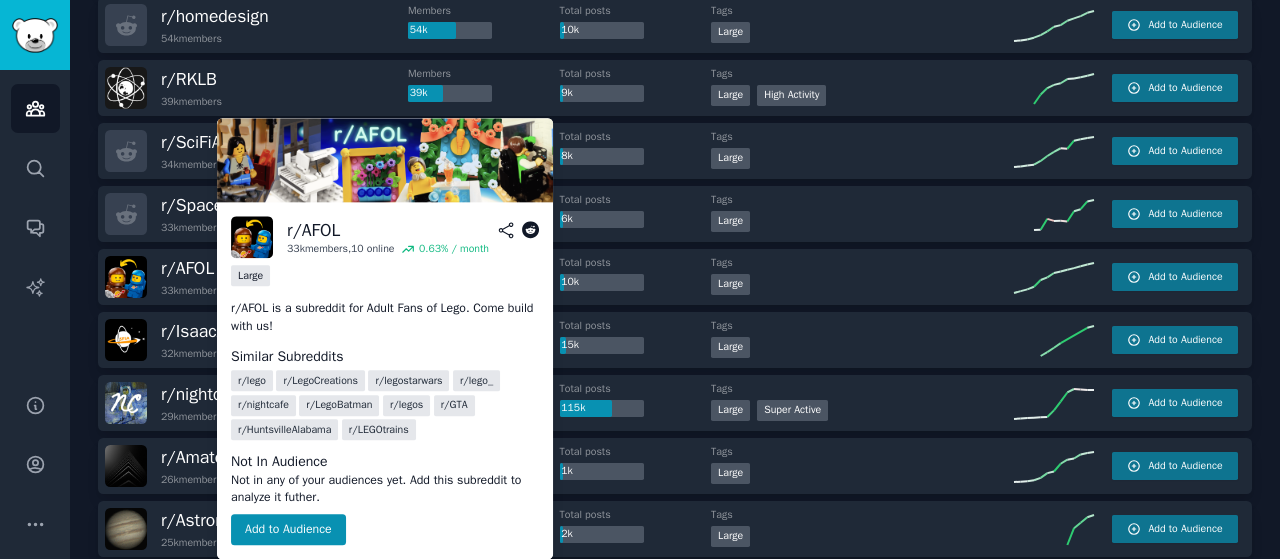 drag, startPoint x: 198, startPoint y: 265, endPoint x: 100, endPoint y: 309, distance: 107.42439 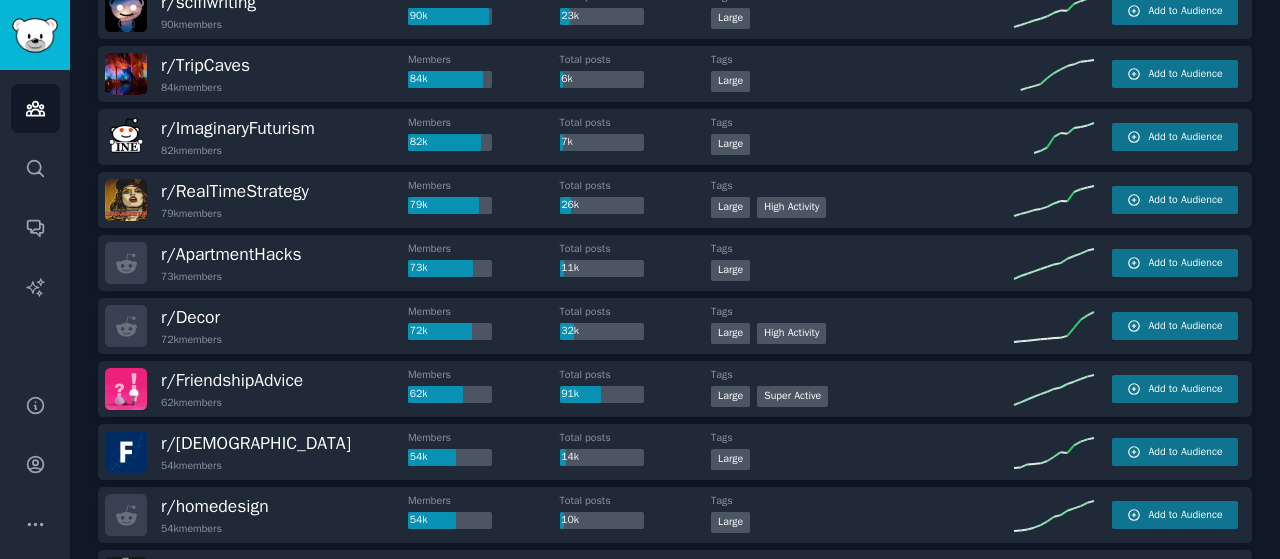 scroll, scrollTop: 306, scrollLeft: 0, axis: vertical 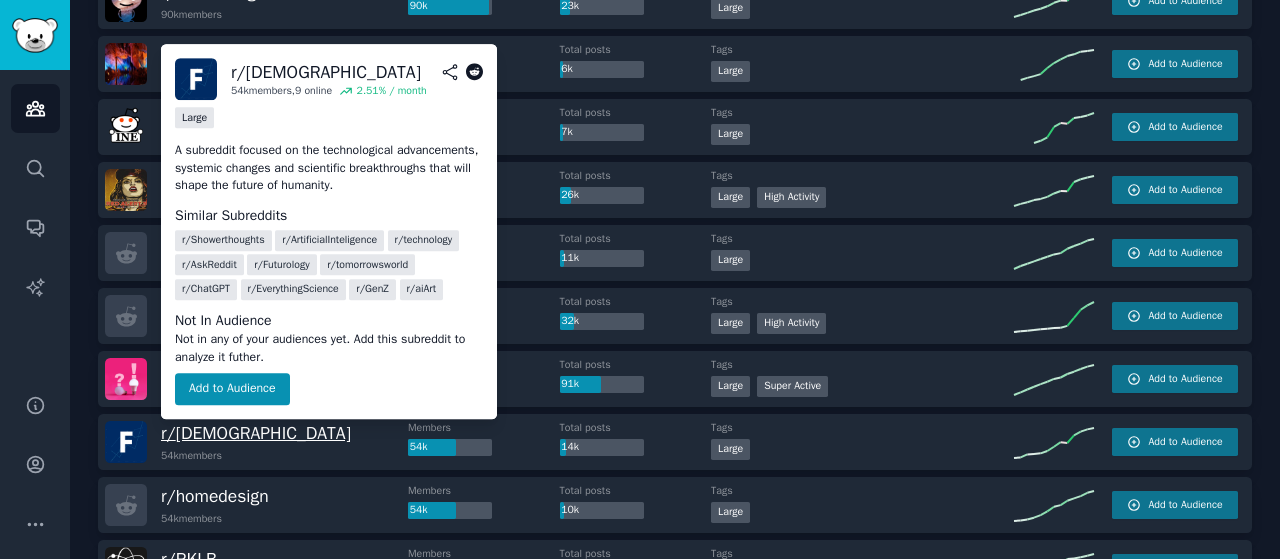 drag, startPoint x: 186, startPoint y: 425, endPoint x: 169, endPoint y: 434, distance: 19.235384 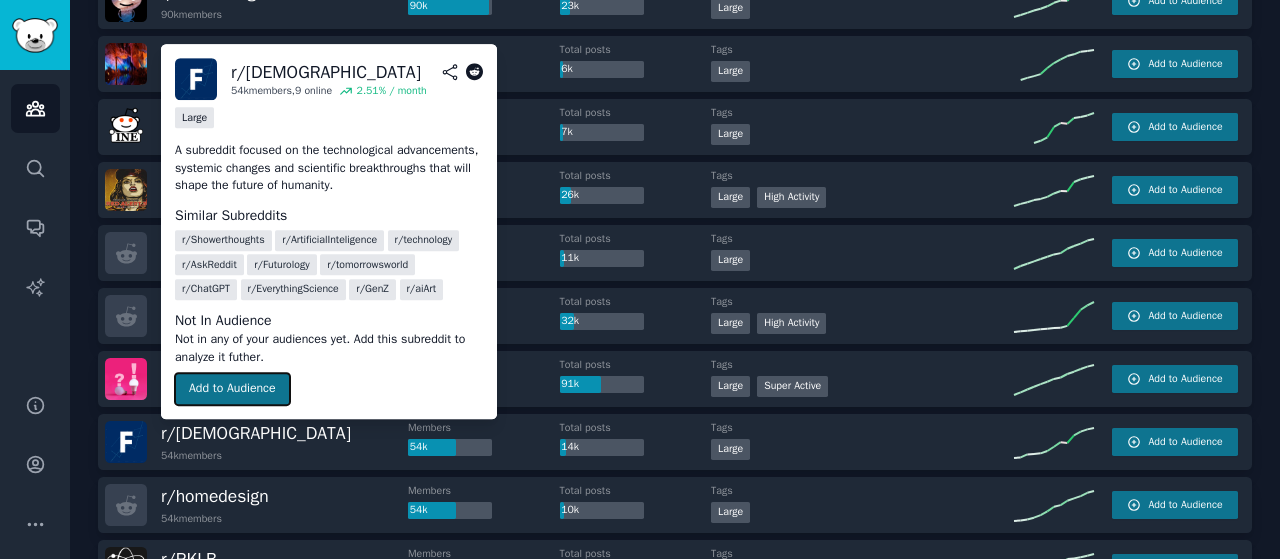 click on "Add to Audience" at bounding box center (232, 389) 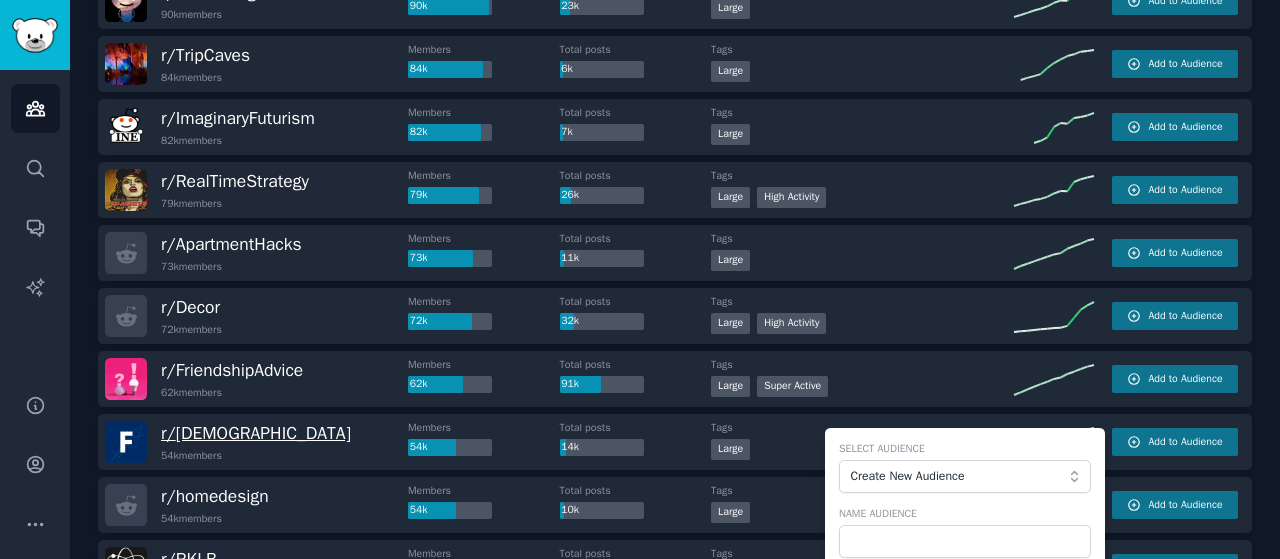 click on "r/ Futurism" at bounding box center [256, 433] 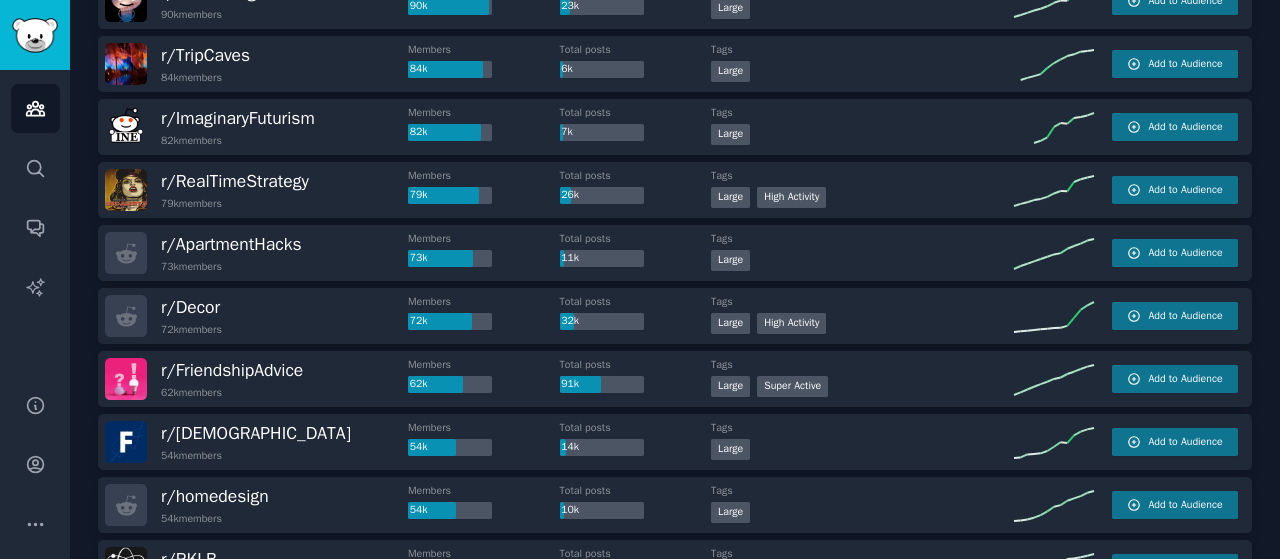 click at bounding box center (126, 442) 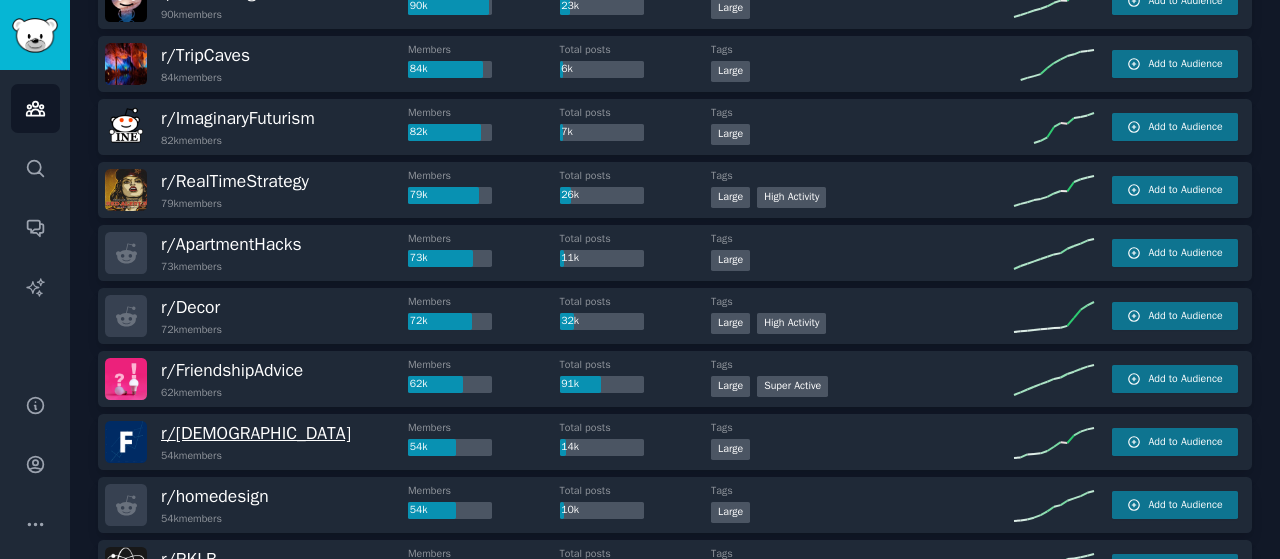 click on "r/ Futurism" at bounding box center [256, 433] 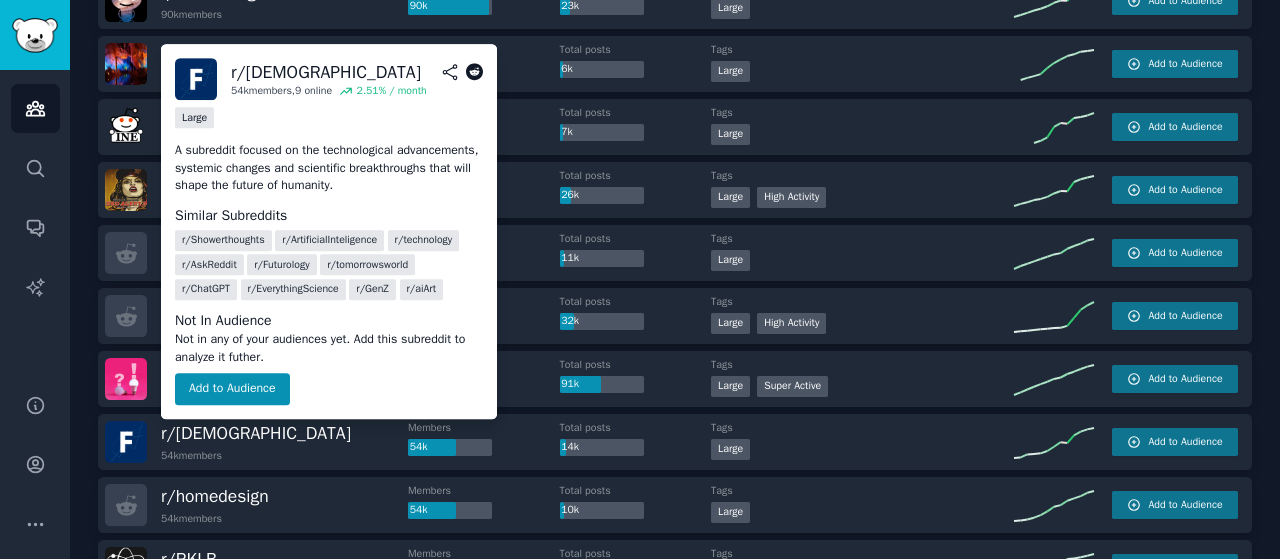 click 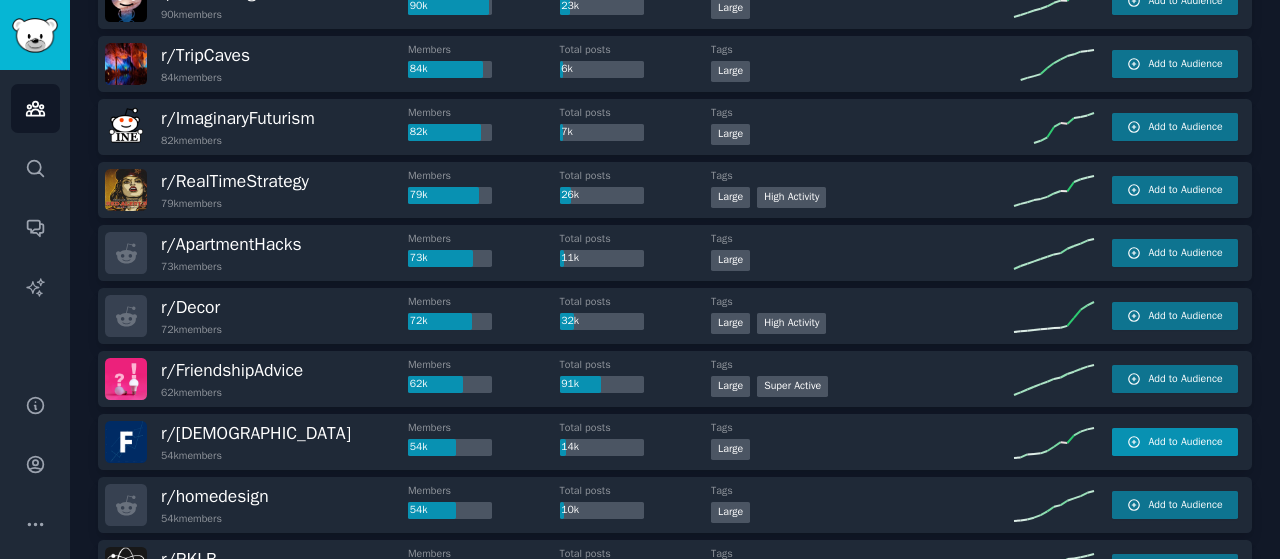 click on "Add to Audience" at bounding box center [1185, 442] 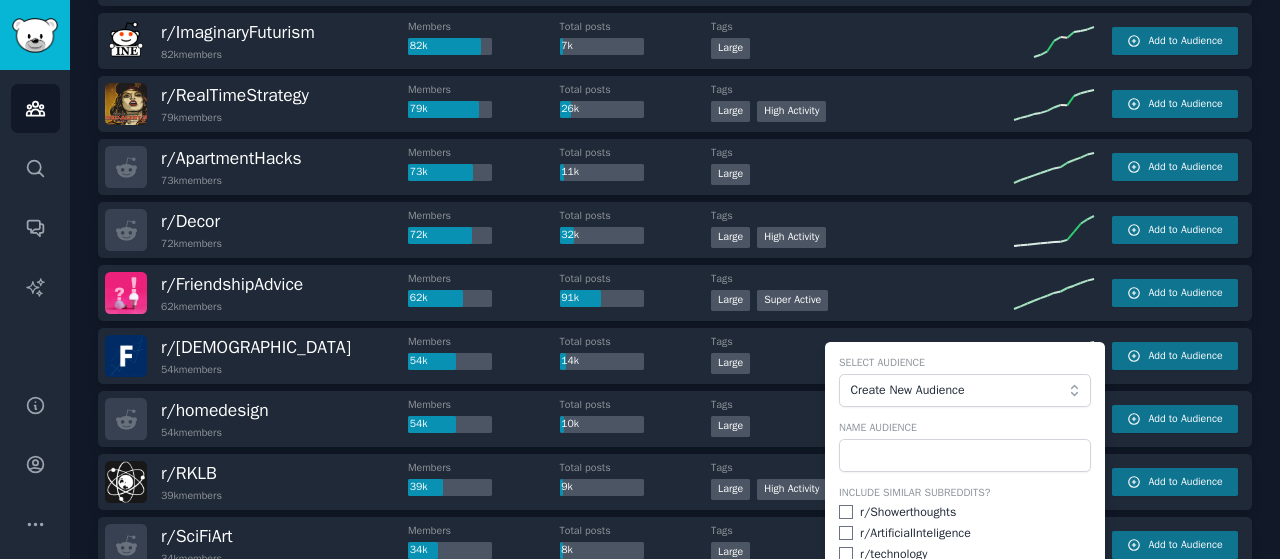 scroll, scrollTop: 393, scrollLeft: 0, axis: vertical 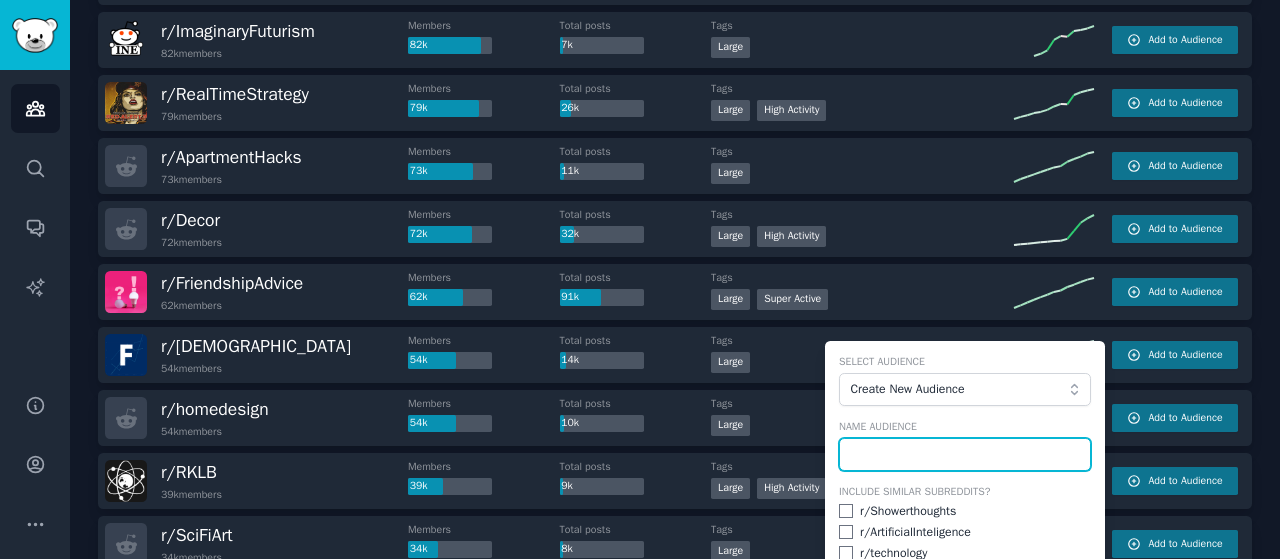 click at bounding box center (965, 455) 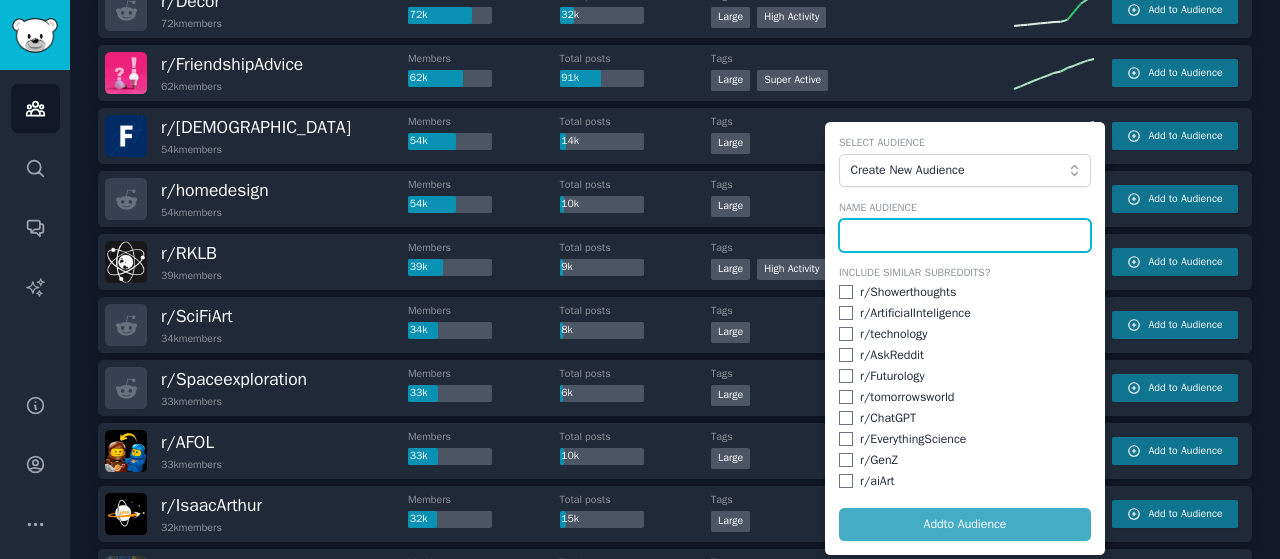scroll, scrollTop: 620, scrollLeft: 0, axis: vertical 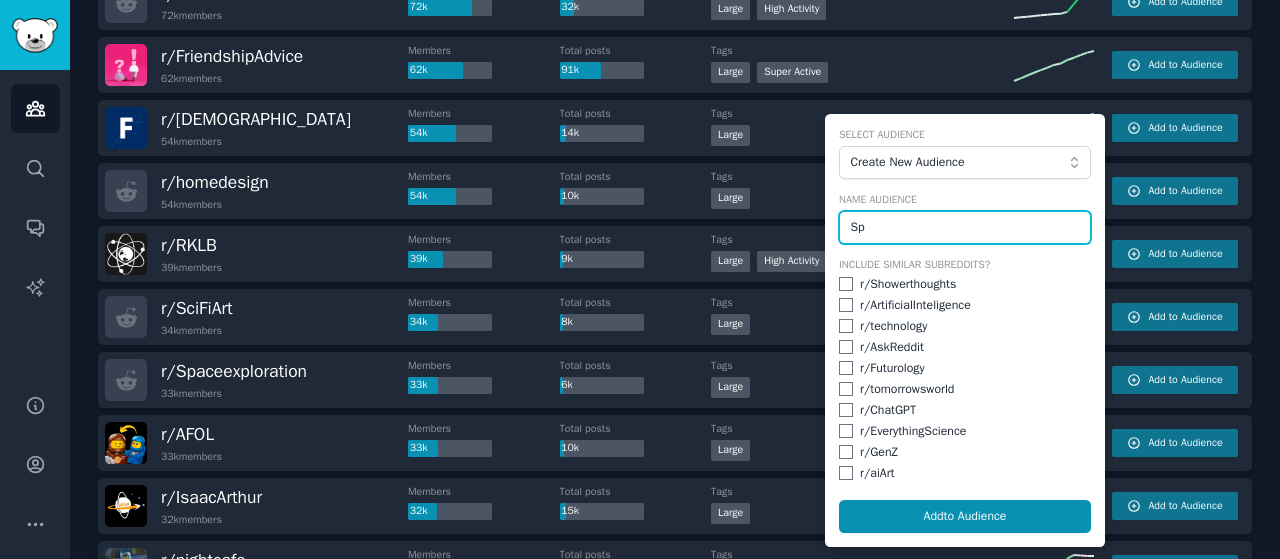 type on "S" 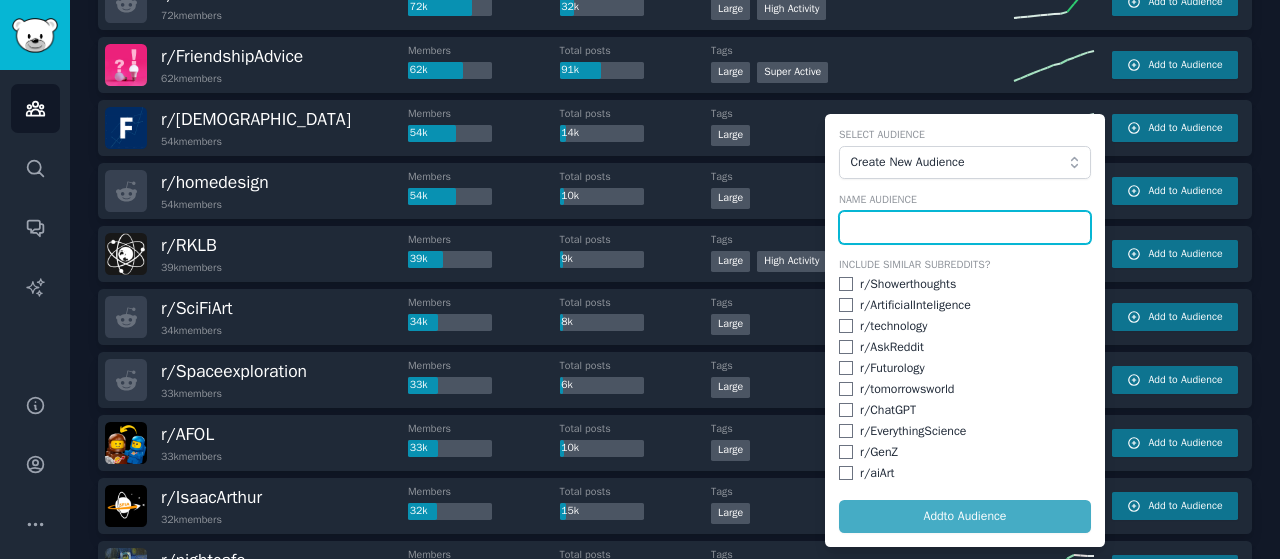 type on "T" 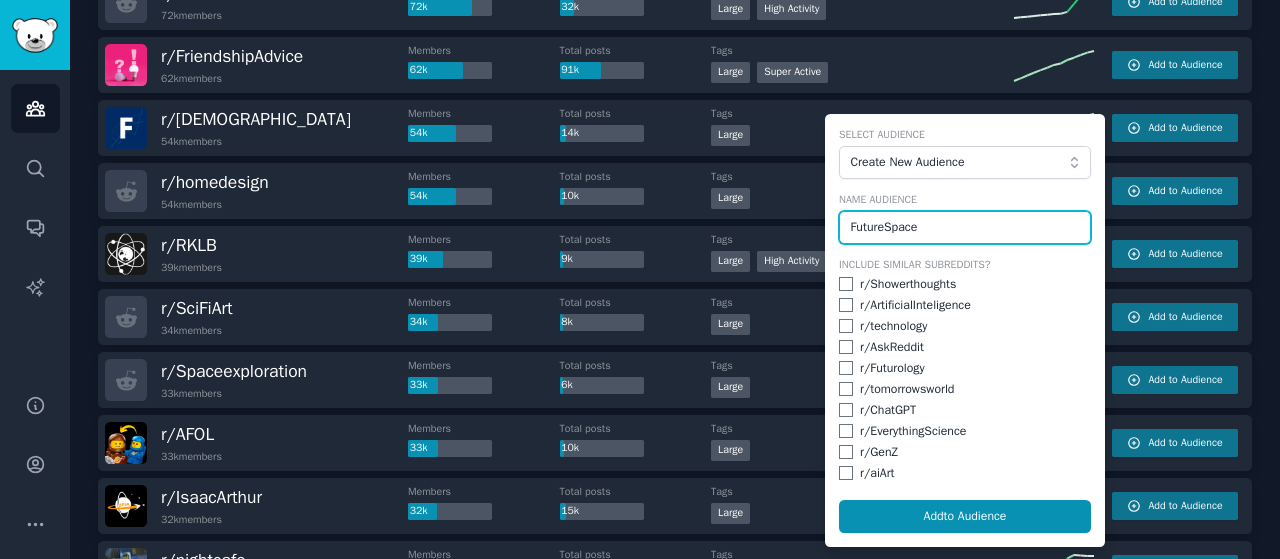 type on "FutureSpace" 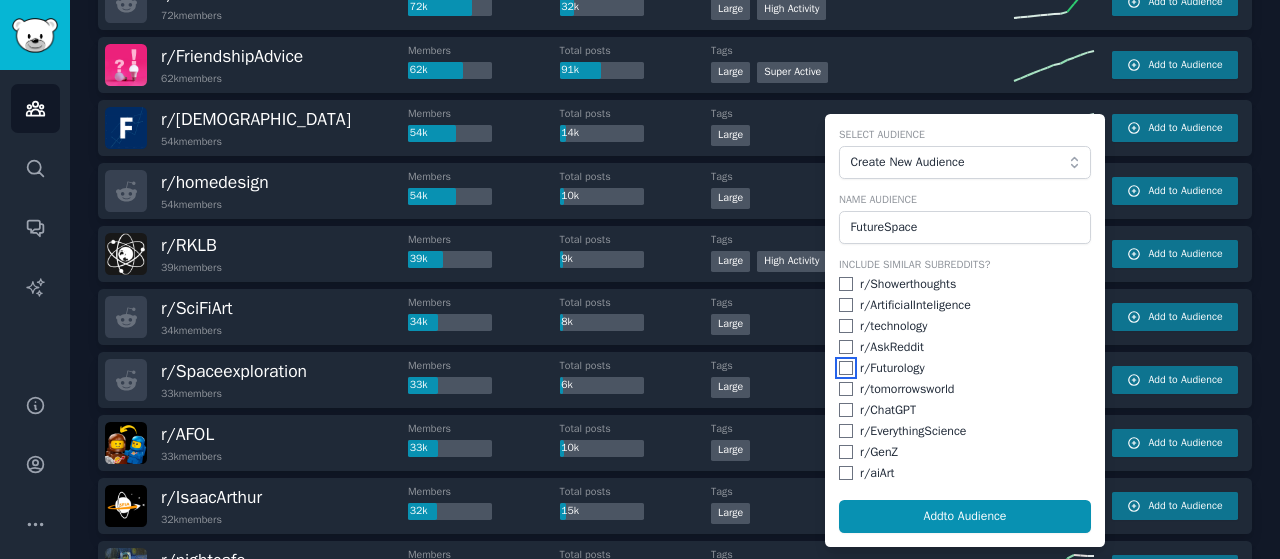click at bounding box center (846, 368) 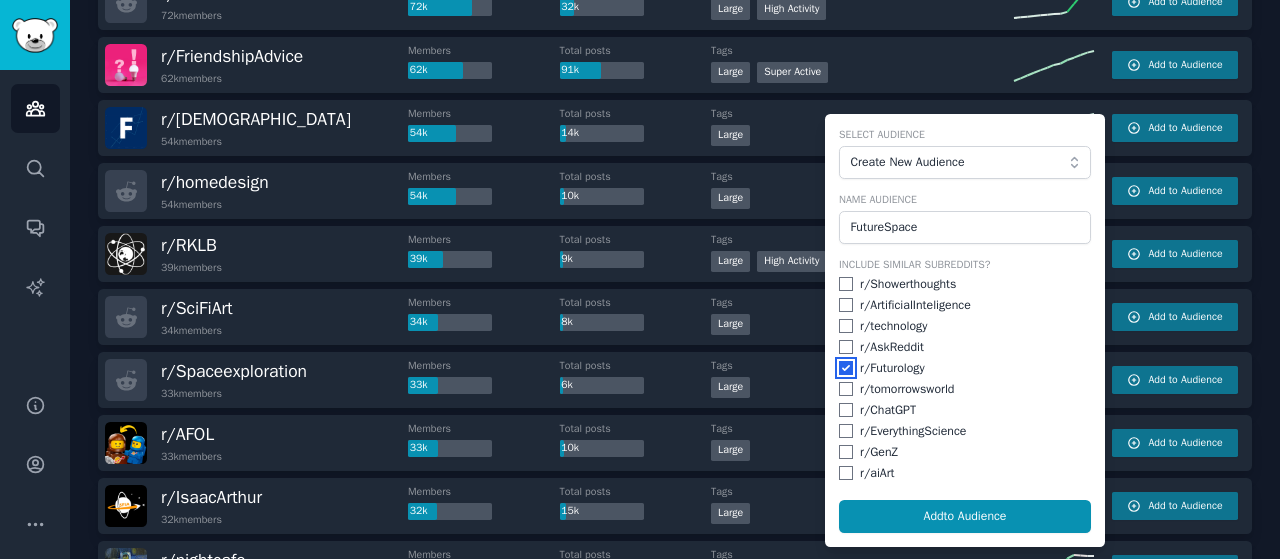 checkbox on "true" 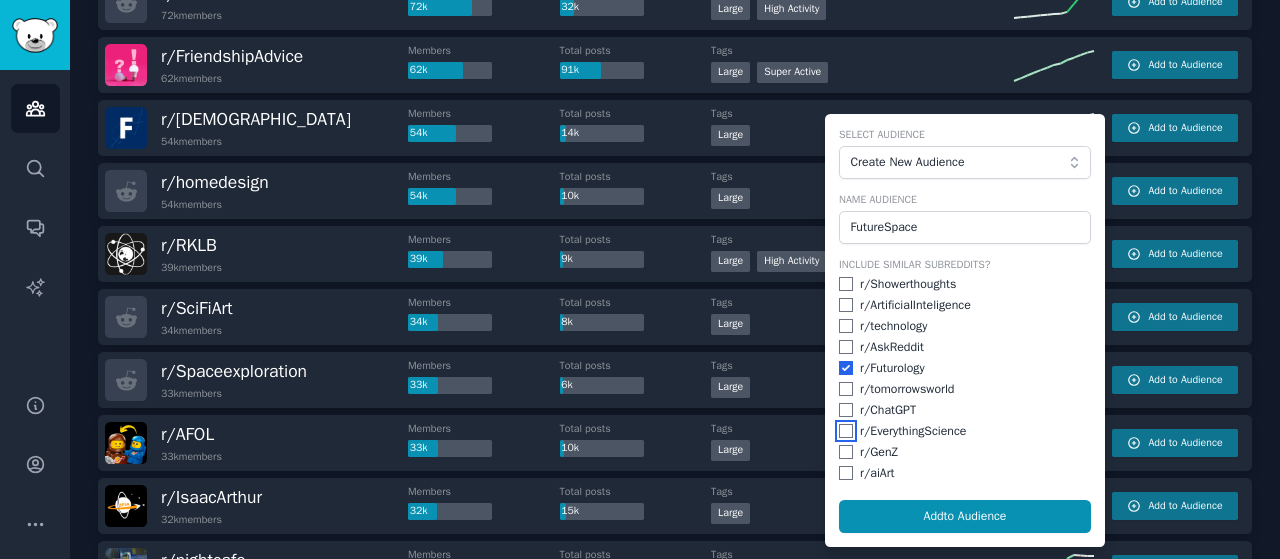 click at bounding box center [846, 431] 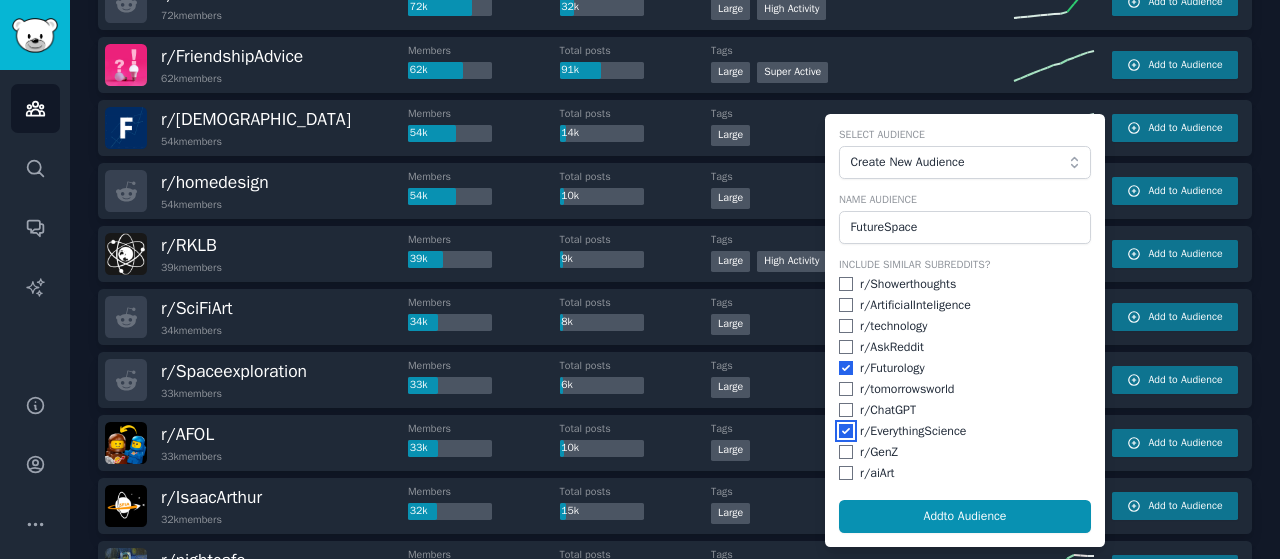 checkbox on "true" 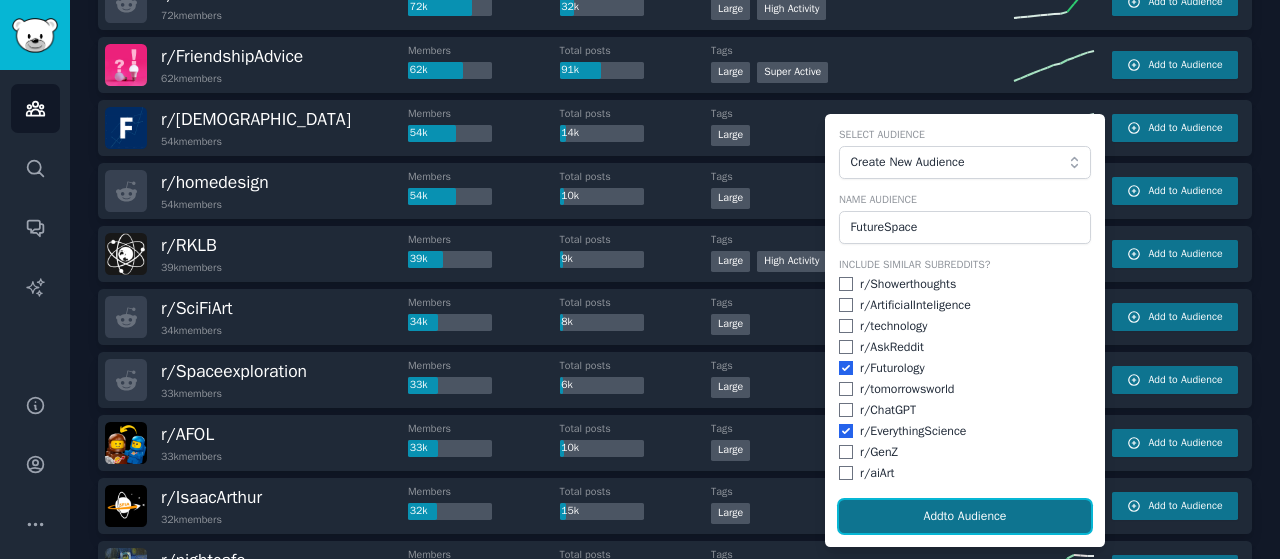 click on "Add  to Audience" at bounding box center (965, 517) 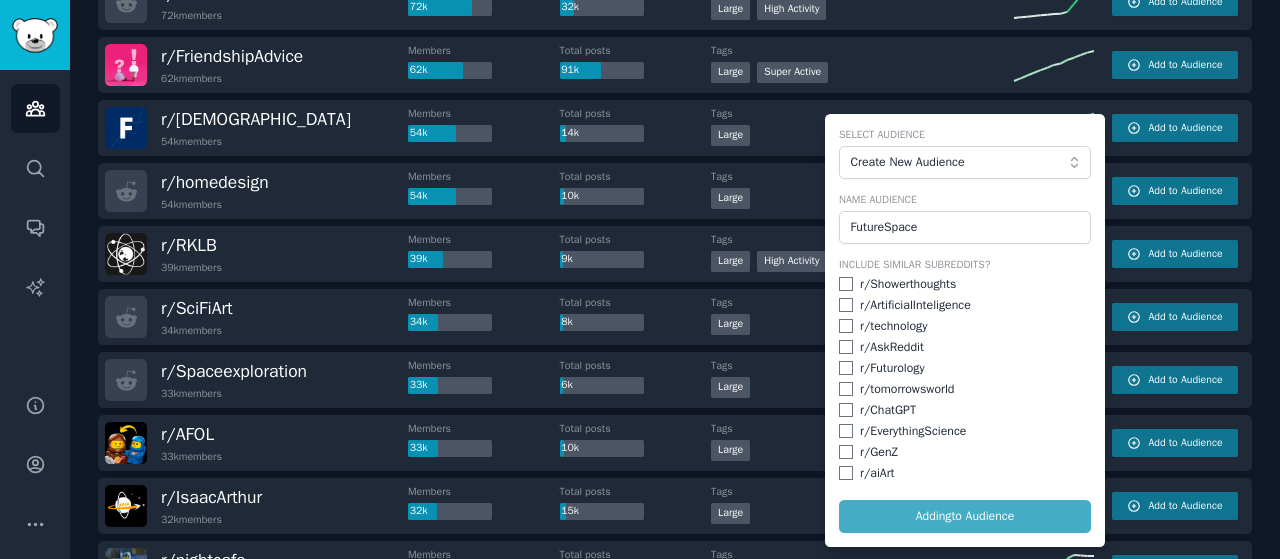 checkbox on "false" 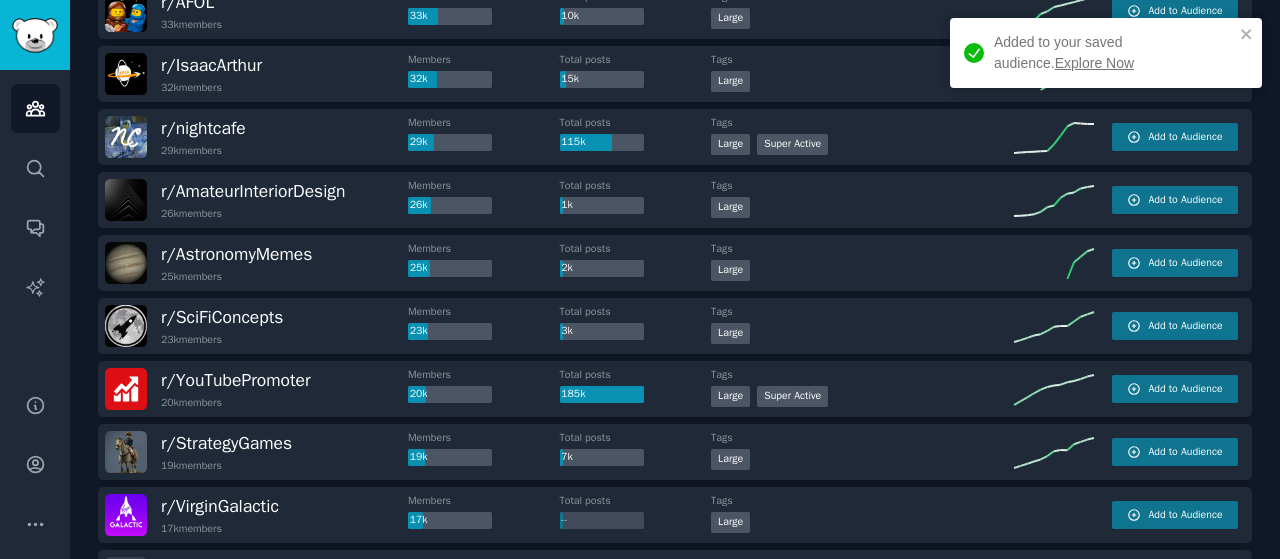 scroll, scrollTop: 1053, scrollLeft: 0, axis: vertical 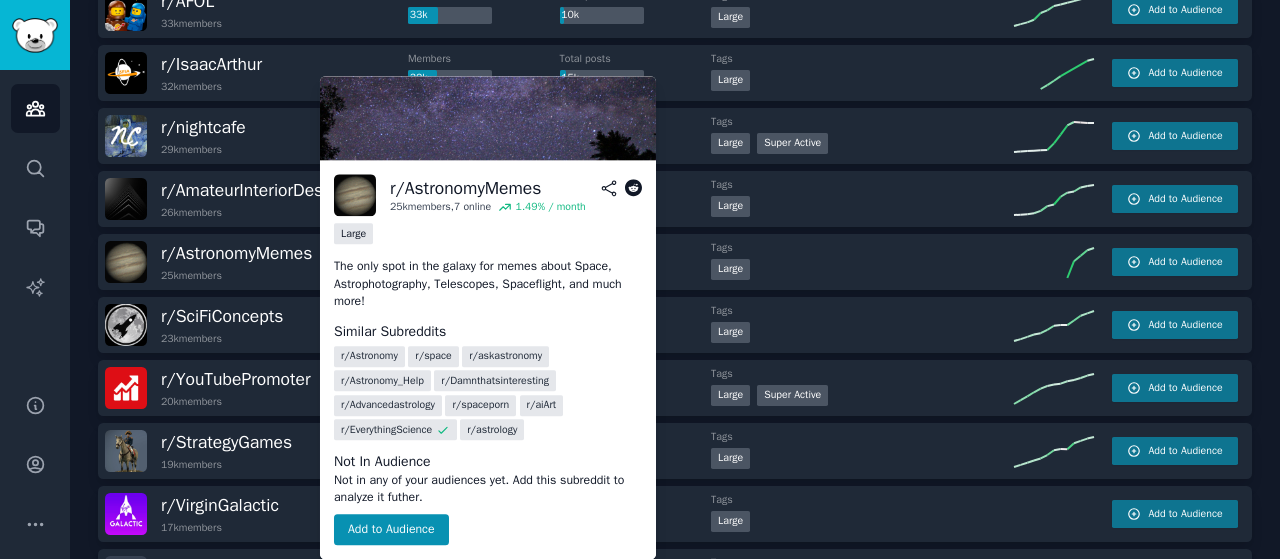 click 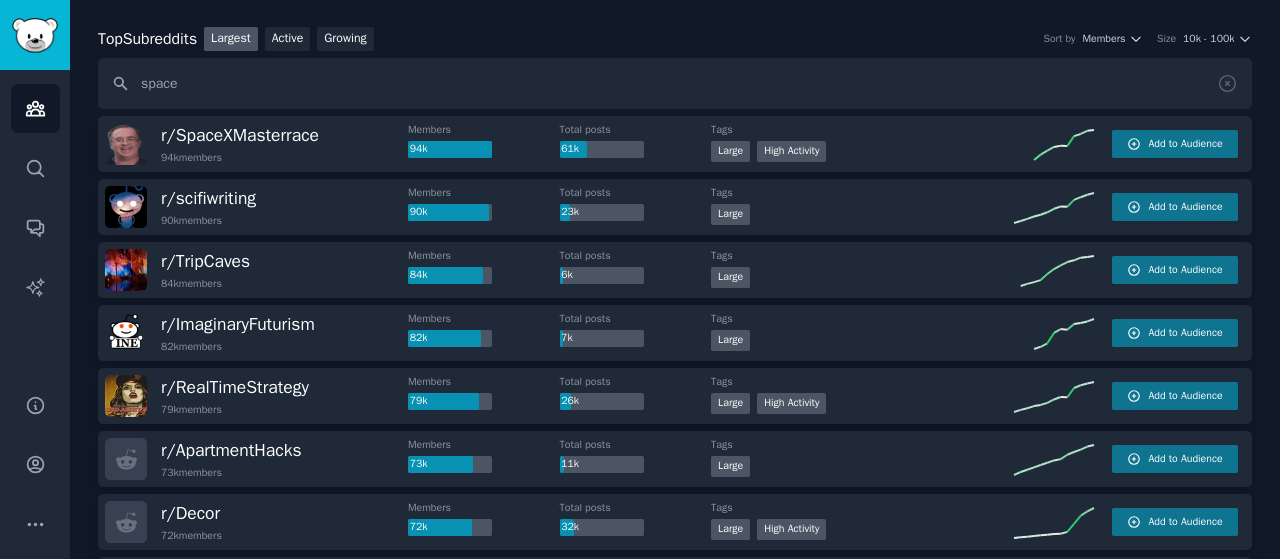 scroll, scrollTop: 0, scrollLeft: 0, axis: both 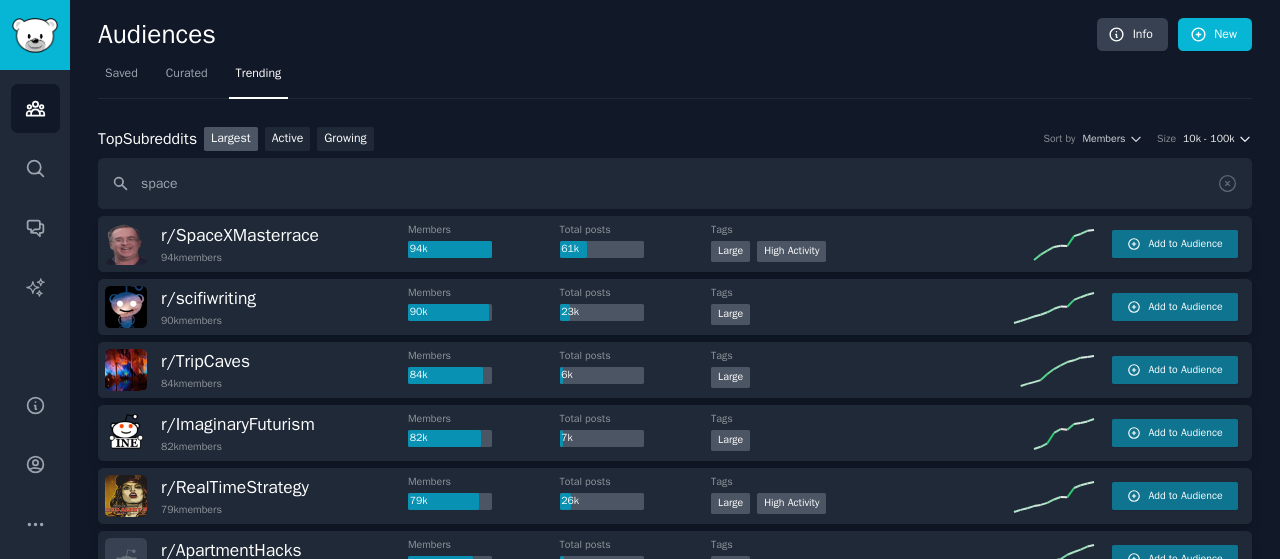 click 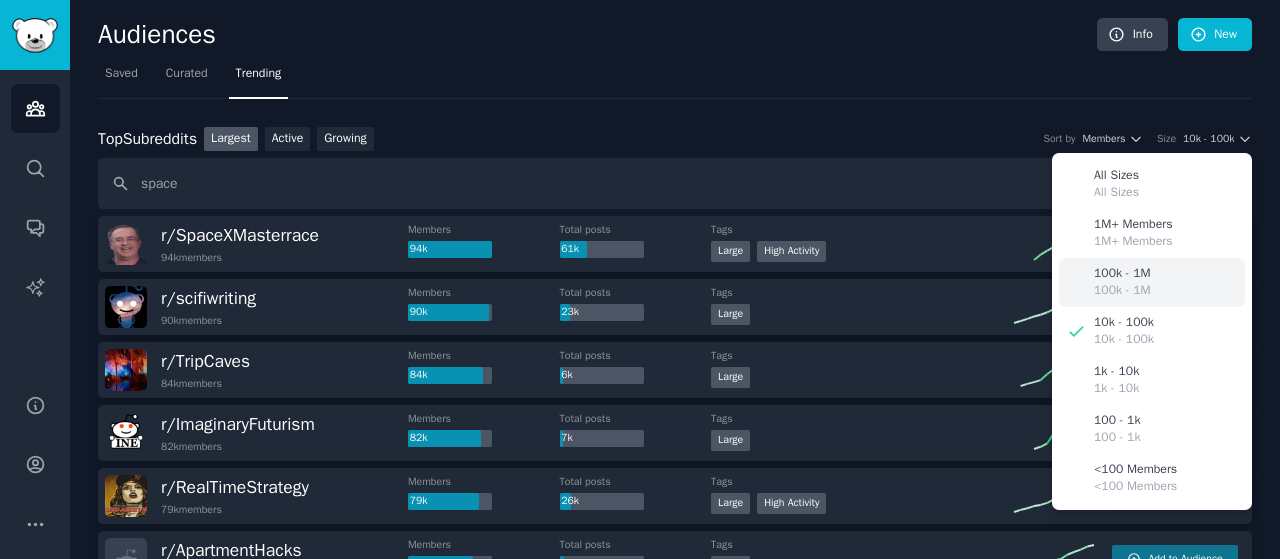 click on "100k - 1M 100k - 1M" at bounding box center (1152, 282) 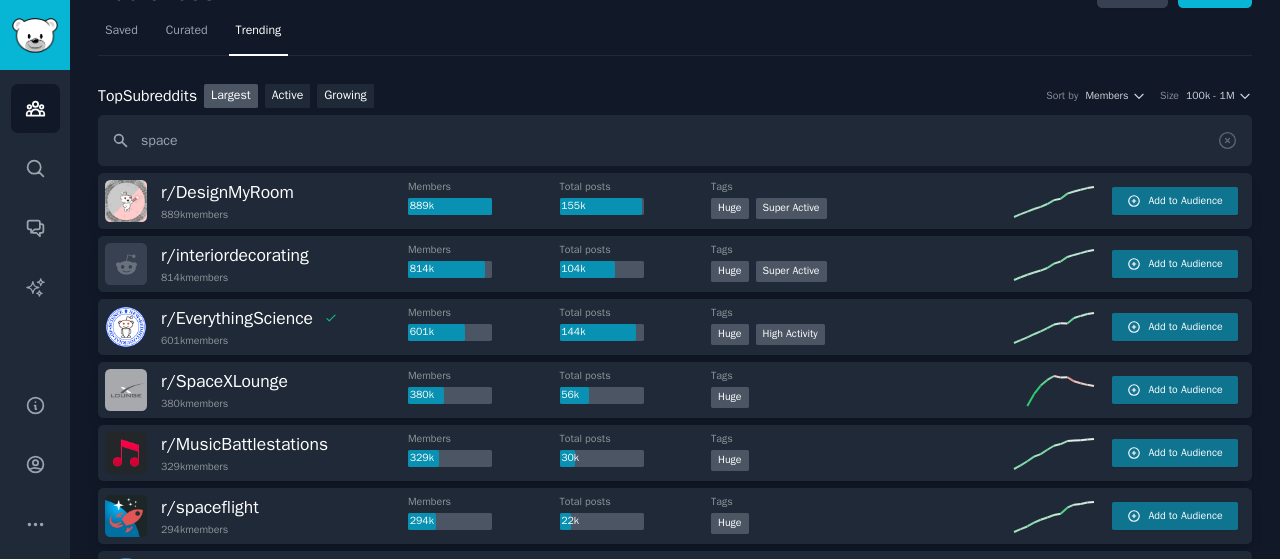 scroll, scrollTop: 53, scrollLeft: 0, axis: vertical 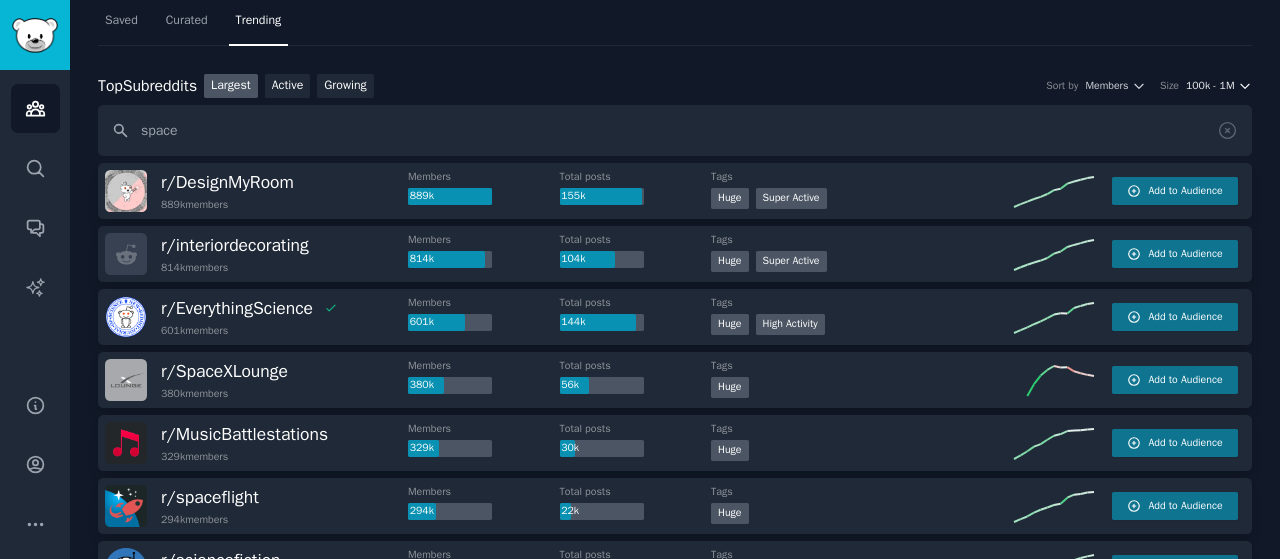 click 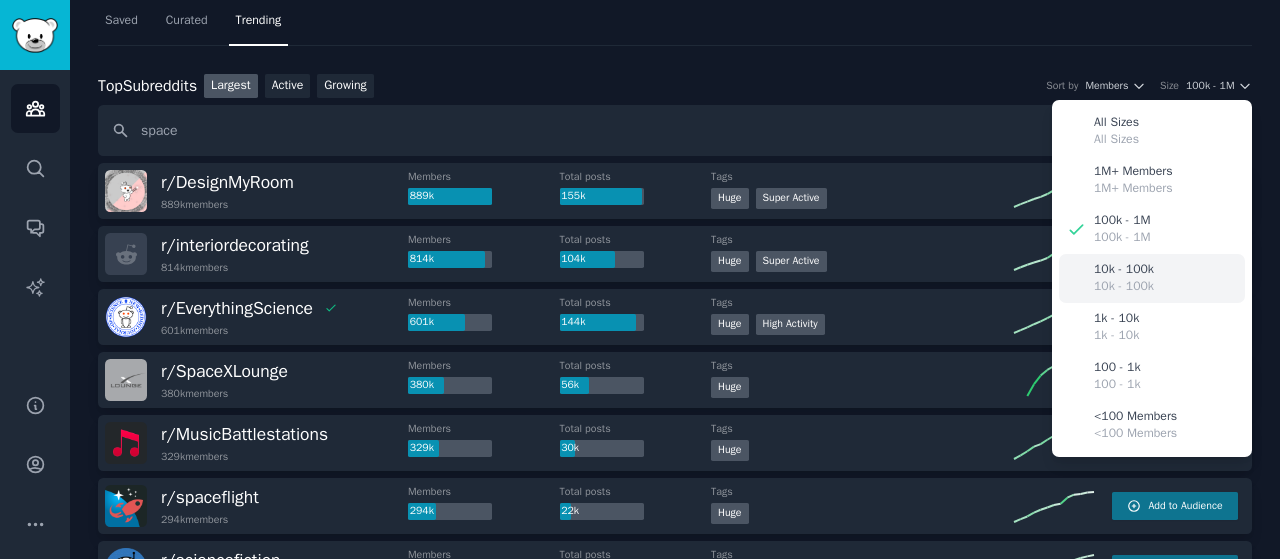 click on "10k - 100k 10k - 100k" at bounding box center (1152, 278) 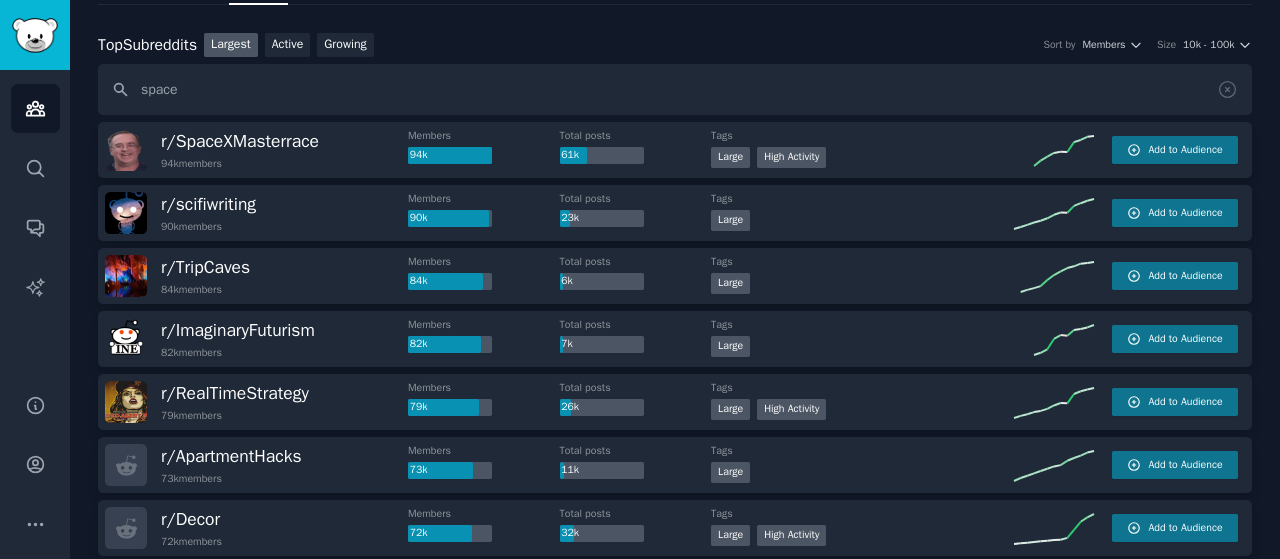 scroll, scrollTop: 0, scrollLeft: 0, axis: both 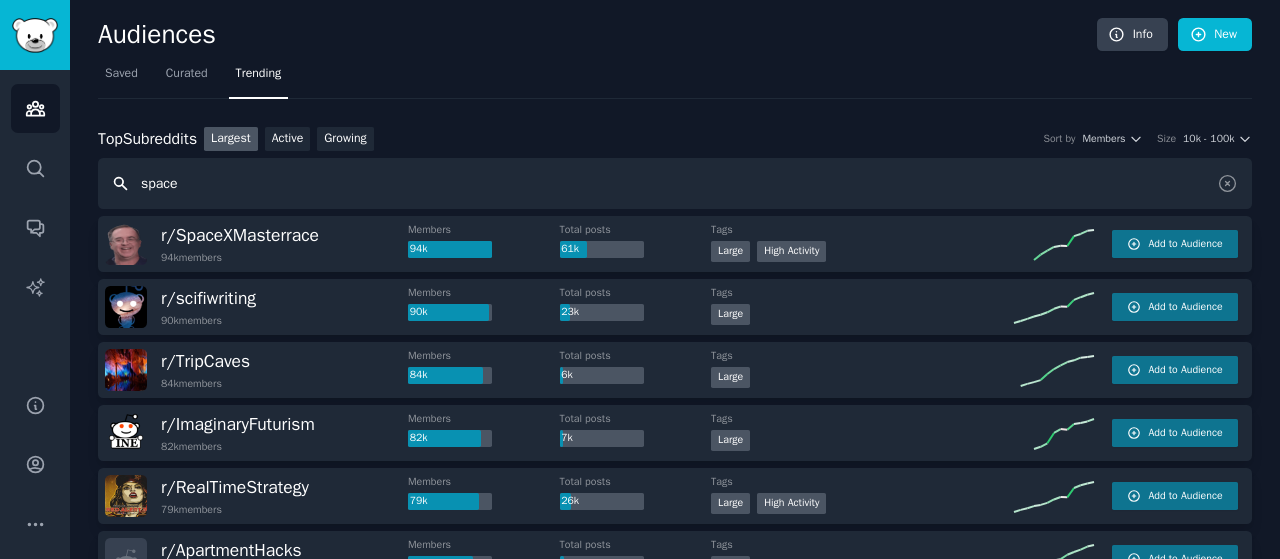click on "space" at bounding box center (675, 183) 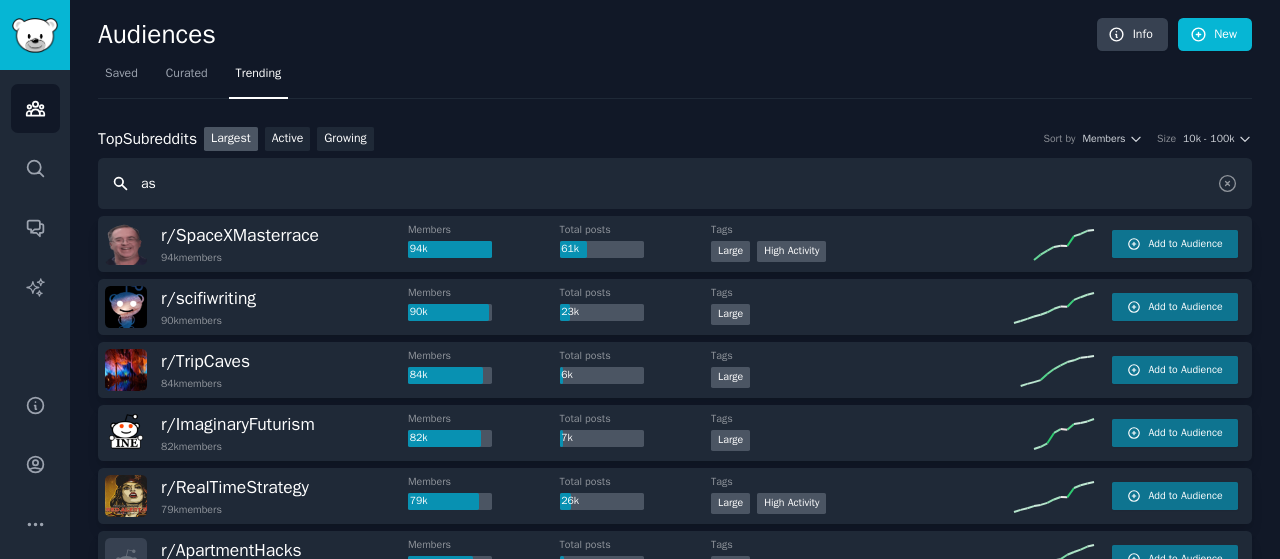 click on "as" at bounding box center (675, 183) 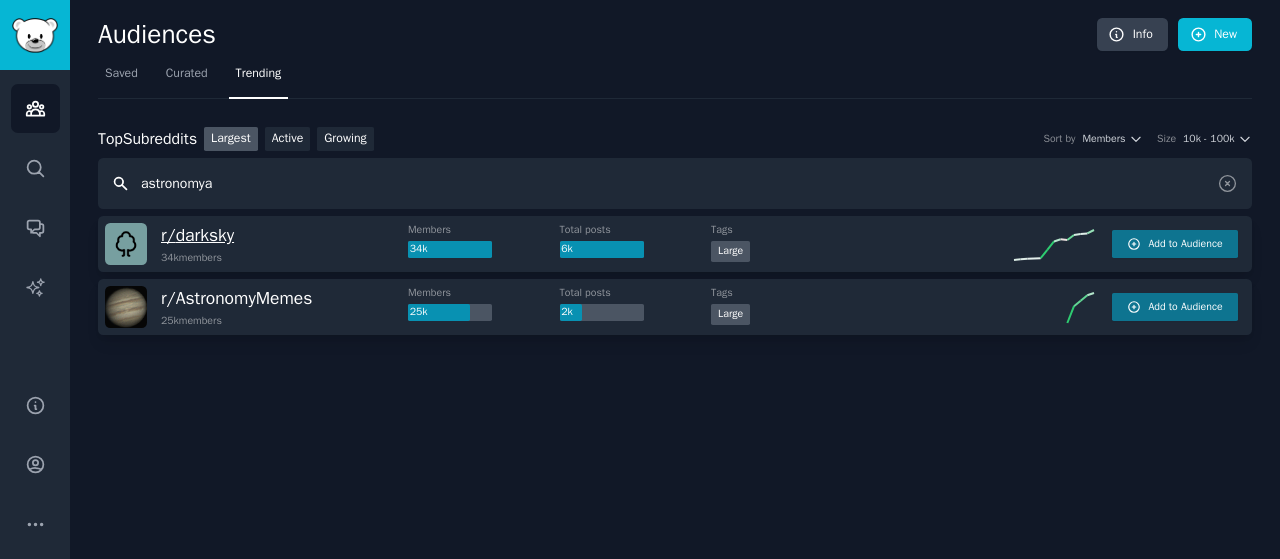 type on "astronomya" 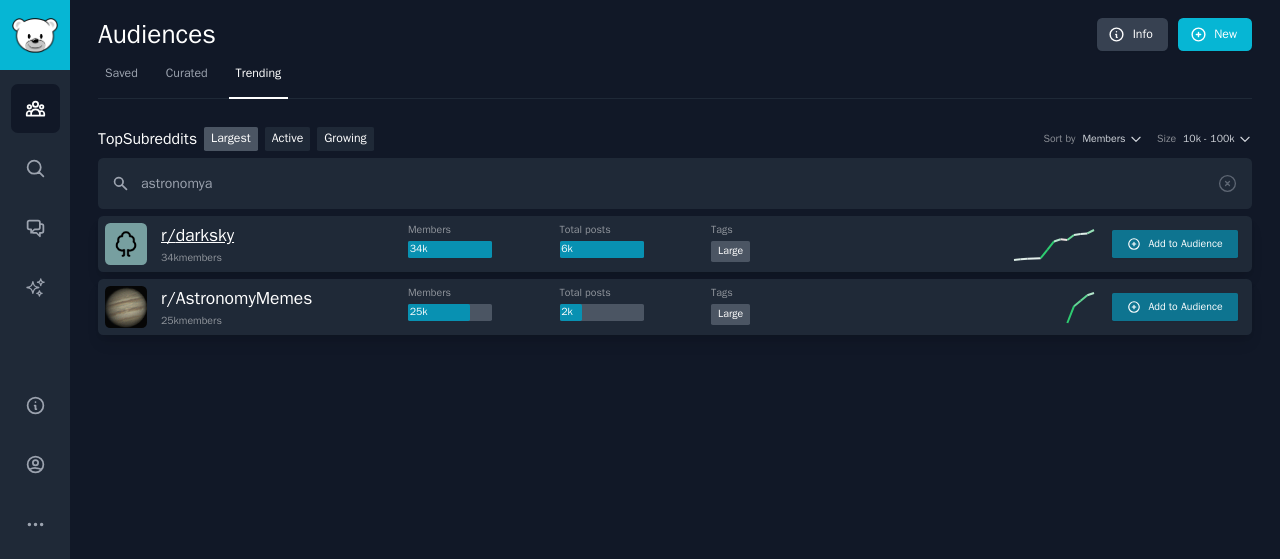 click on "r/ darksky" at bounding box center [197, 235] 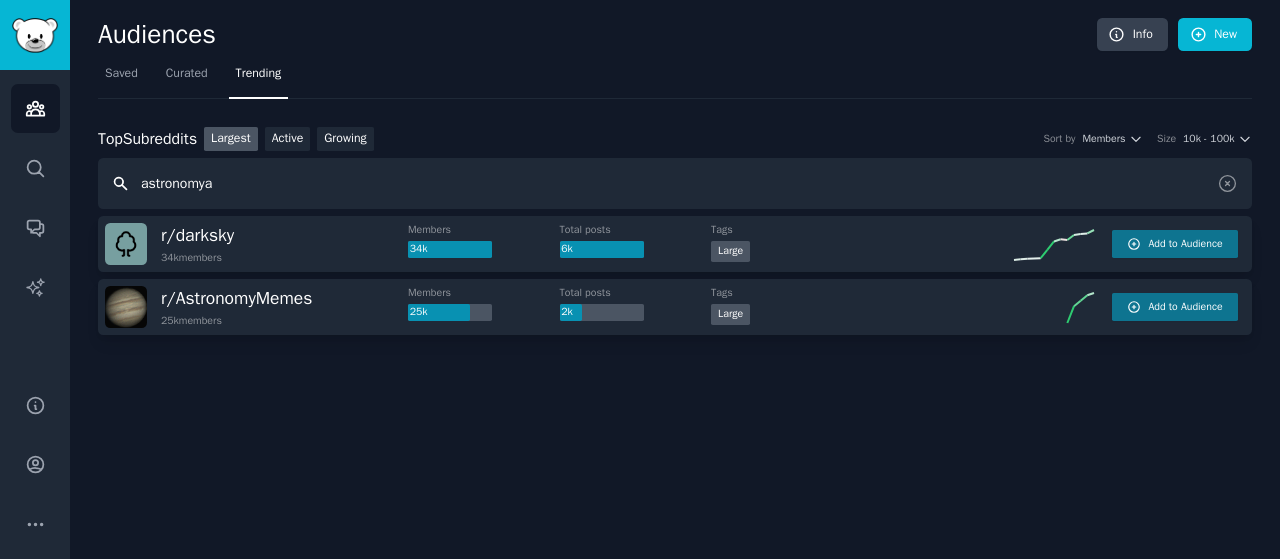 click on "astronomya" at bounding box center (675, 183) 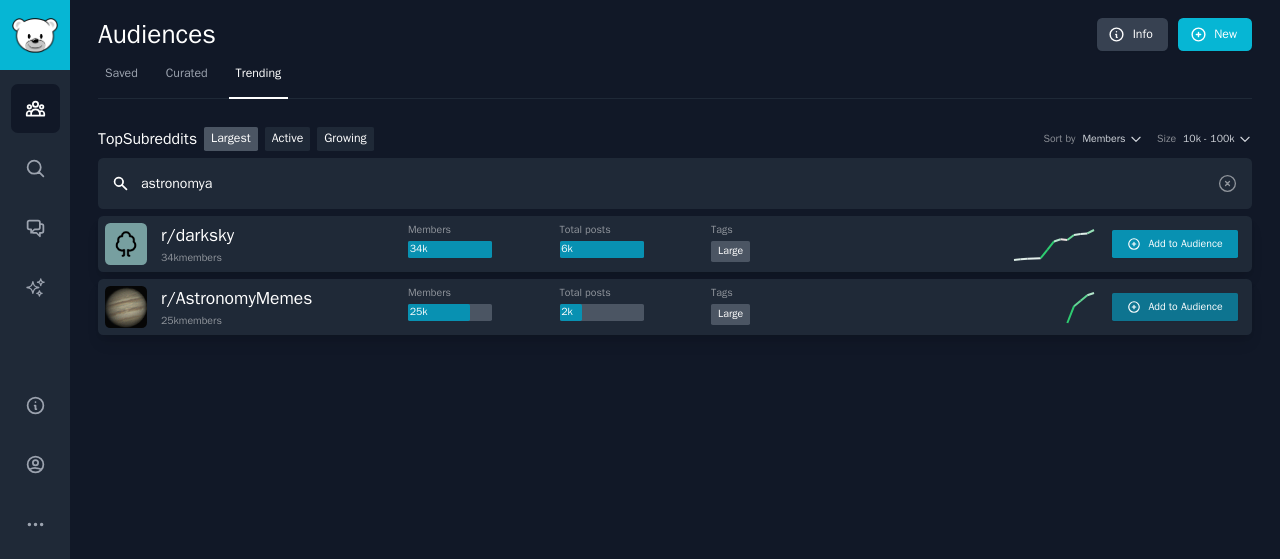 click 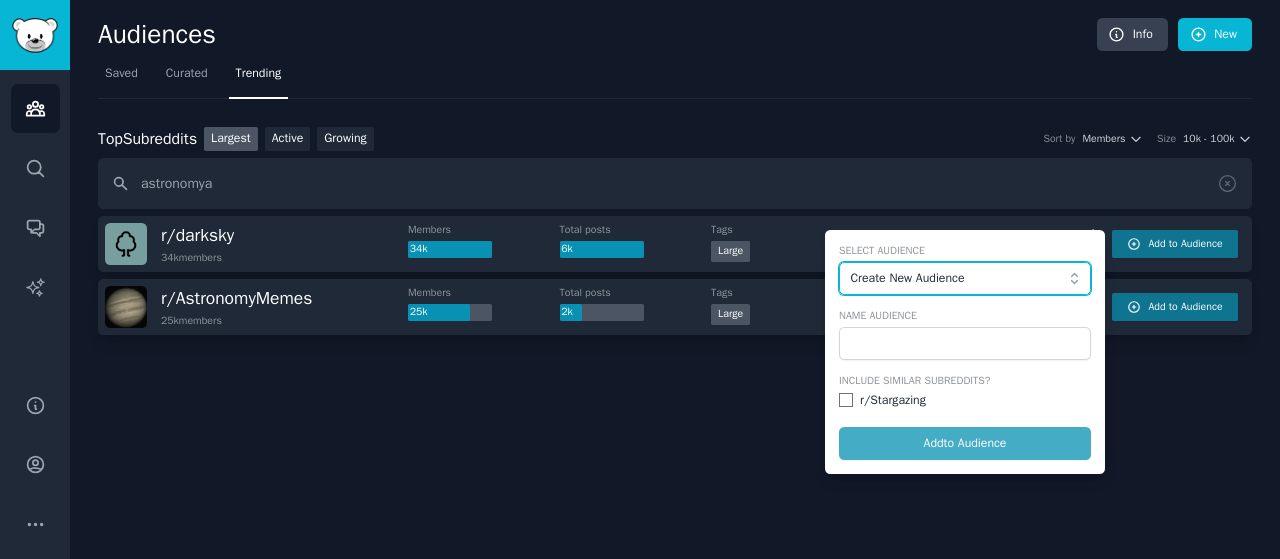 click on "Create New Audience" at bounding box center [960, 279] 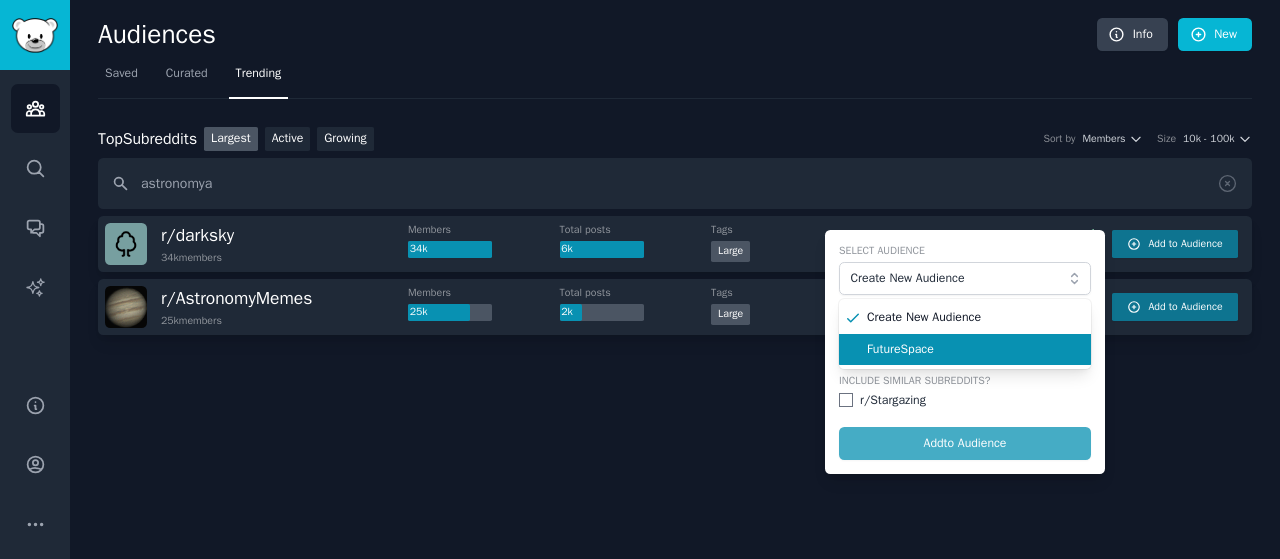click on "FutureSpace" at bounding box center (972, 350) 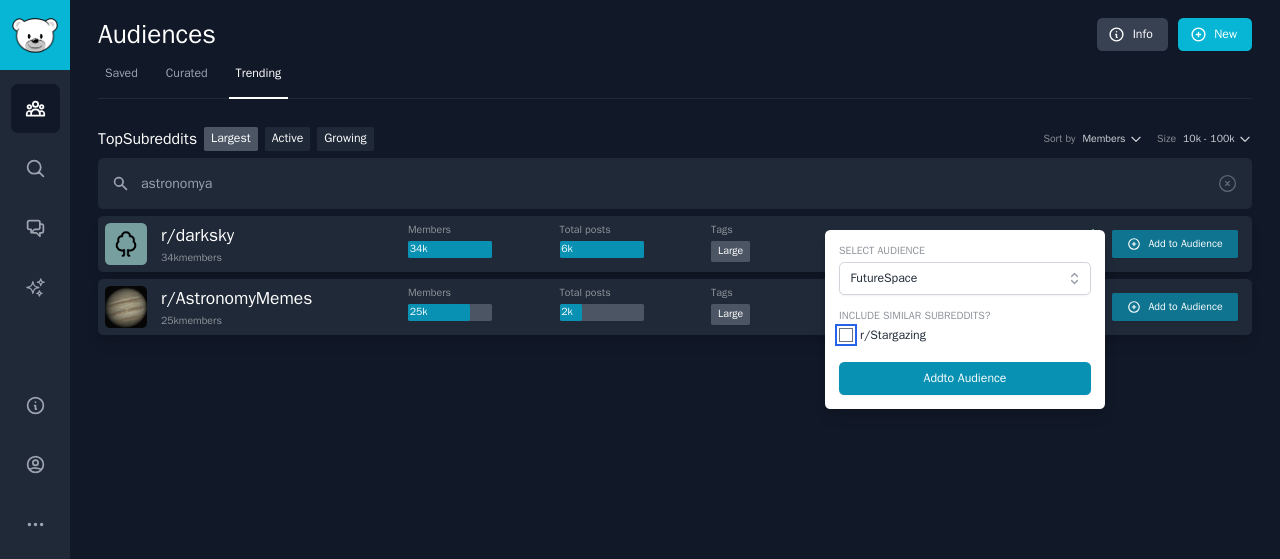 click at bounding box center (846, 335) 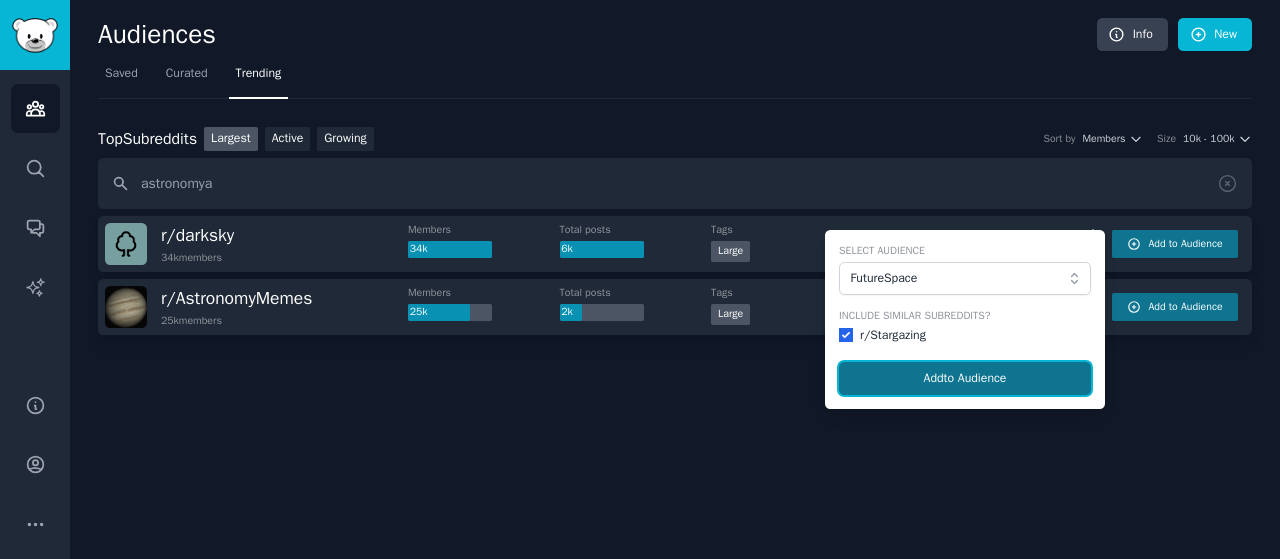 click on "Add  to Audience" 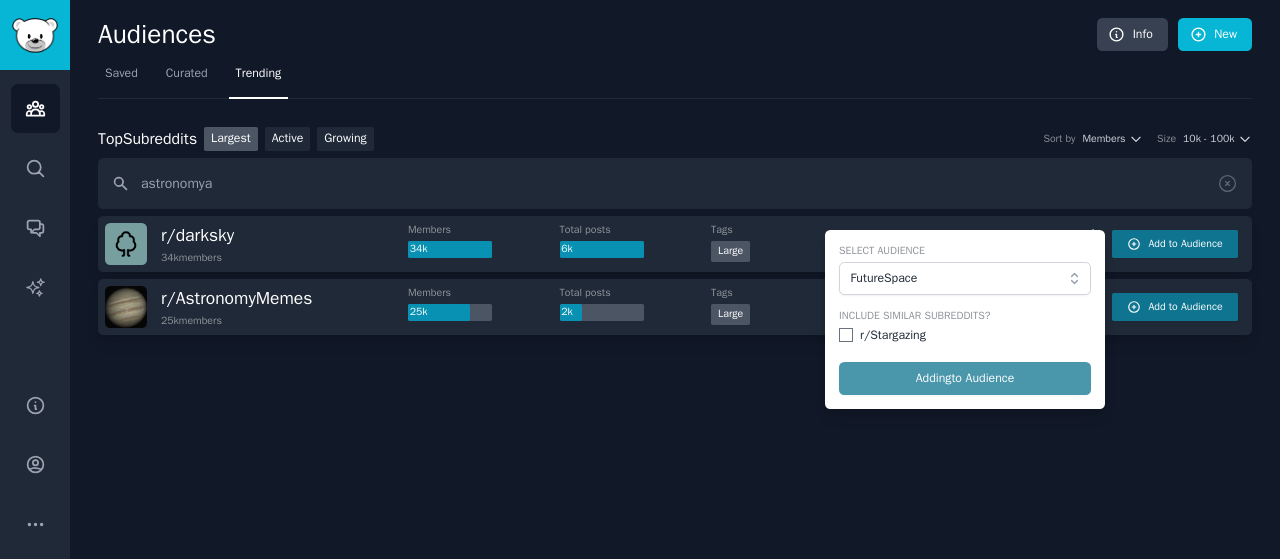 checkbox on "false" 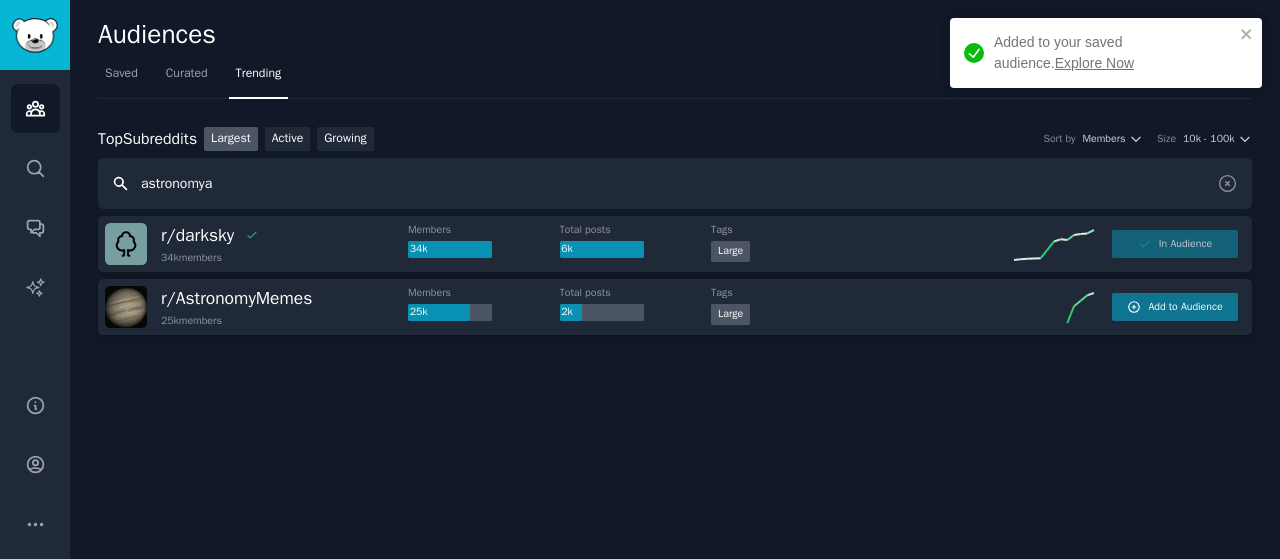 click on "astronomya" at bounding box center [675, 183] 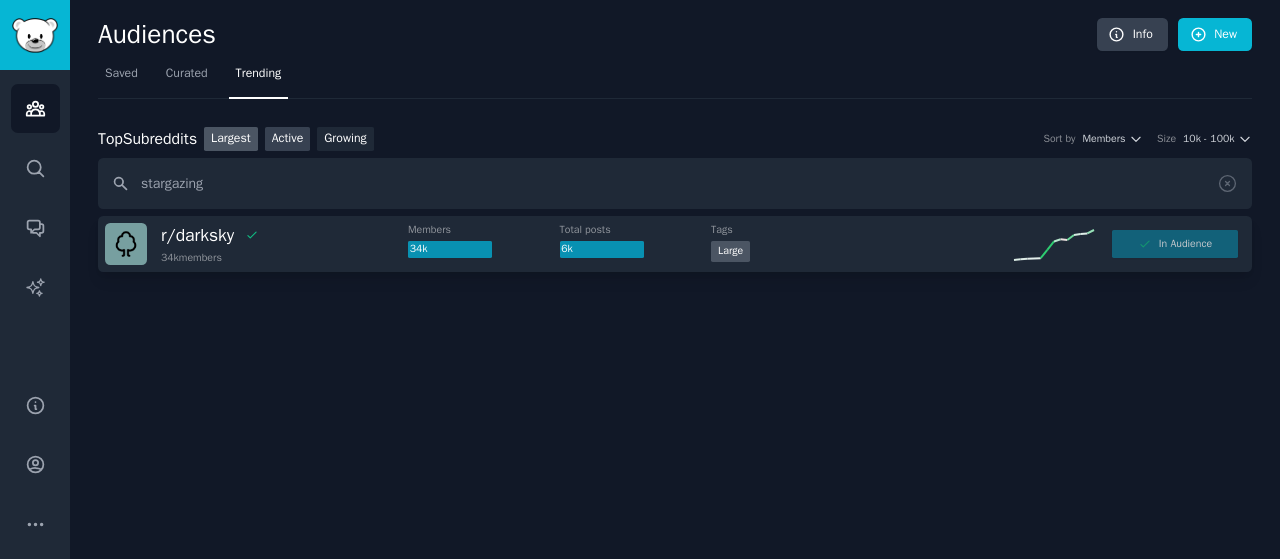 click on "Active" at bounding box center (288, 139) 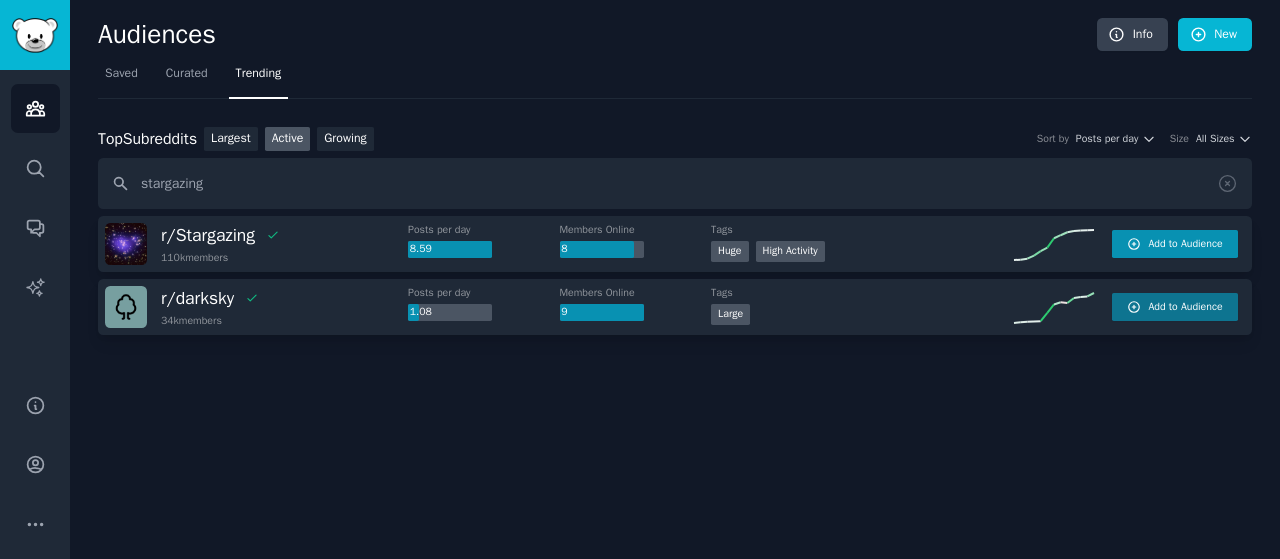 click on "Add to Audience" at bounding box center (1185, 244) 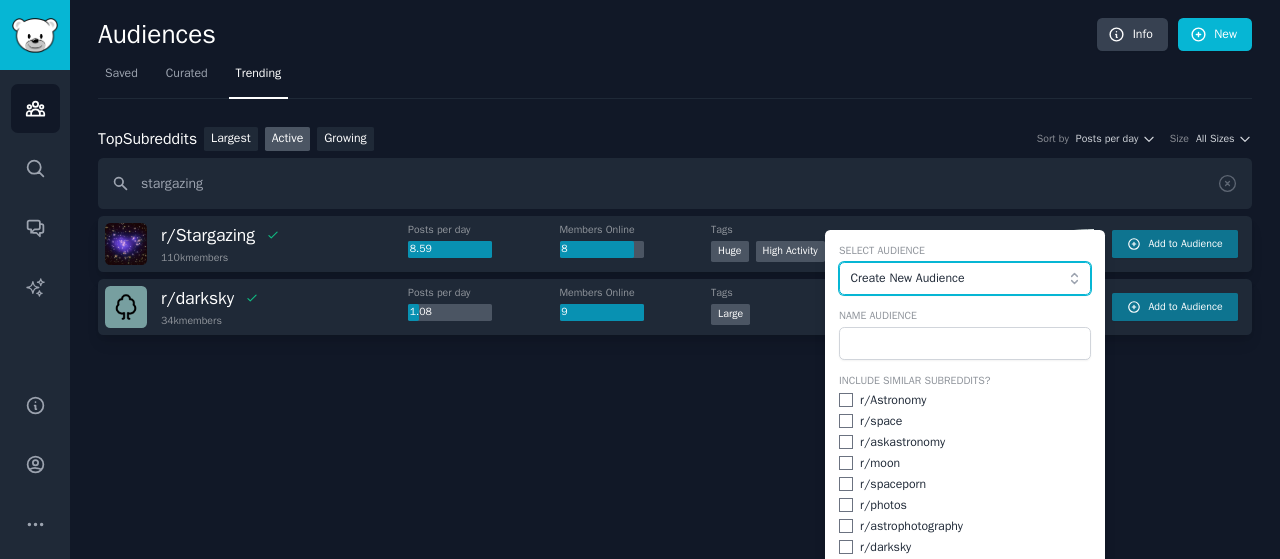 click on "Create New Audience" at bounding box center (965, 279) 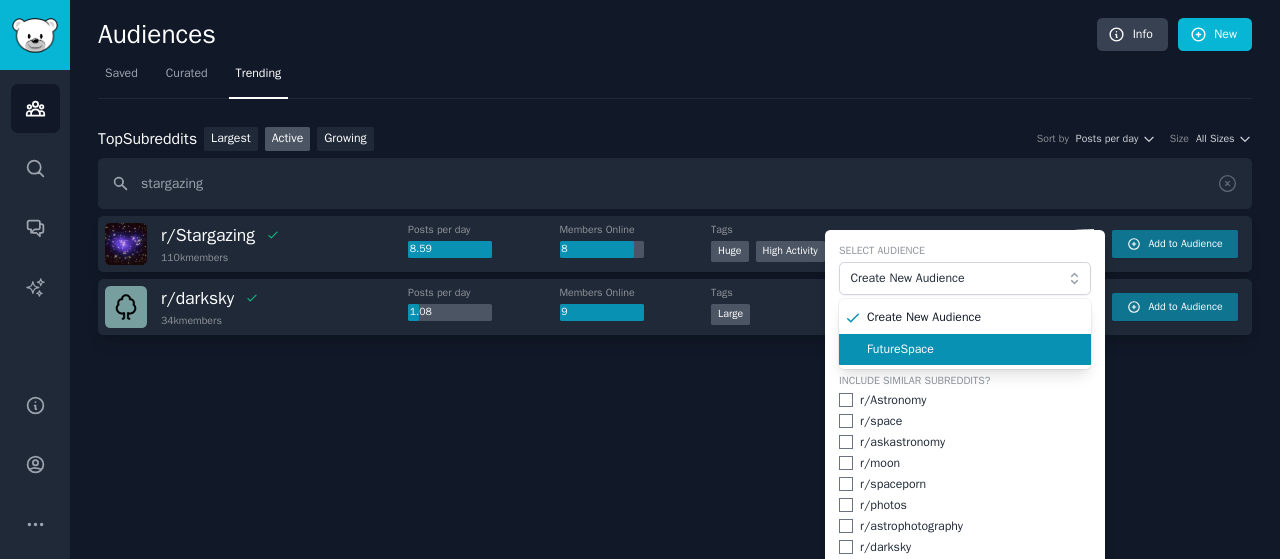 click on "FutureSpace" at bounding box center (965, 350) 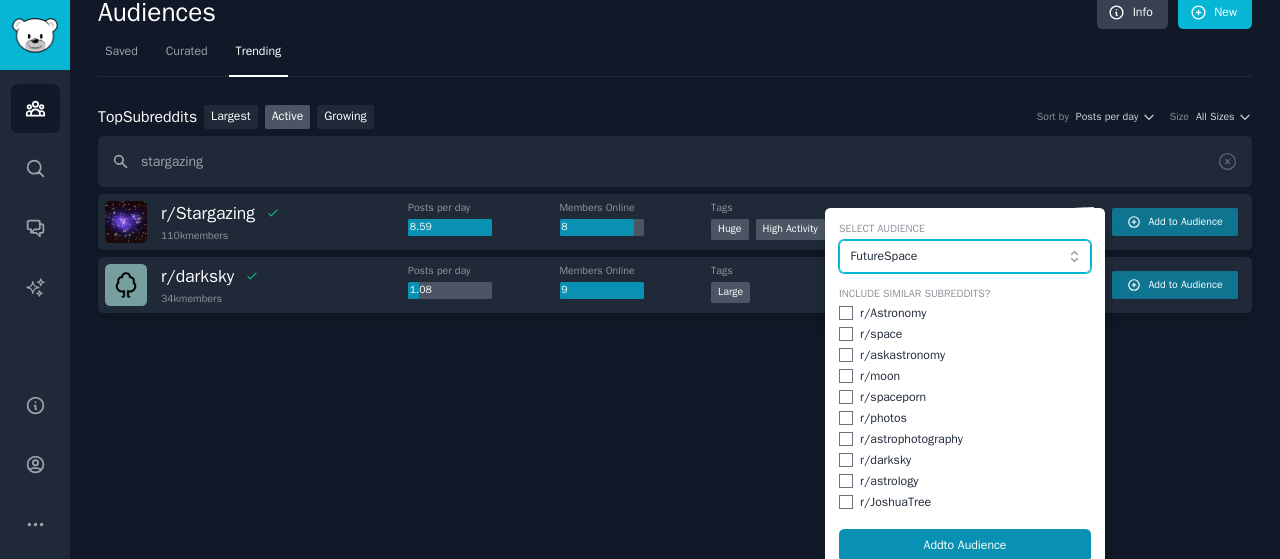 scroll, scrollTop: 36, scrollLeft: 0, axis: vertical 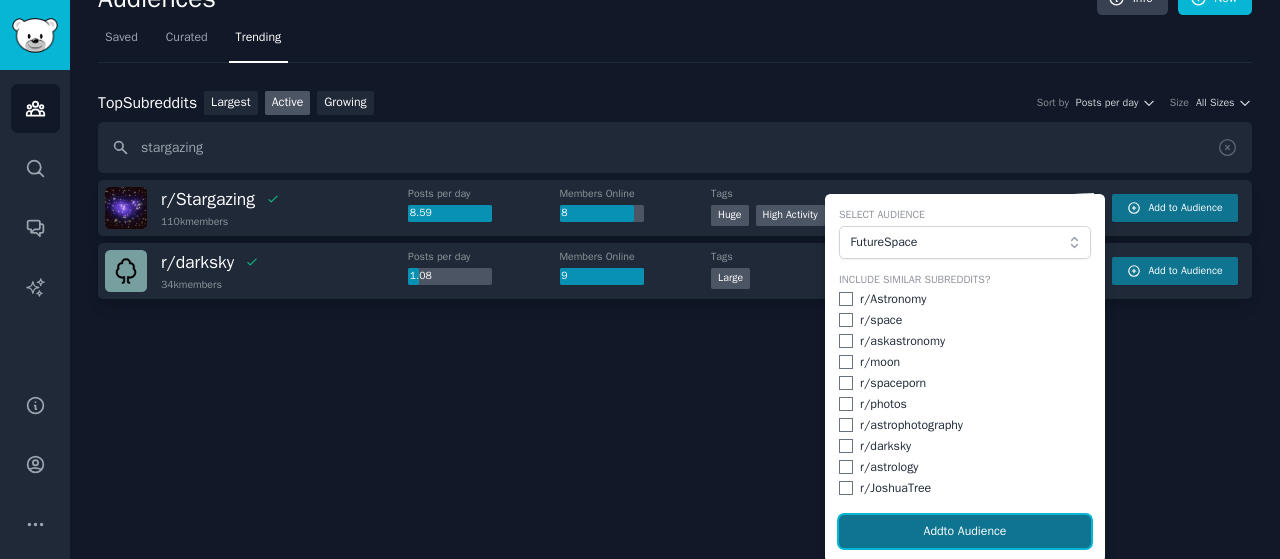 click on "Add  to Audience" 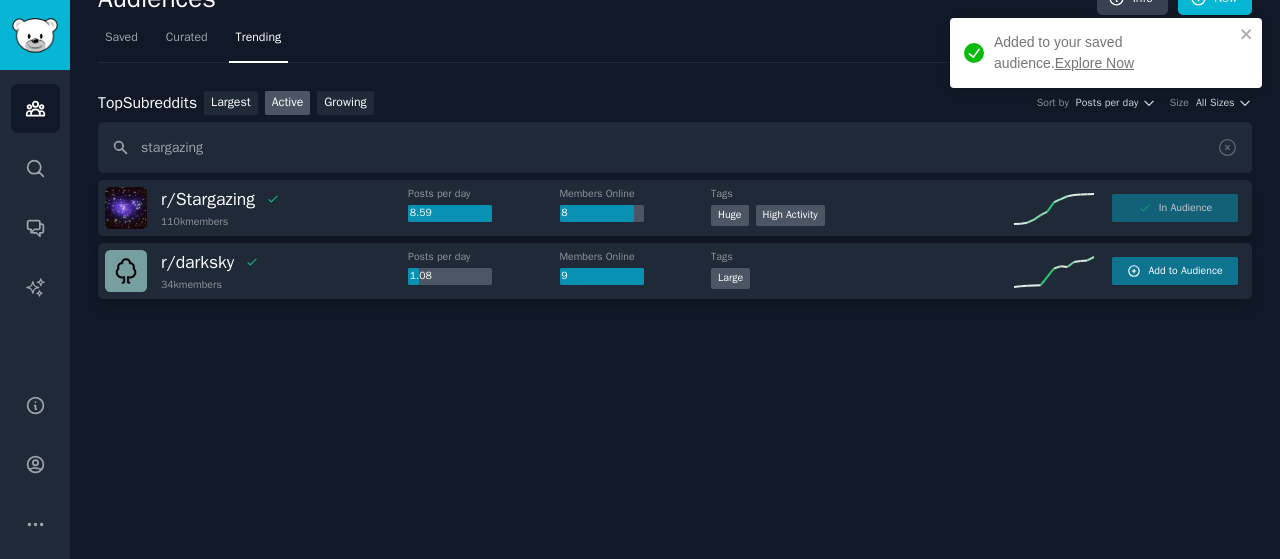 scroll, scrollTop: 0, scrollLeft: 0, axis: both 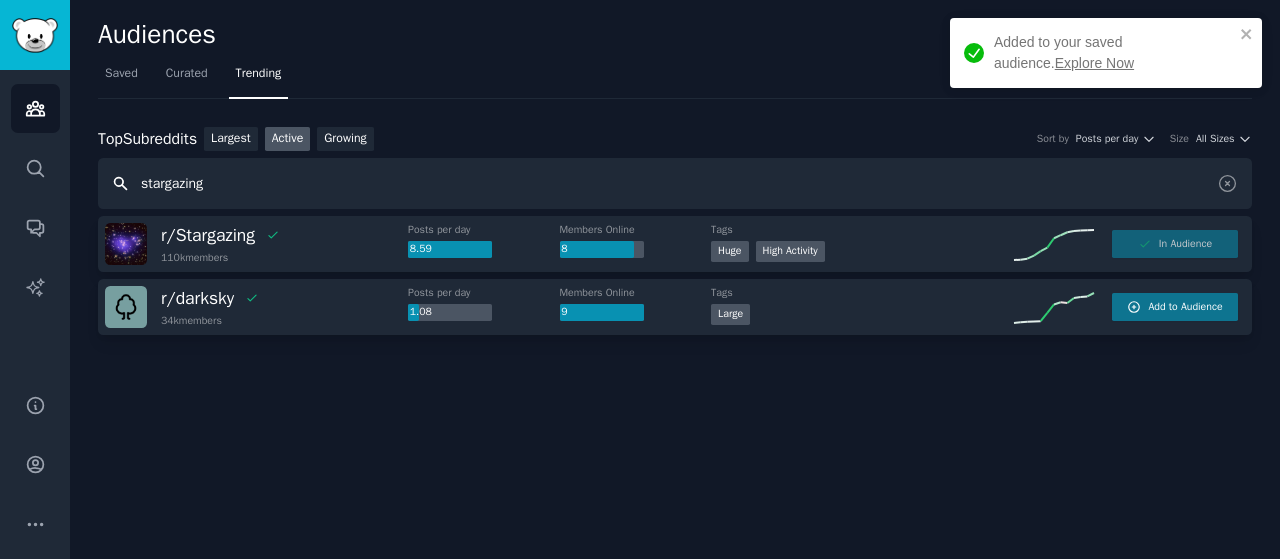 click on "stargazing" at bounding box center (675, 183) 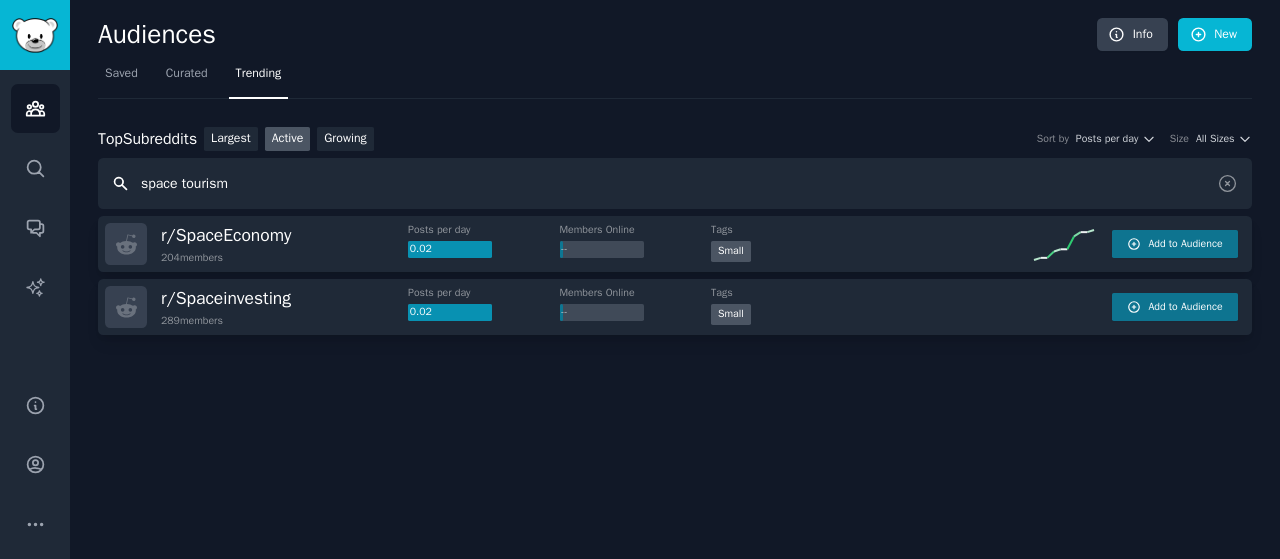 drag, startPoint x: 179, startPoint y: 181, endPoint x: 268, endPoint y: 166, distance: 90.255196 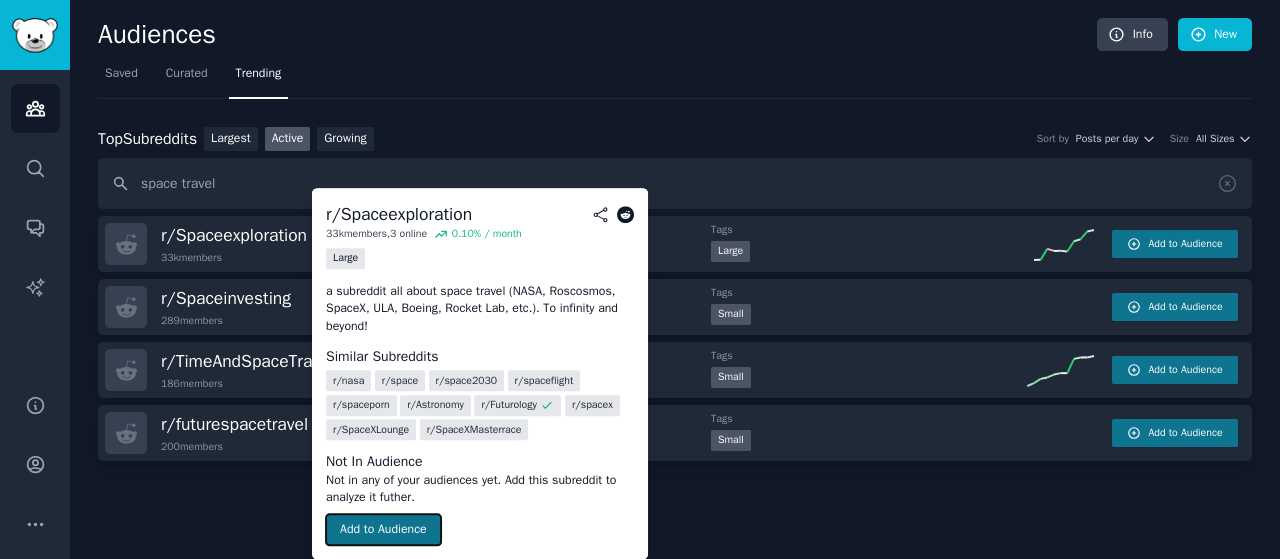 click on "Add to Audience" at bounding box center [383, 530] 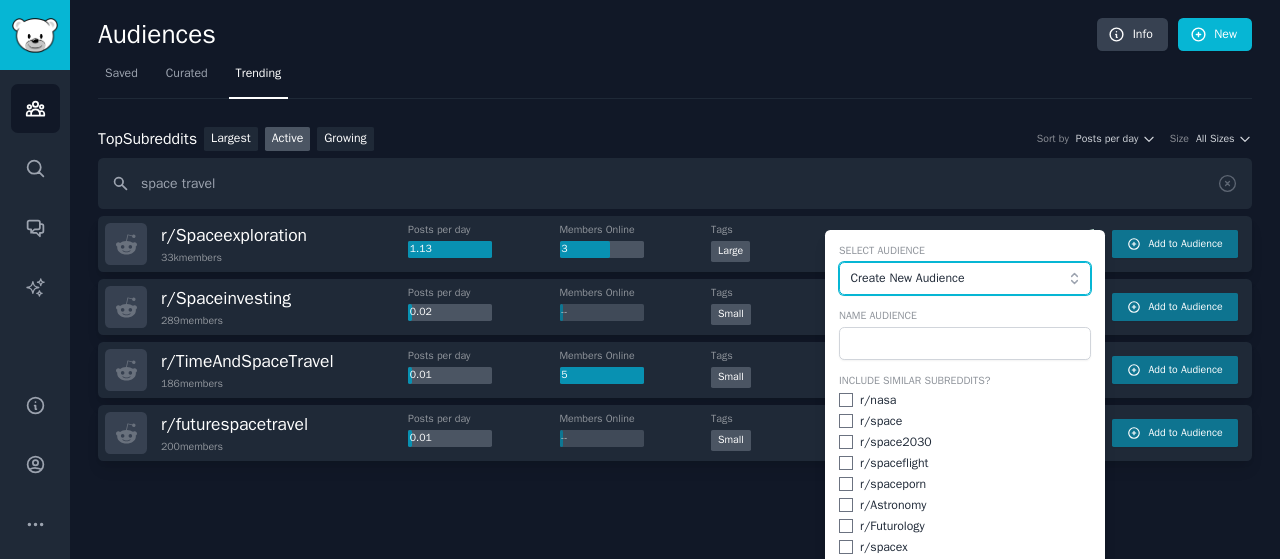 click on "Create New Audience" at bounding box center [965, 279] 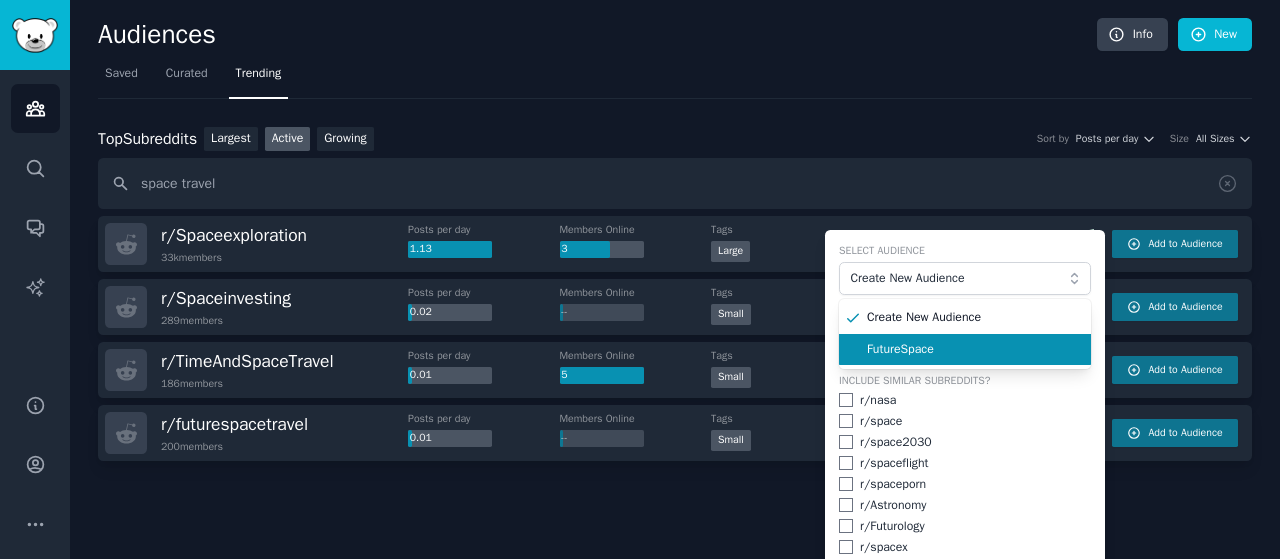 click on "FutureSpace" at bounding box center [972, 350] 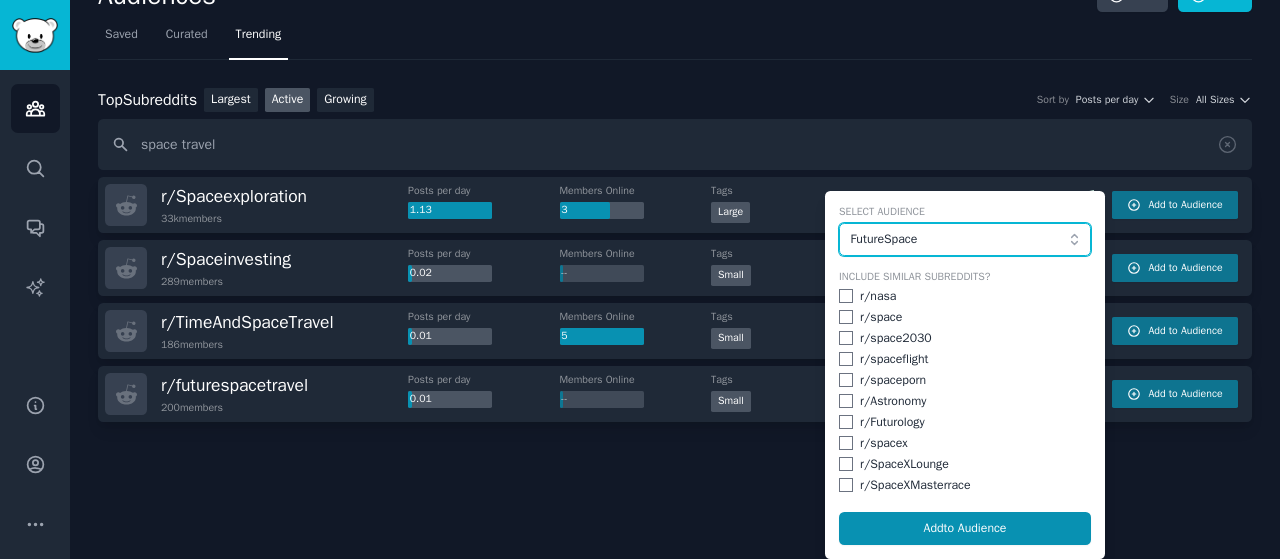scroll, scrollTop: 40, scrollLeft: 0, axis: vertical 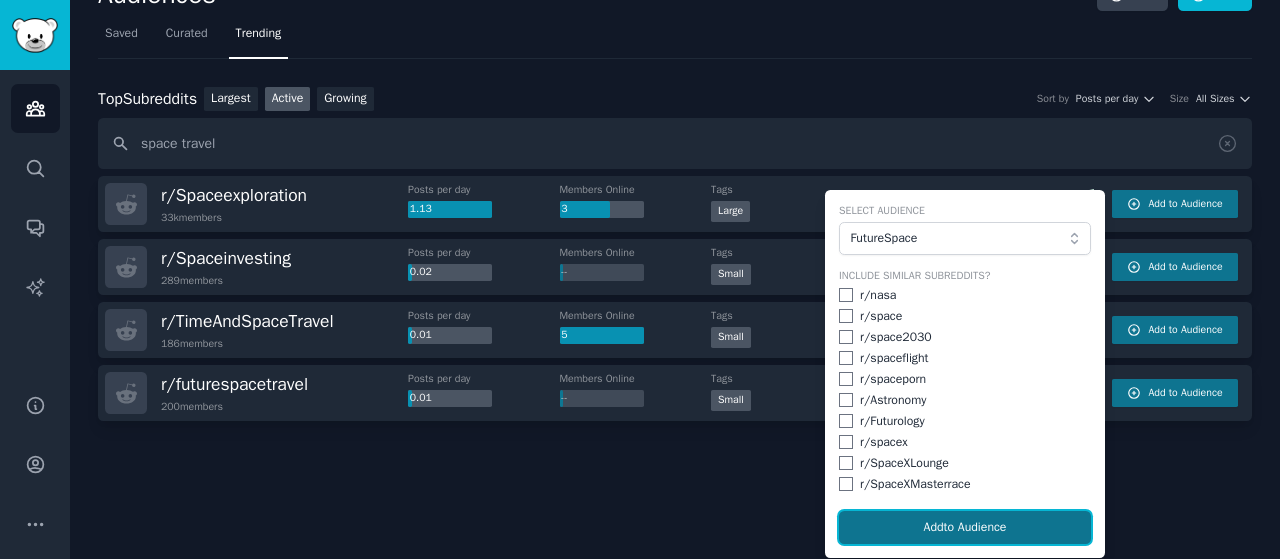 click on "Add  to Audience" 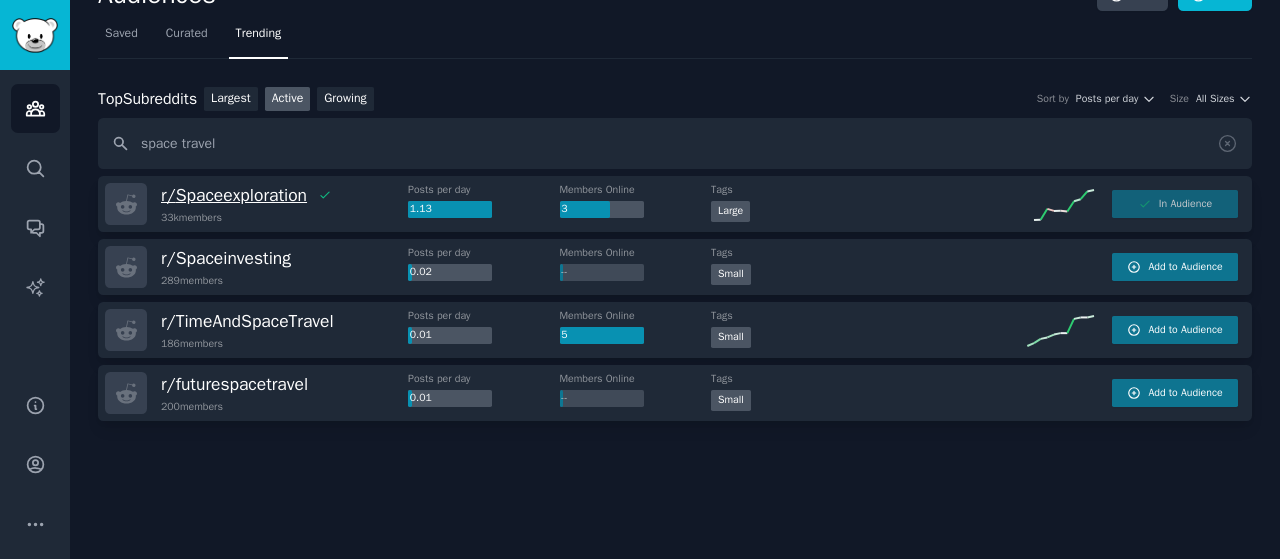 click on "r/ Spaceexploration" at bounding box center (234, 195) 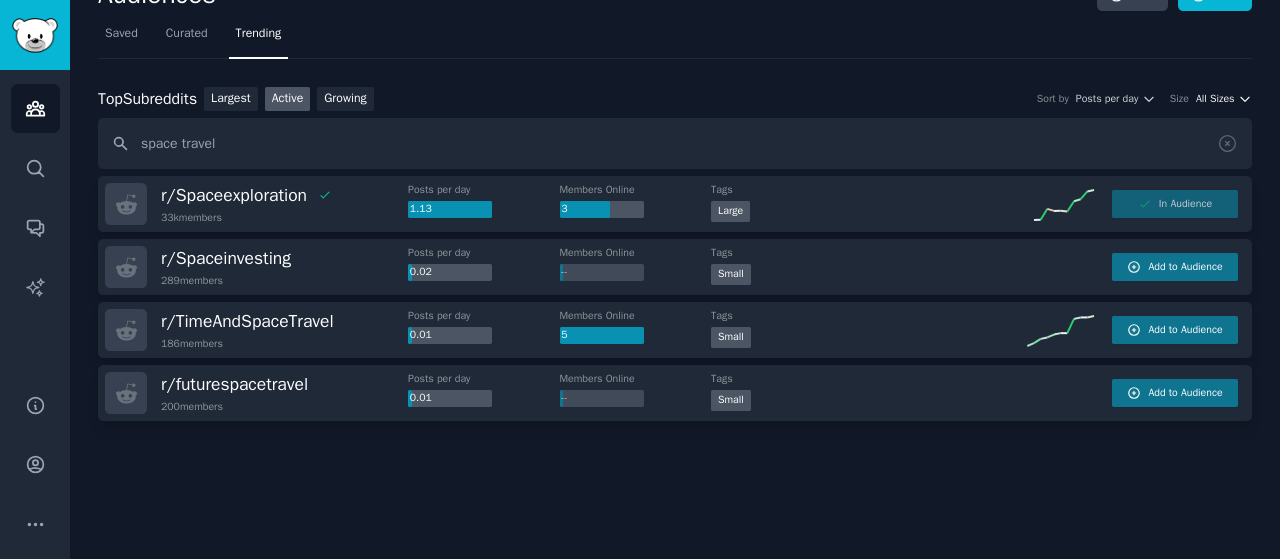 click on "All Sizes" at bounding box center [1224, 99] 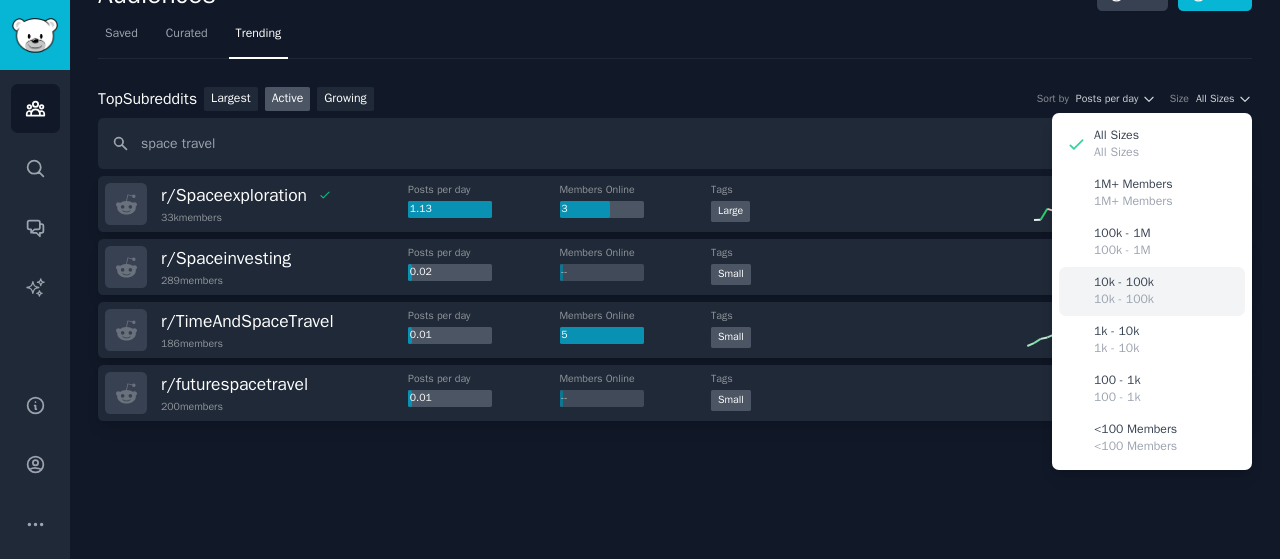 click on "10k - 100k" at bounding box center (1124, 283) 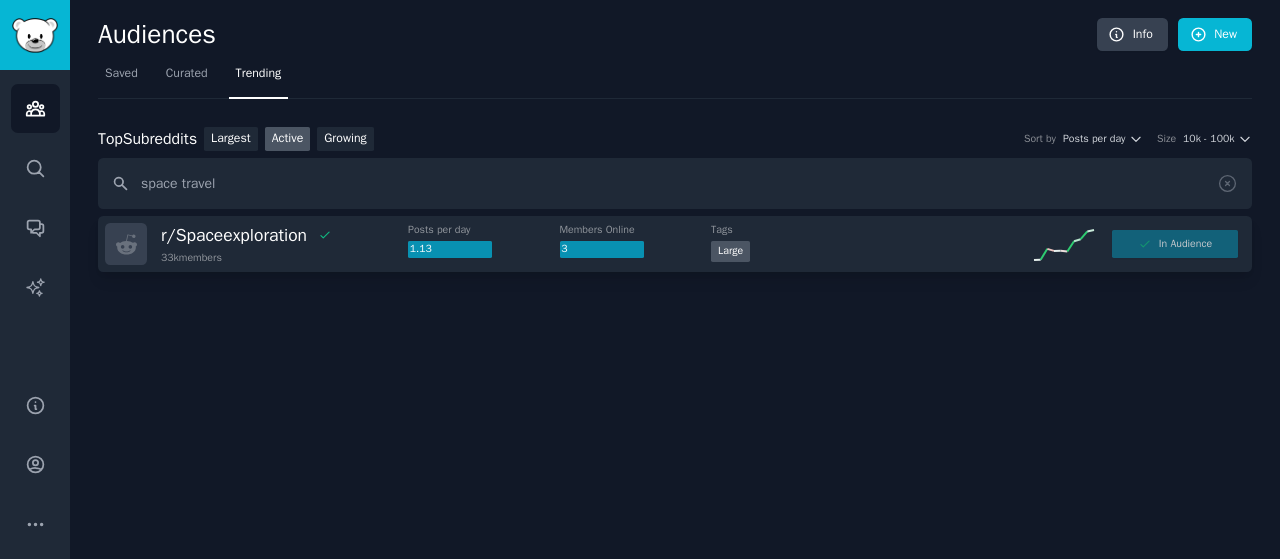 scroll, scrollTop: 0, scrollLeft: 0, axis: both 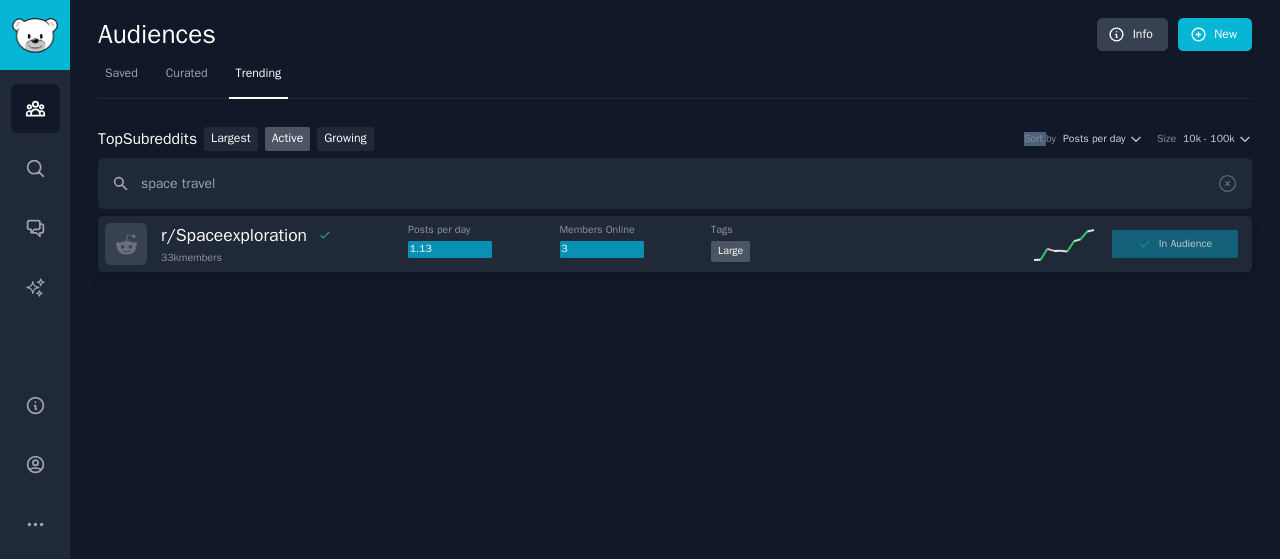 click on "Top   Subreddits Top Subreddits Largest Active Growing Sort by Posts per day Size 10k - 100k" at bounding box center [675, 139] 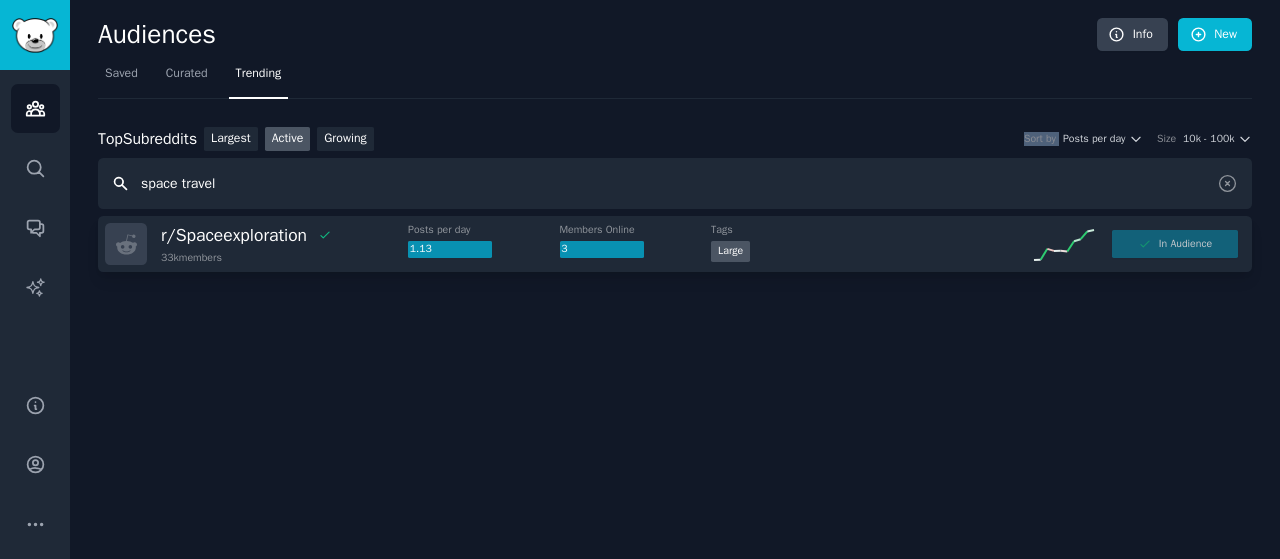 click on "space travel" at bounding box center (675, 183) 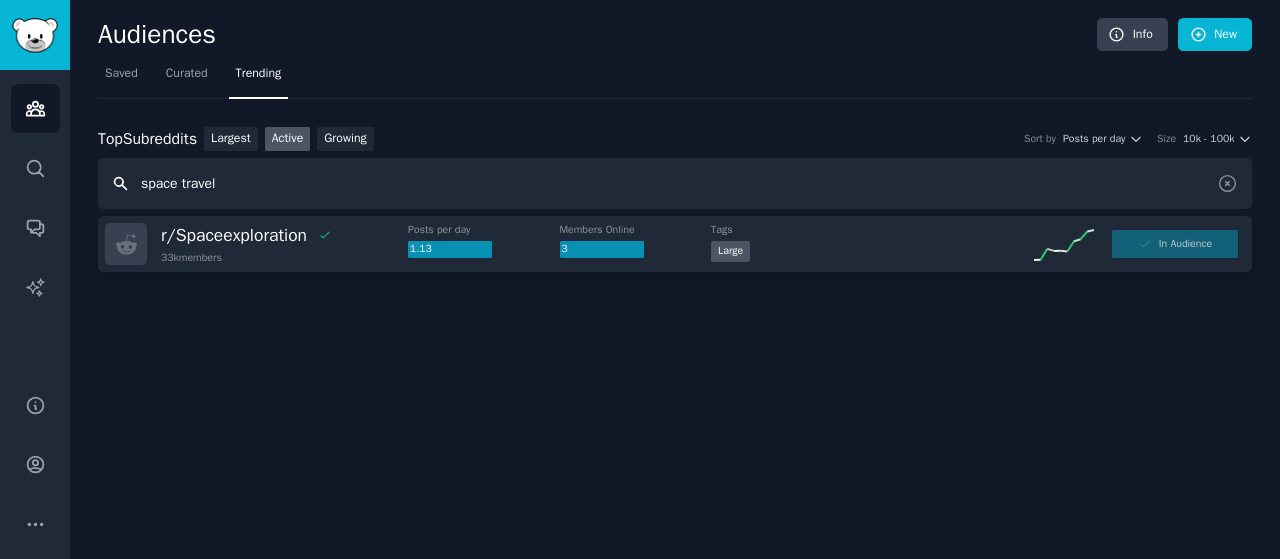click on "space travel" at bounding box center [675, 183] 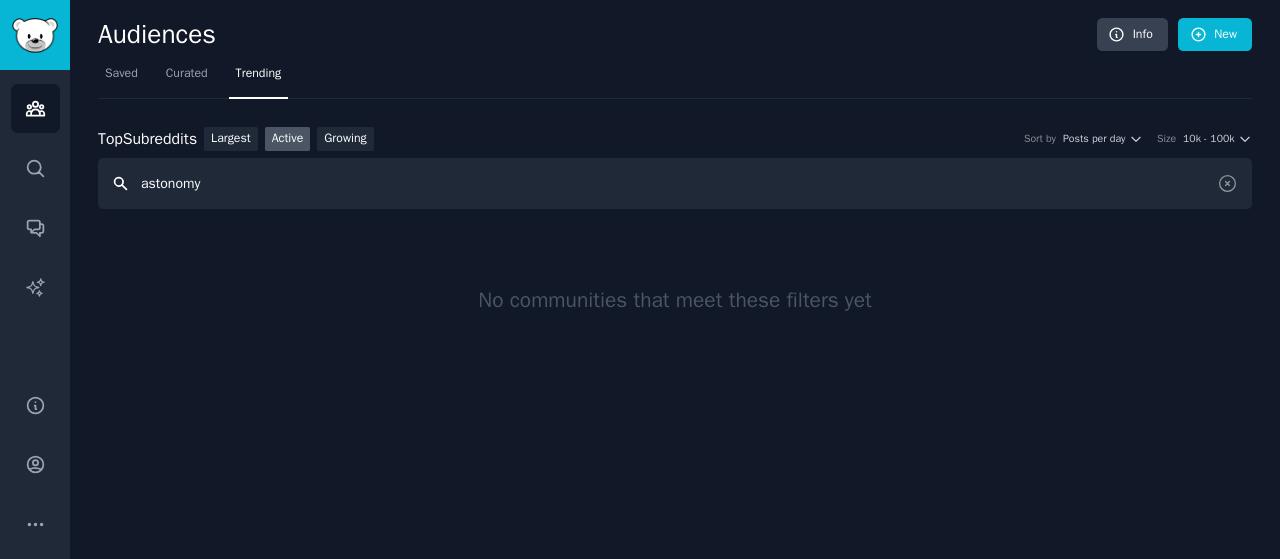 click on "astonomy" at bounding box center (675, 183) 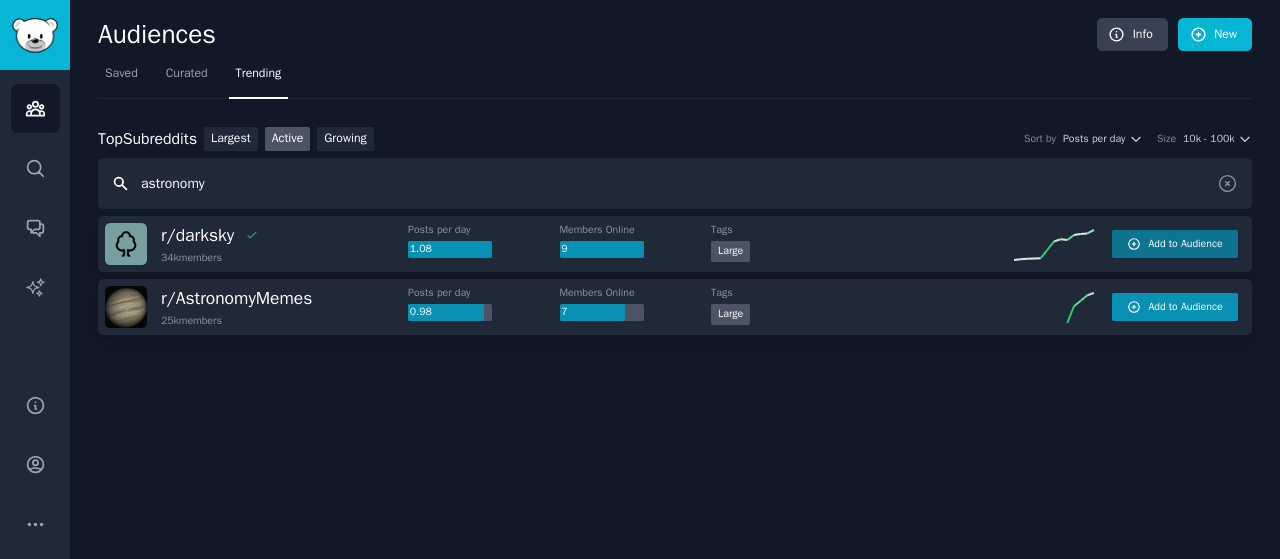 click on "Add to Audience" at bounding box center [1175, 307] 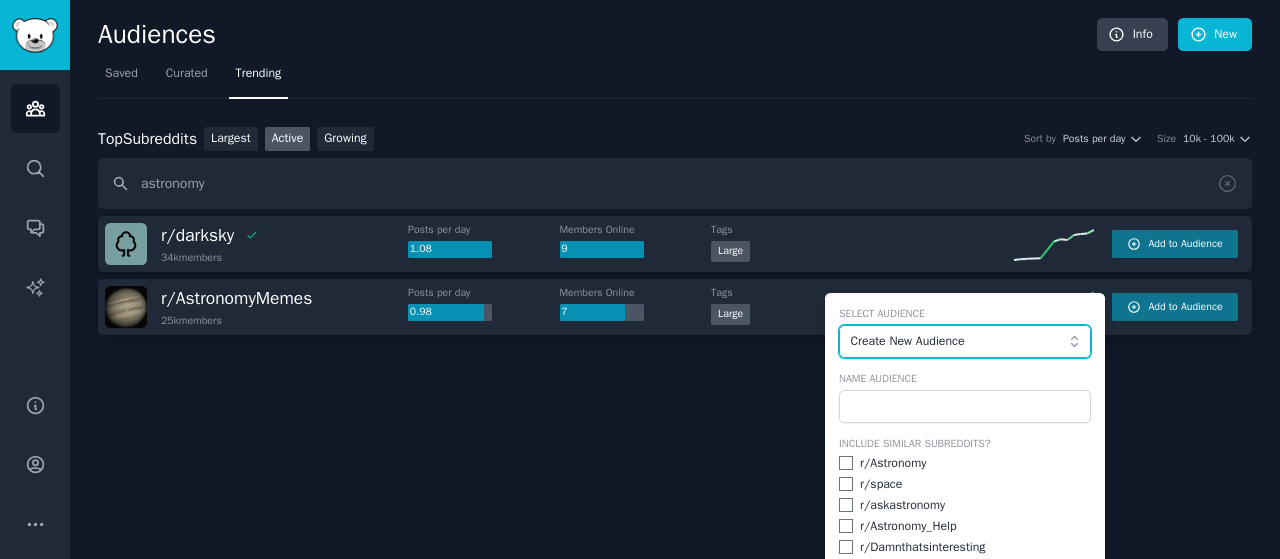 click on "Create New Audience" at bounding box center (960, 342) 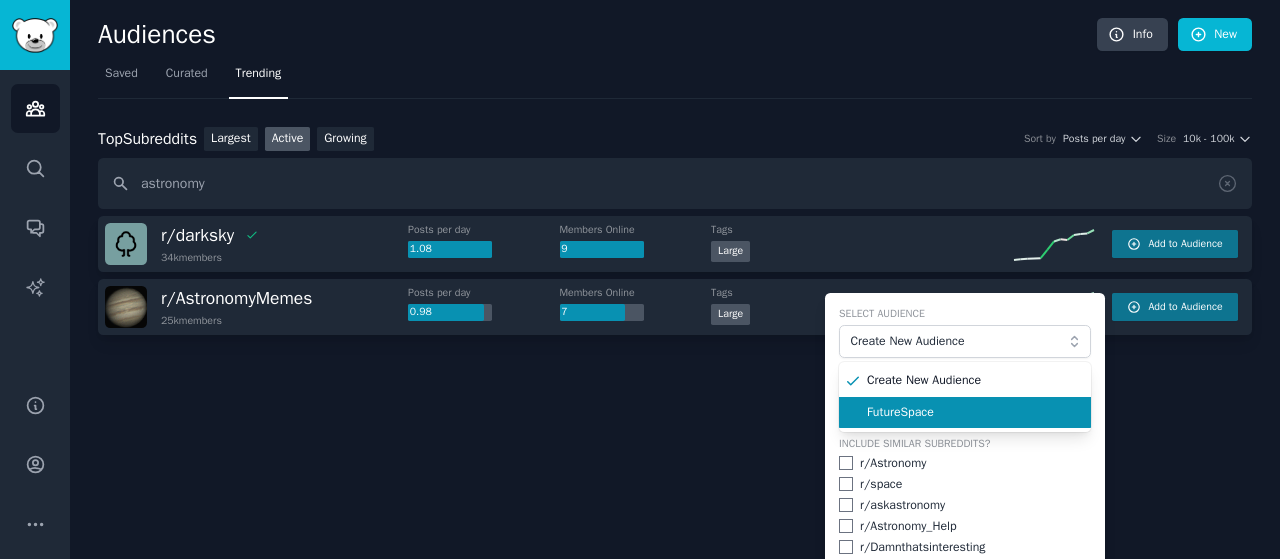 click on "FutureSpace" at bounding box center [972, 413] 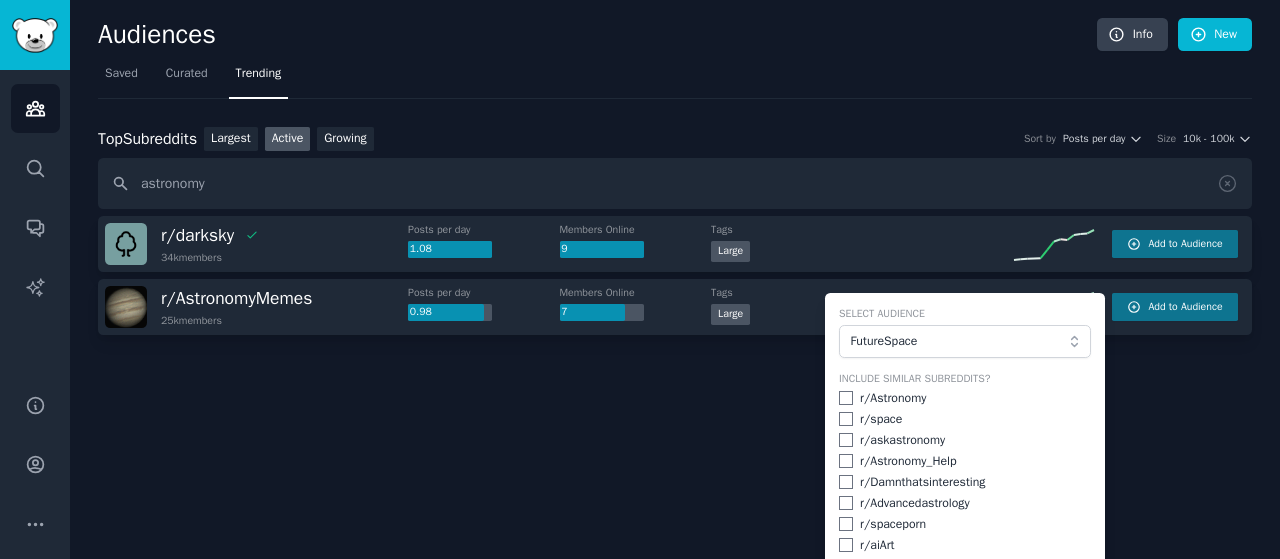 click on "Audiences Info New Saved Curated Trending Top   Subreddits Top Subreddits Largest Active Growing Sort by Posts per day Size 10k - 100k astronomy r/ darksky 34k  members Posts per day 1.08 Members Online 9 Tags Large Add to Audience r/ AstronomyMemes 25k  members Posts per day 0.98 Members Online 7 Tags Large Add to Audience Select Audience FutureSpace Include Similar Subreddits? r/ Astronomy r/ space r/ askastronomy r/ Astronomy_Help r/ Damnthatsinteresting r/ Advancedastrology r/ spaceporn r/ aiArt r/ EverythingScience r/ astrology Add  to Audience" 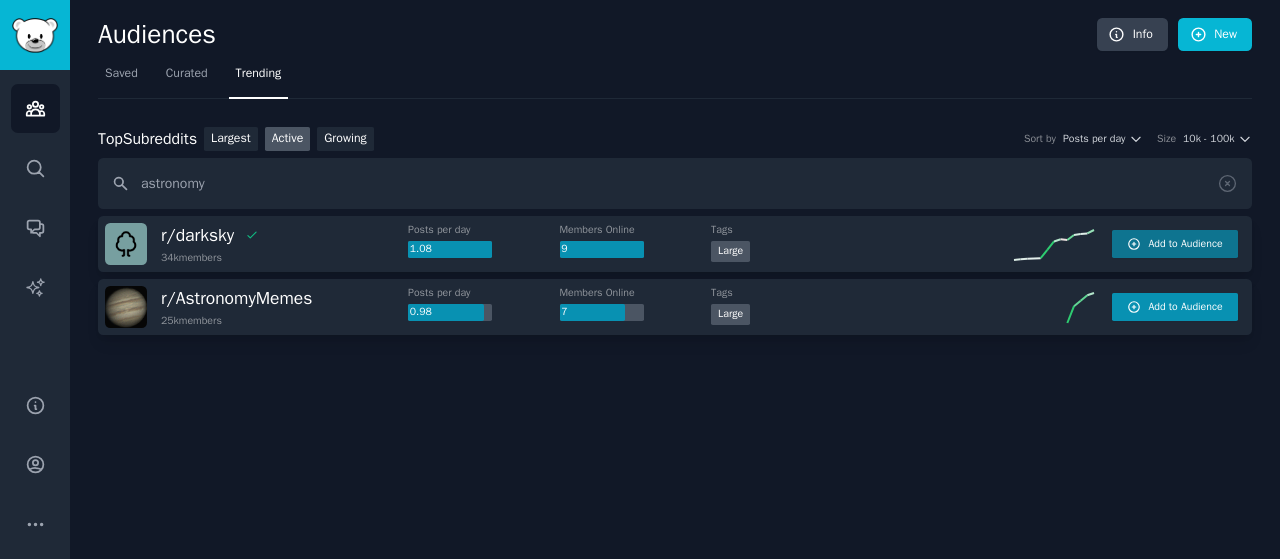 click 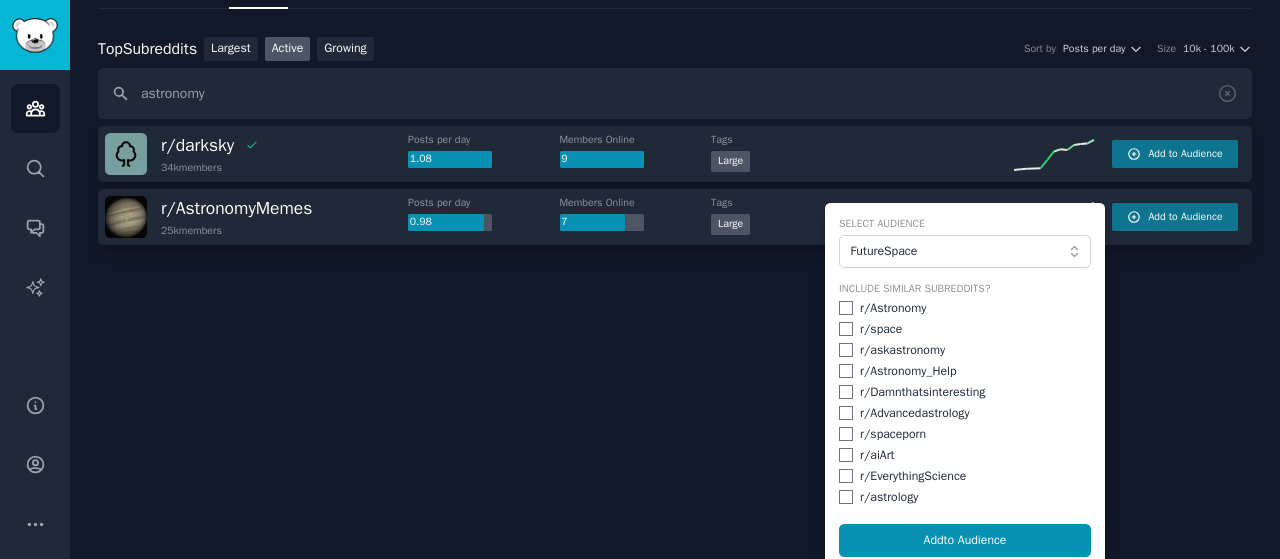 scroll, scrollTop: 98, scrollLeft: 0, axis: vertical 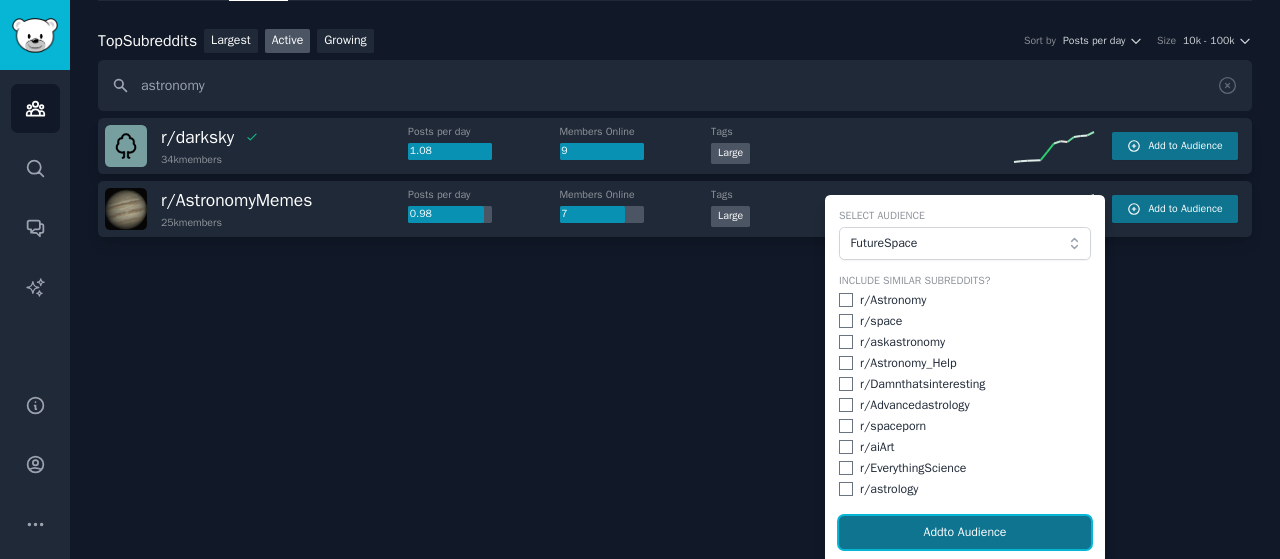click on "Add  to Audience" 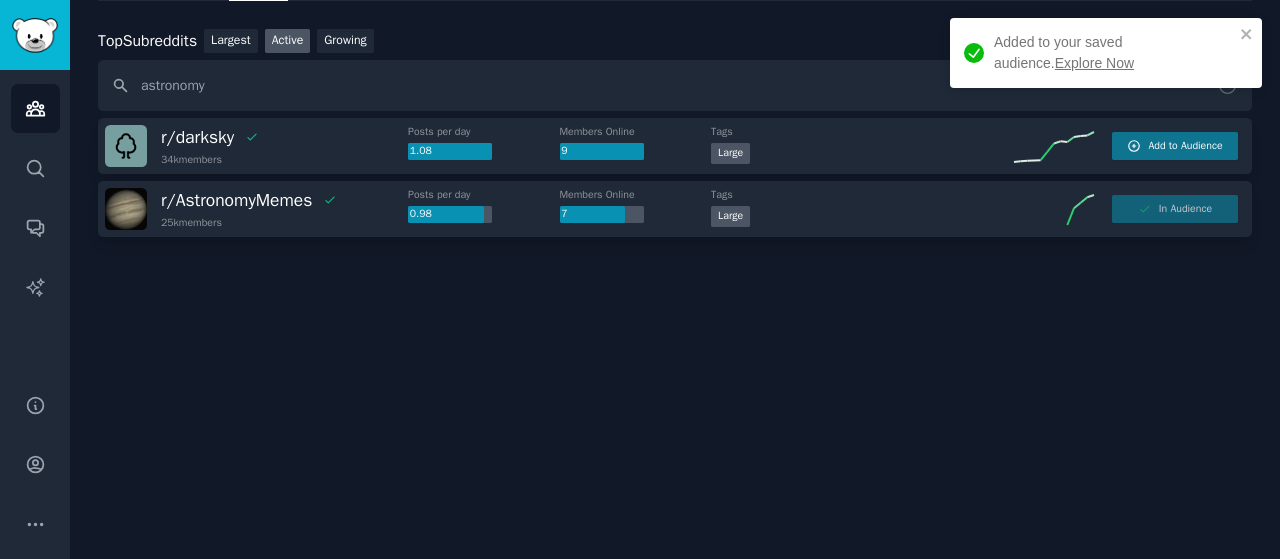 scroll, scrollTop: 0, scrollLeft: 0, axis: both 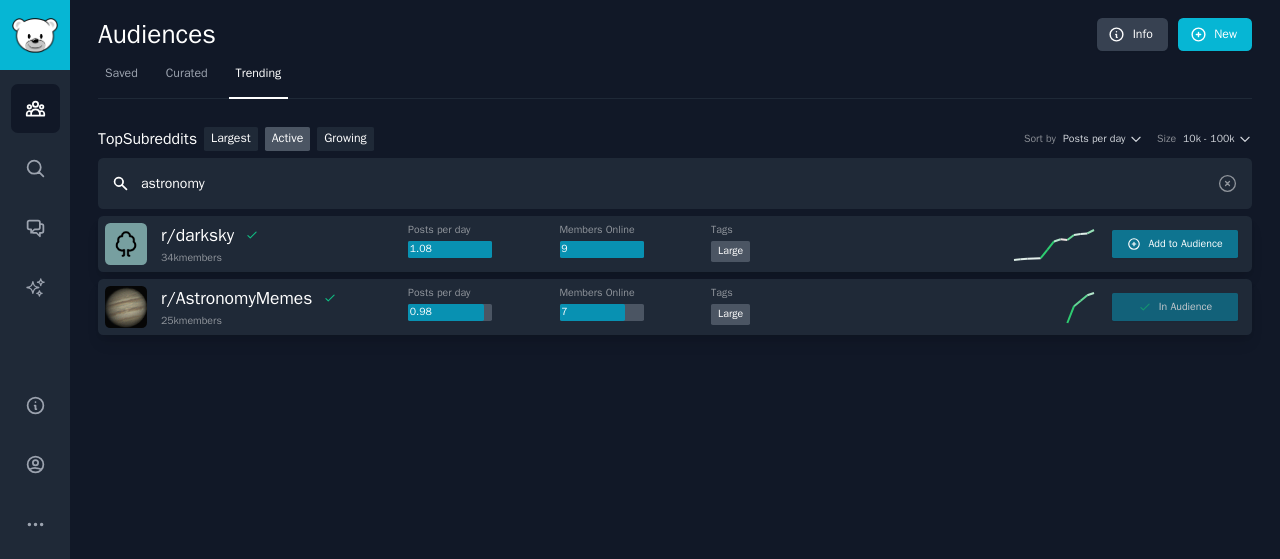 click on "astronomy" at bounding box center [675, 183] 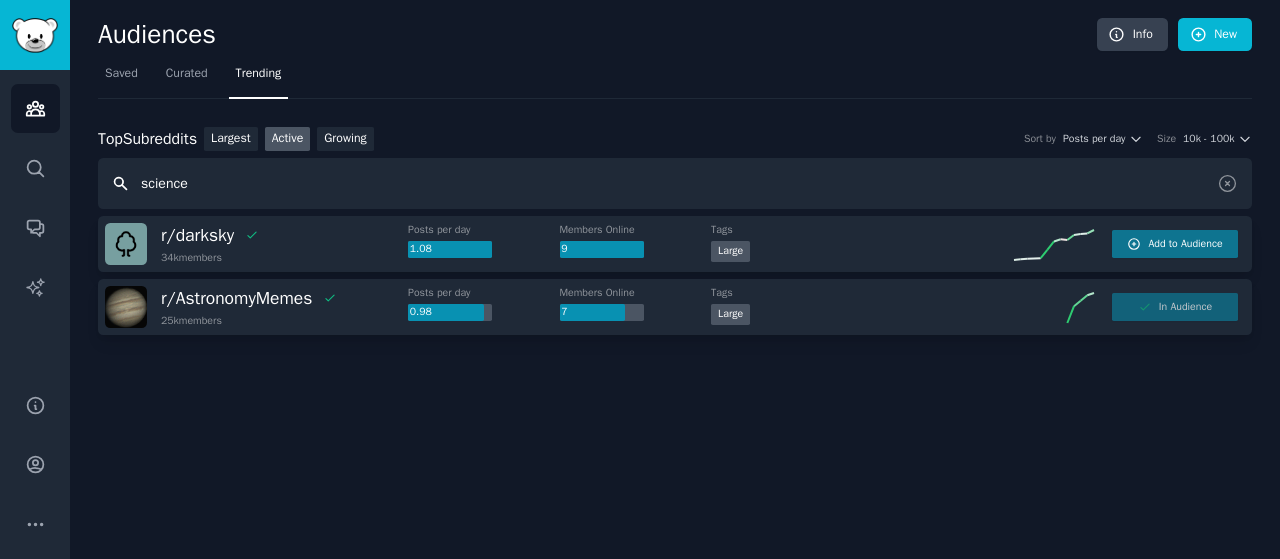 type on "science" 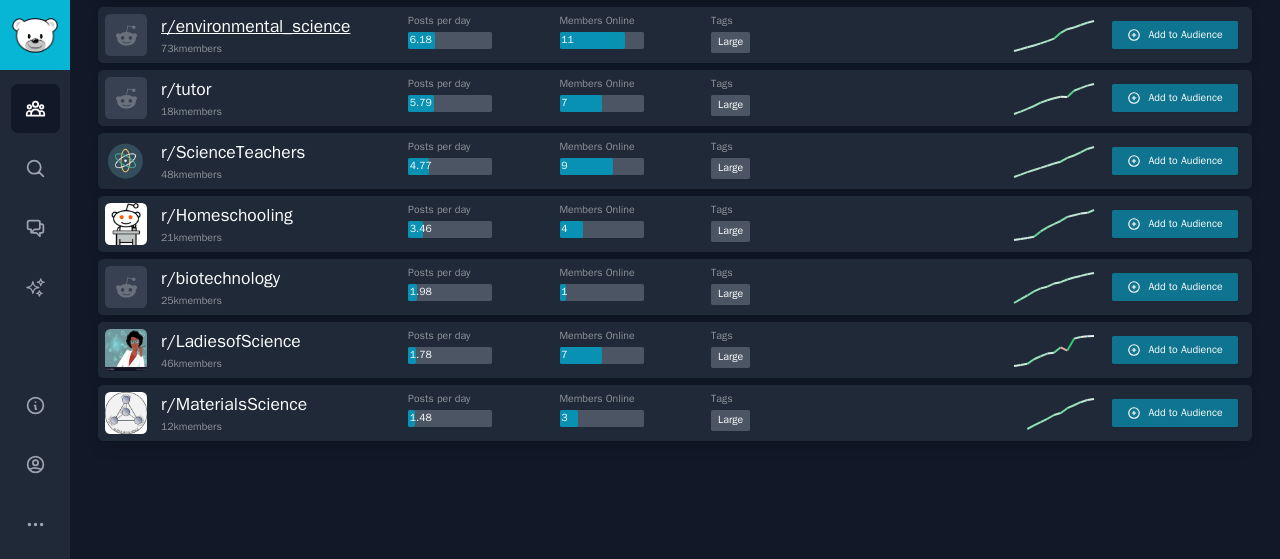 scroll, scrollTop: 0, scrollLeft: 0, axis: both 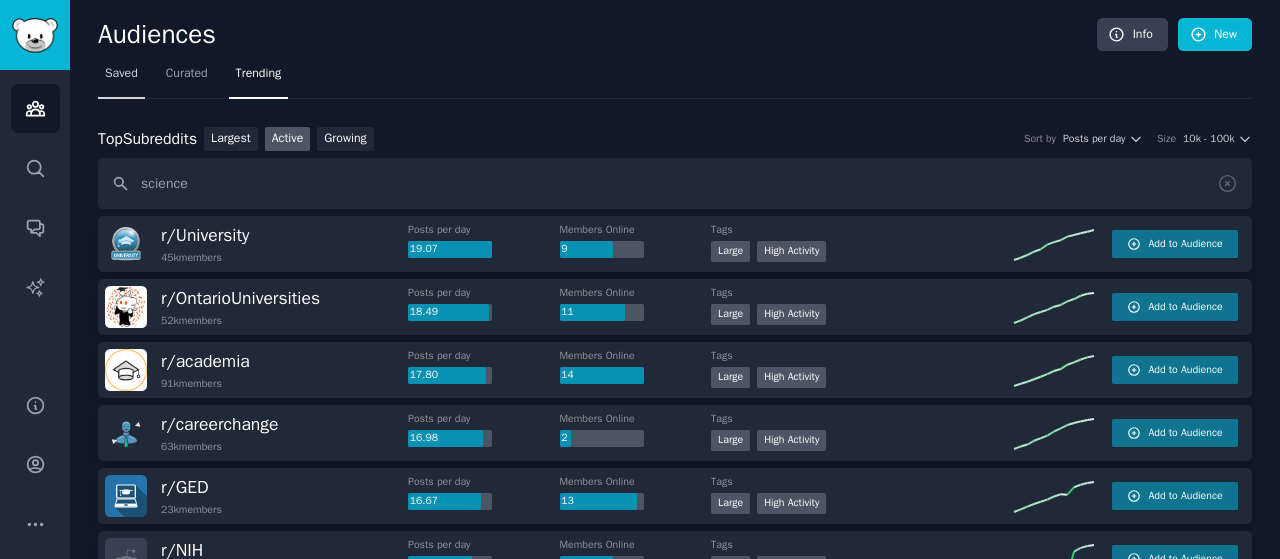 click on "Saved" at bounding box center [121, 78] 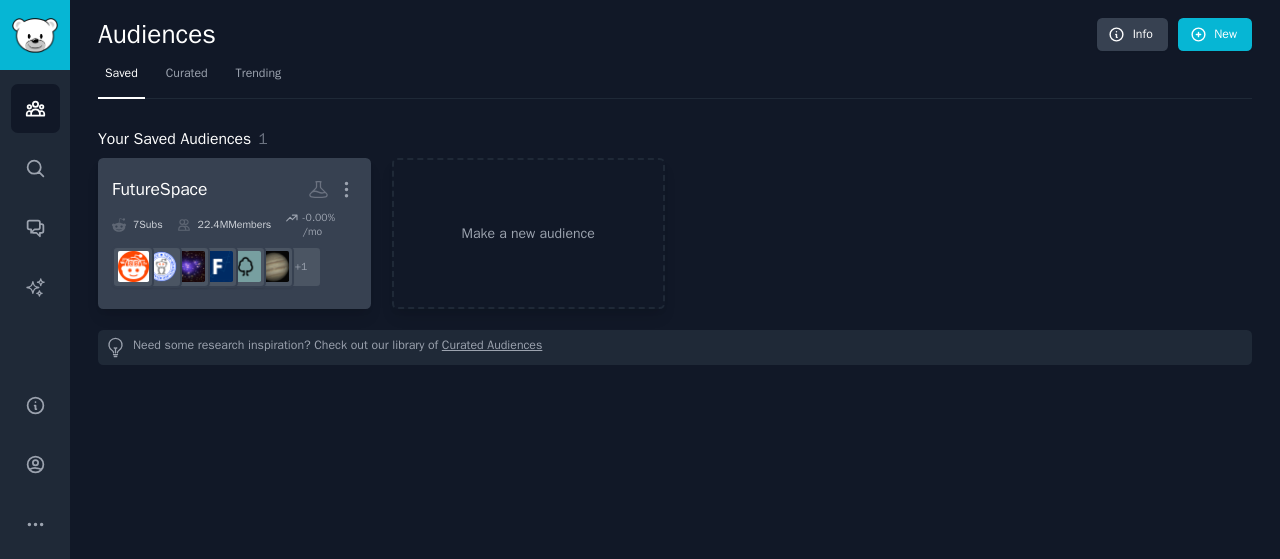 click on "FutureSpace" at bounding box center (159, 189) 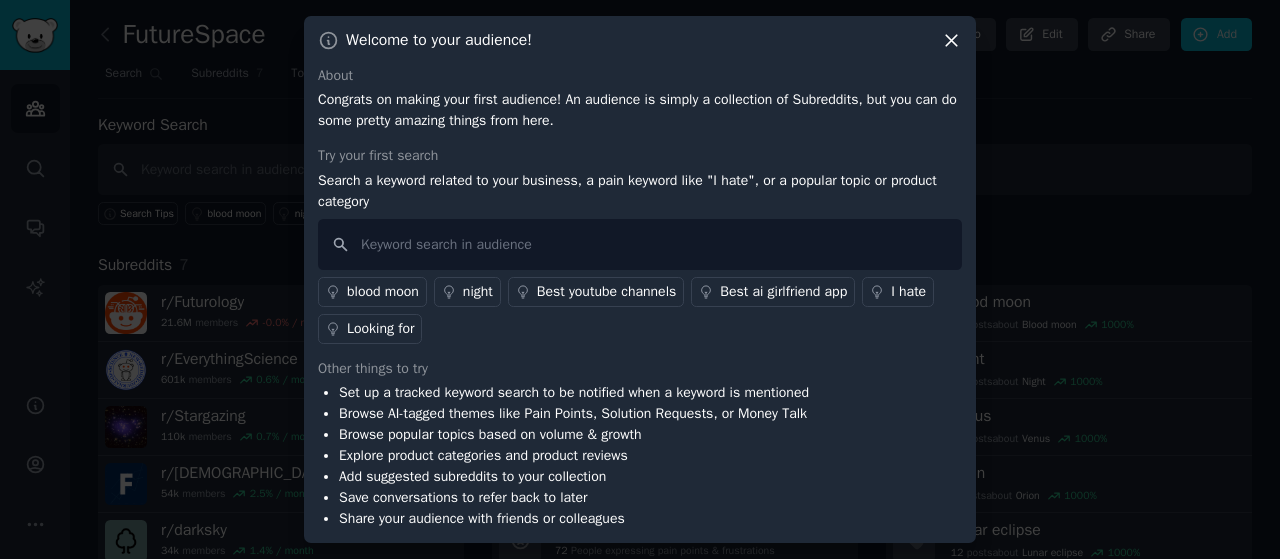 click 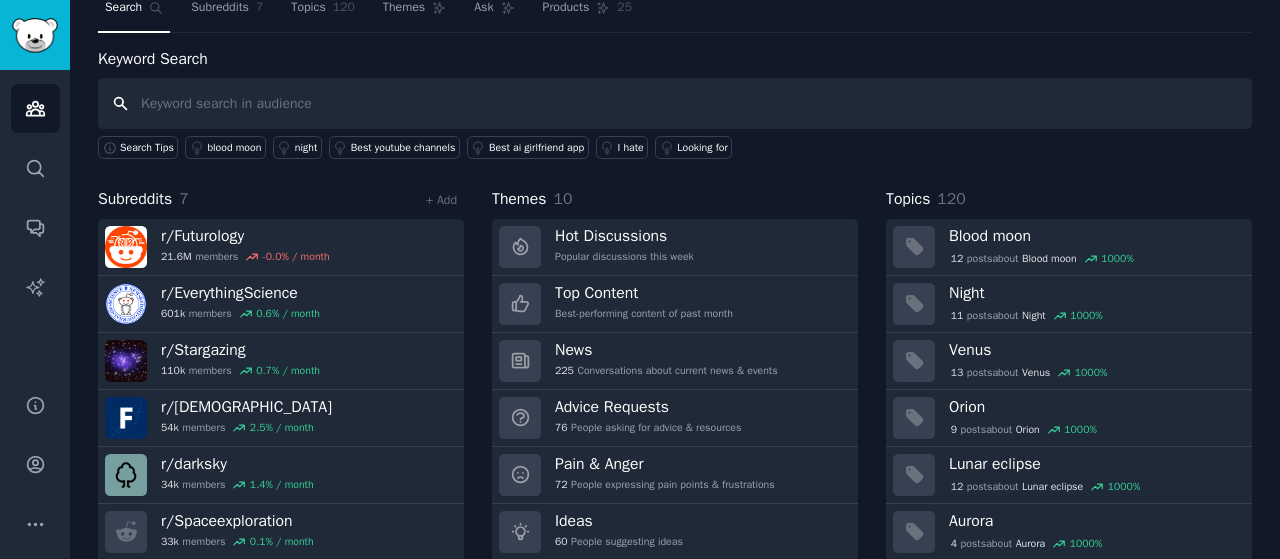 scroll, scrollTop: 73, scrollLeft: 0, axis: vertical 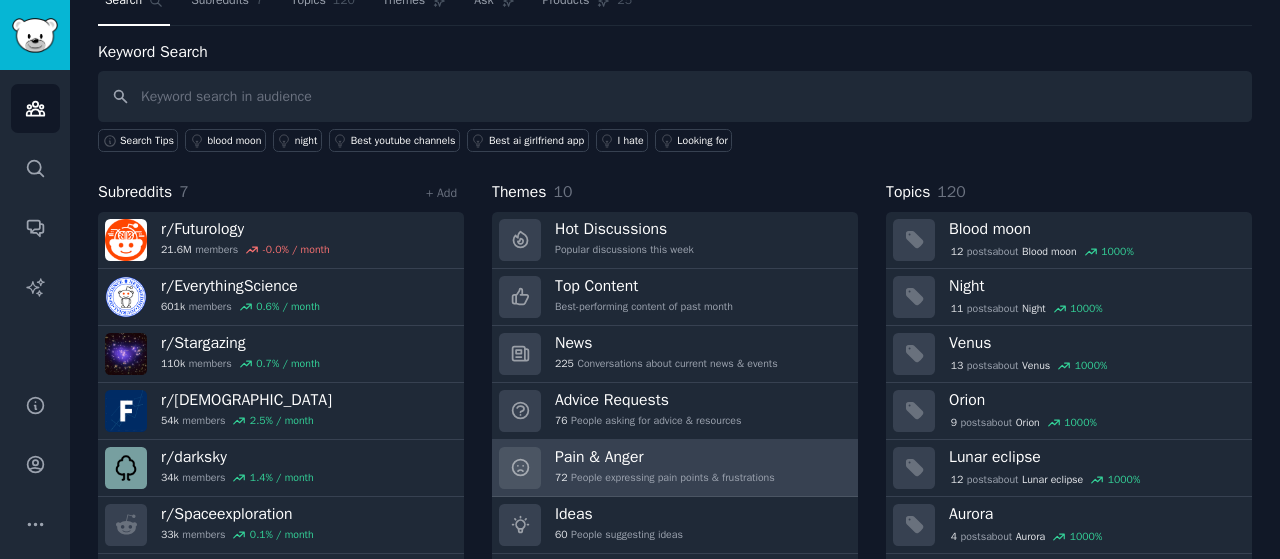click on "Pain & Anger 72 People expressing pain points & frustrations" at bounding box center [665, 468] 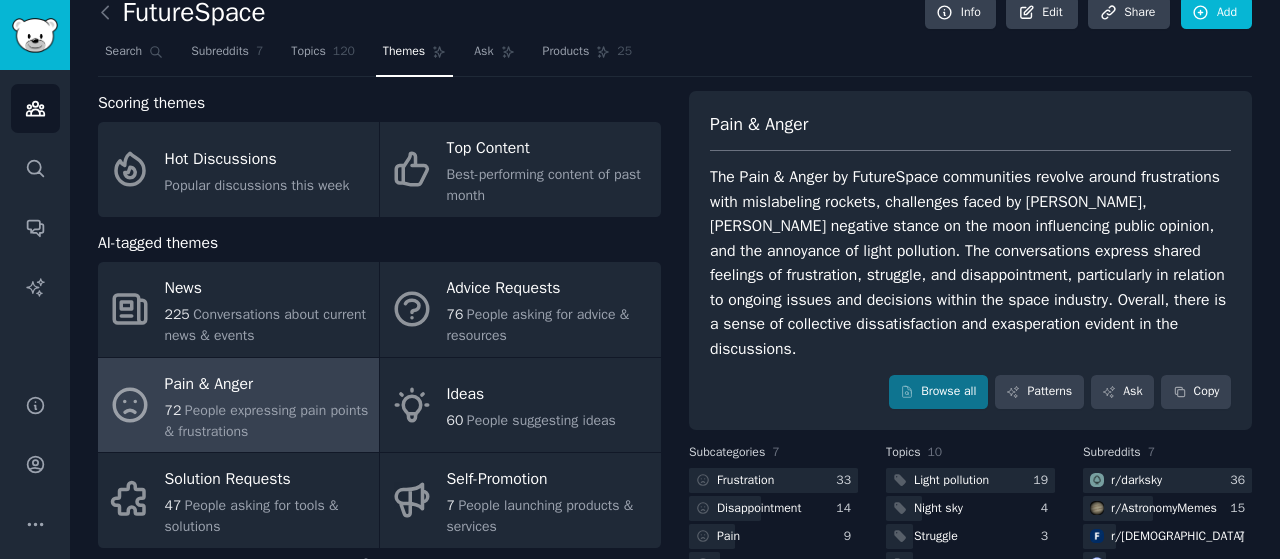scroll, scrollTop: 5, scrollLeft: 0, axis: vertical 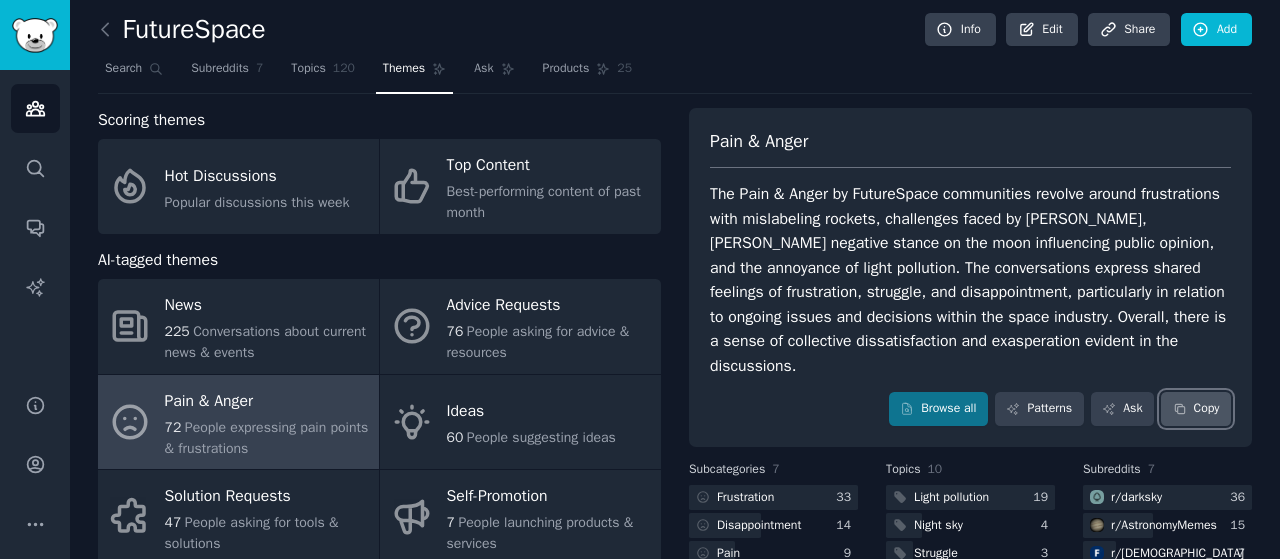 click on "Copy" at bounding box center (1196, 409) 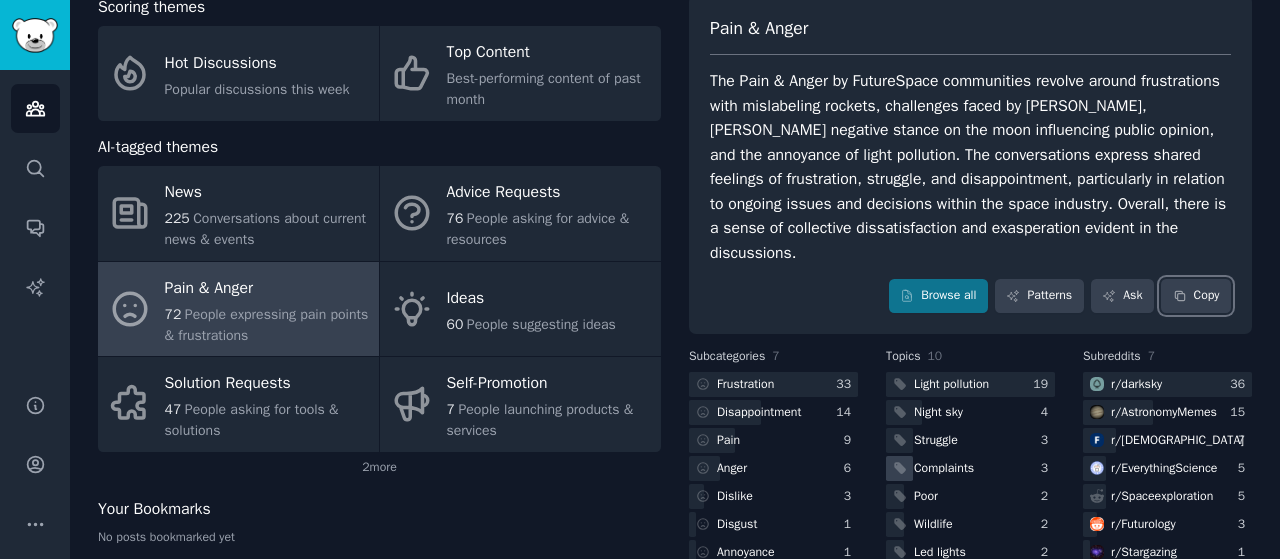 scroll, scrollTop: 112, scrollLeft: 0, axis: vertical 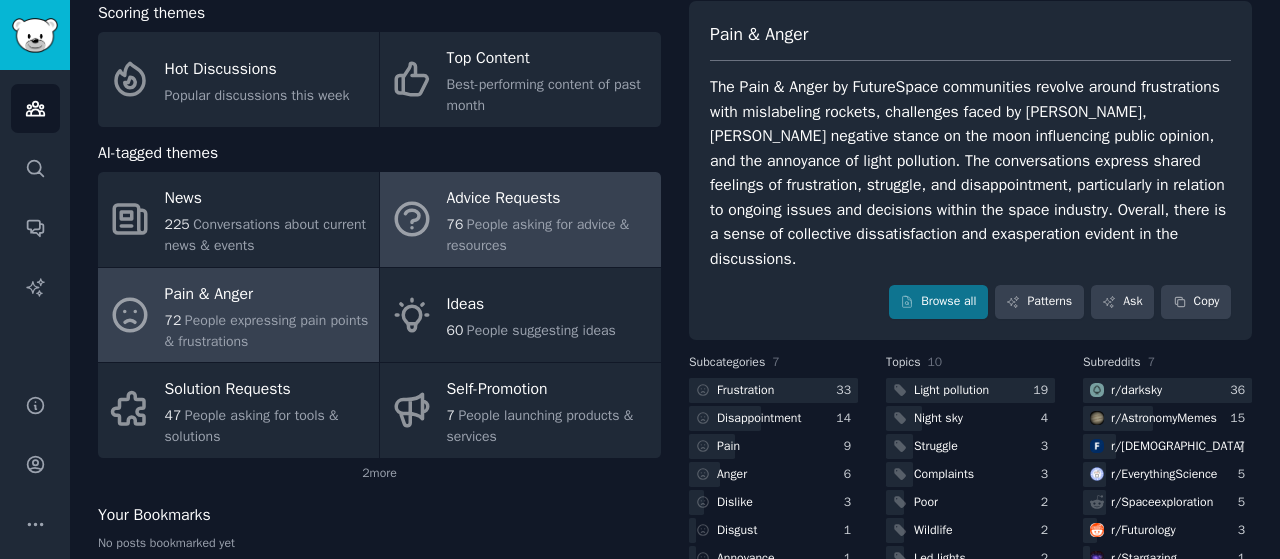 click on "People asking for advice & resources" at bounding box center [538, 235] 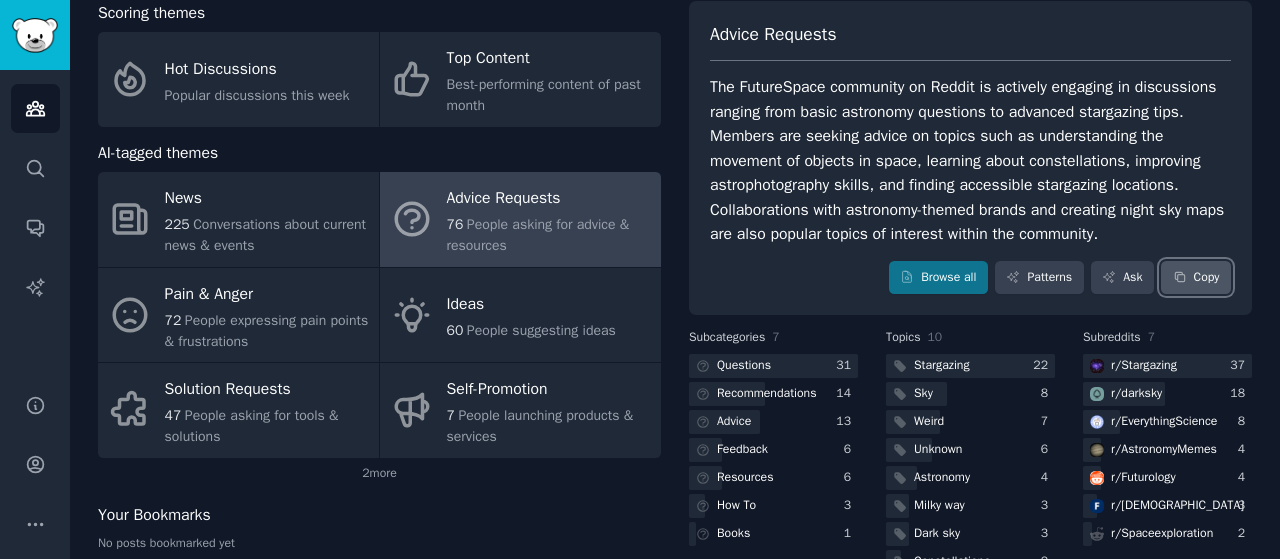 click 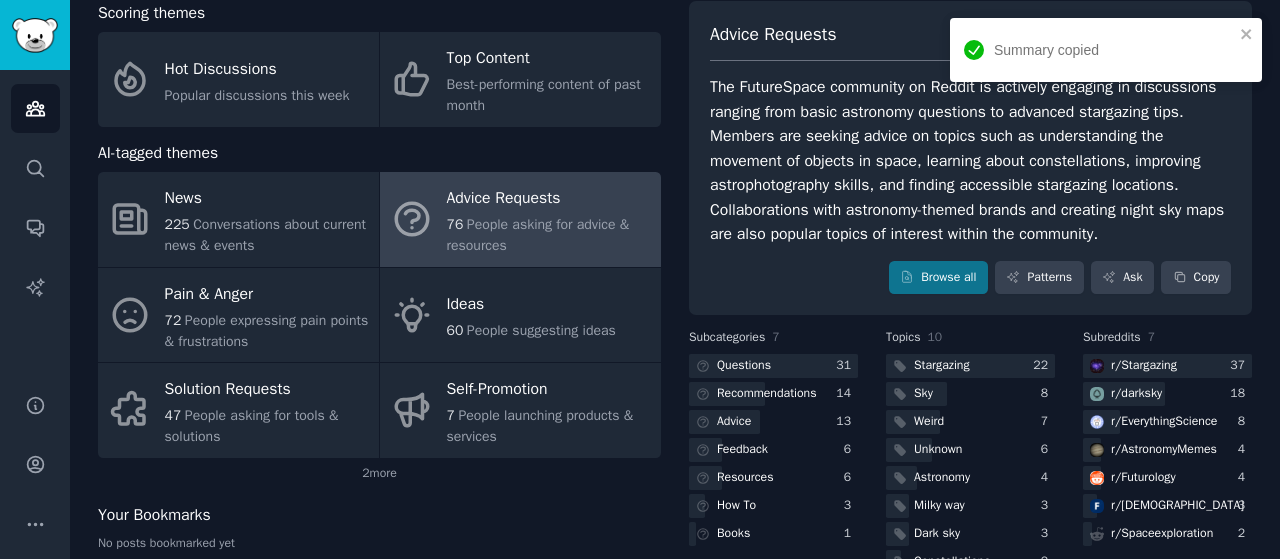 click on "The FutureSpace community on Reddit is actively engaging in discussions ranging from basic astronomy questions to advanced stargazing tips. Members are seeking advice on topics such as understanding the movement of objects in space, learning about constellations, improving astrophotography skills, and finding accessible stargazing locations. Collaborations with astronomy-themed brands and creating night sky maps are also popular topics of interest within the community." at bounding box center (970, 161) 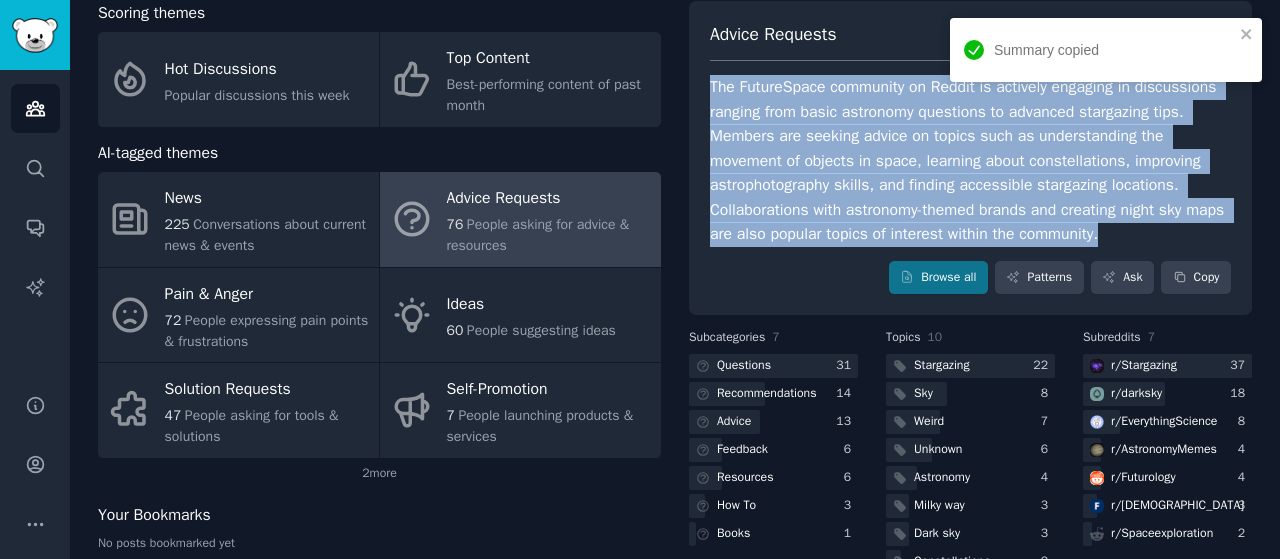 drag, startPoint x: 708, startPoint y: 81, endPoint x: 1195, endPoint y: 242, distance: 512.923 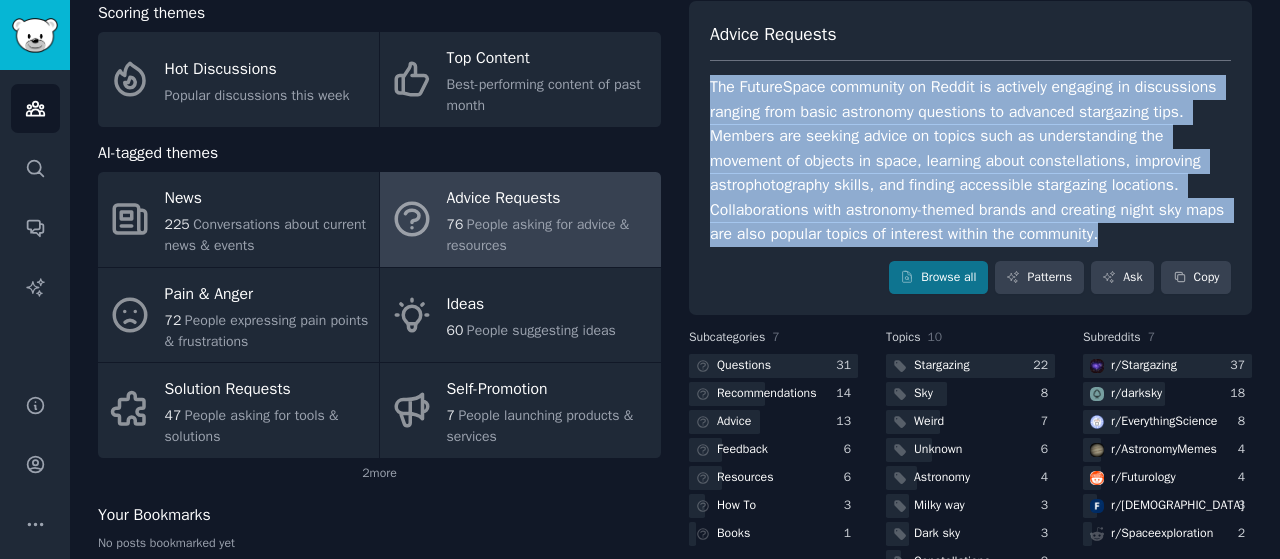 copy on "The FutureSpace community on Reddit is actively engaging in discussions ranging from basic astronomy questions to advanced stargazing tips. Members are seeking advice on topics such as understanding the movement of objects in space, learning about constellations, improving astrophotography skills, and finding accessible stargazing locations. Collaborations with astronomy-themed brands and creating night sky maps are also popular topics of interest within the community." 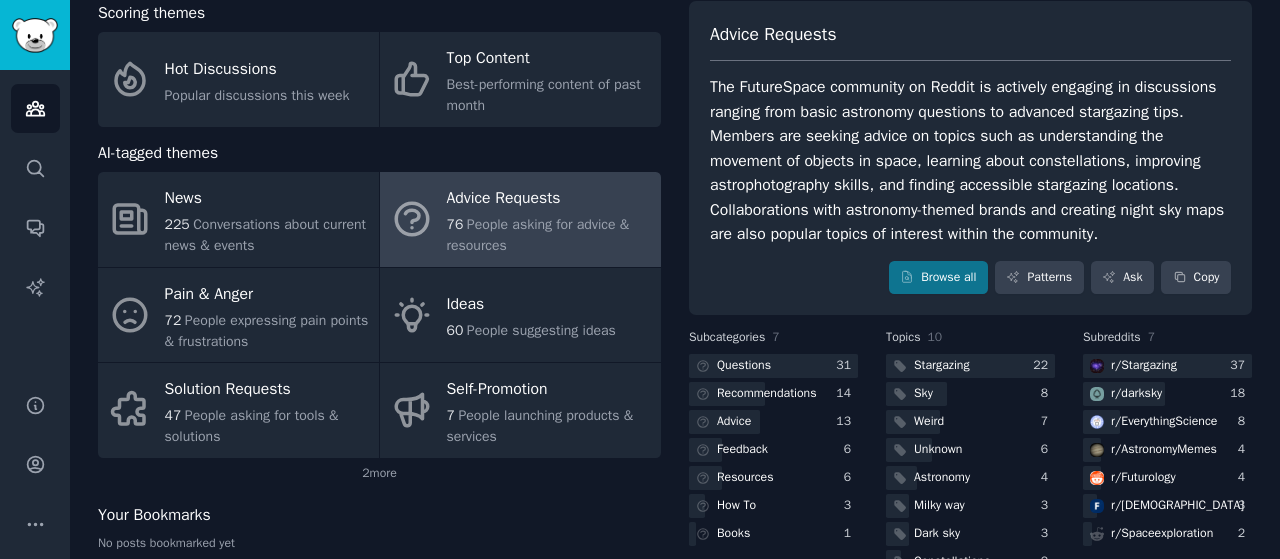 click on "Advice Requests" at bounding box center (773, 34) 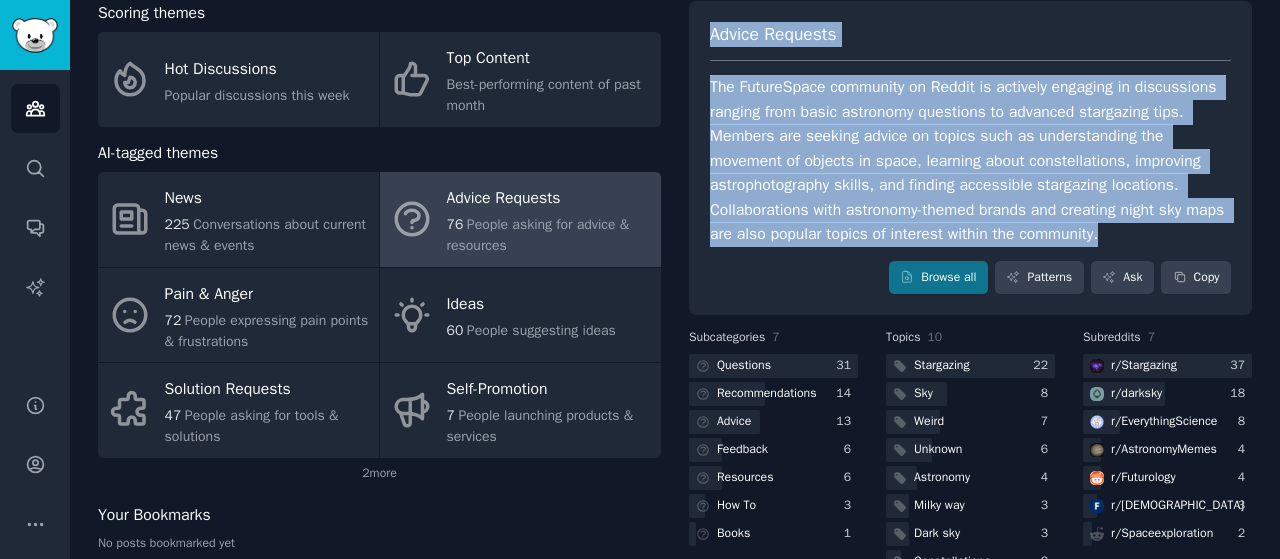 drag, startPoint x: 709, startPoint y: 35, endPoint x: 1180, endPoint y: 229, distance: 509.38885 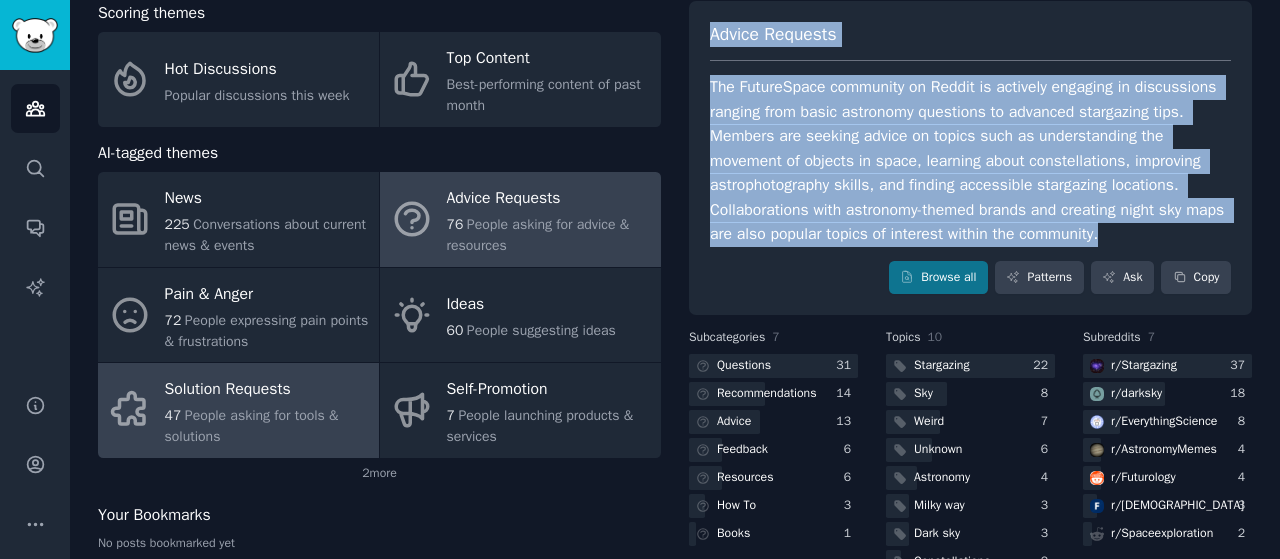 click on "47 People asking for tools & solutions" at bounding box center [267, 426] 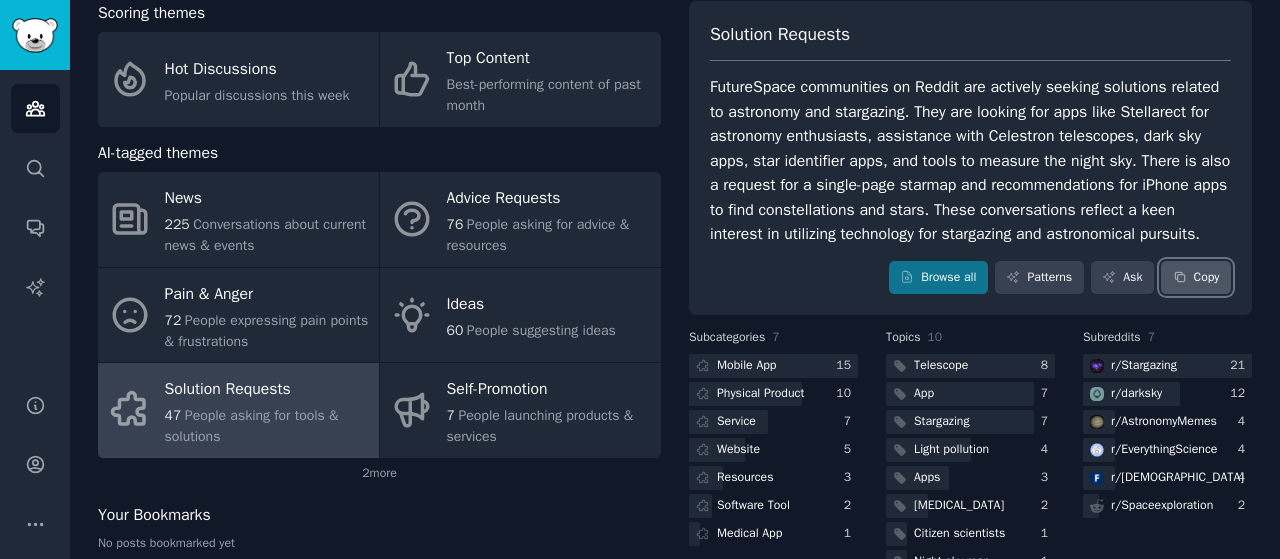 click on "Copy" at bounding box center [1196, 278] 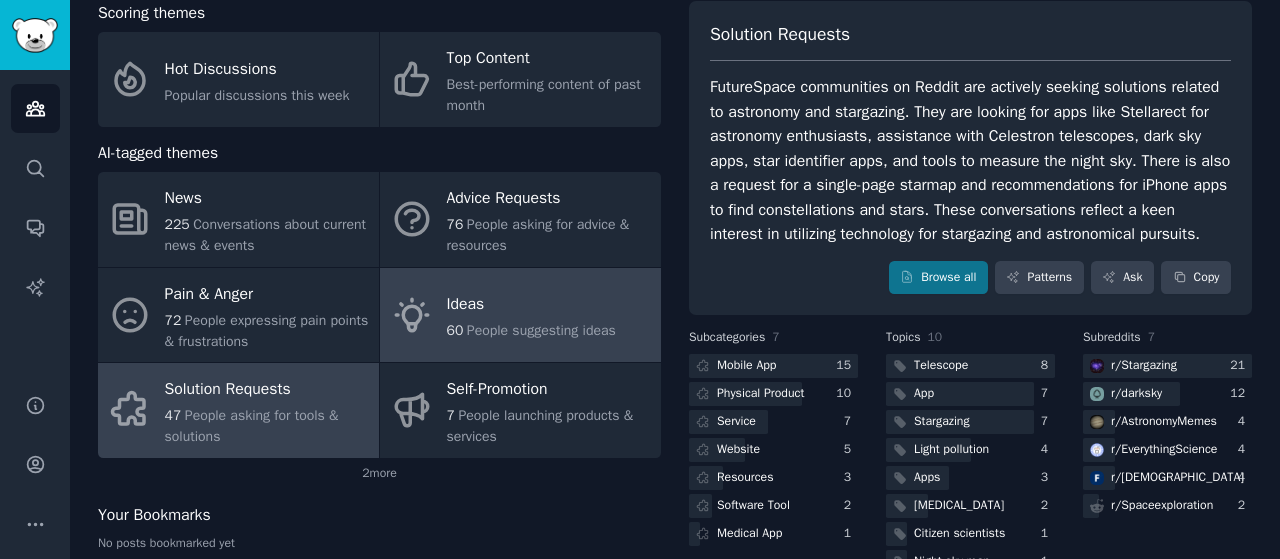 click on "People suggesting ideas" at bounding box center [541, 330] 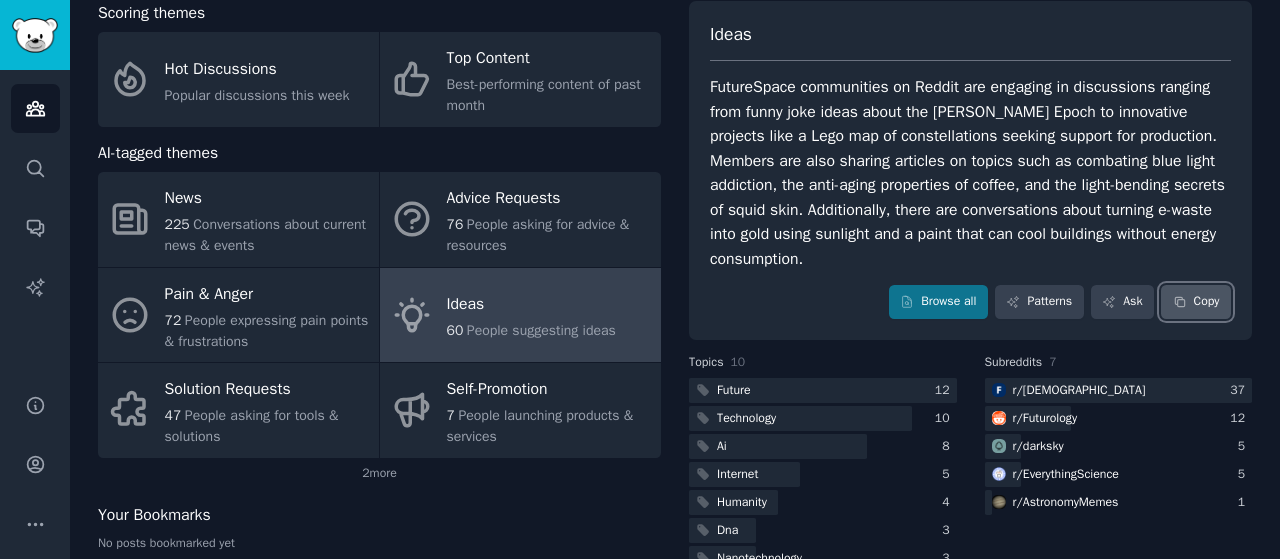 click on "Copy" at bounding box center (1196, 302) 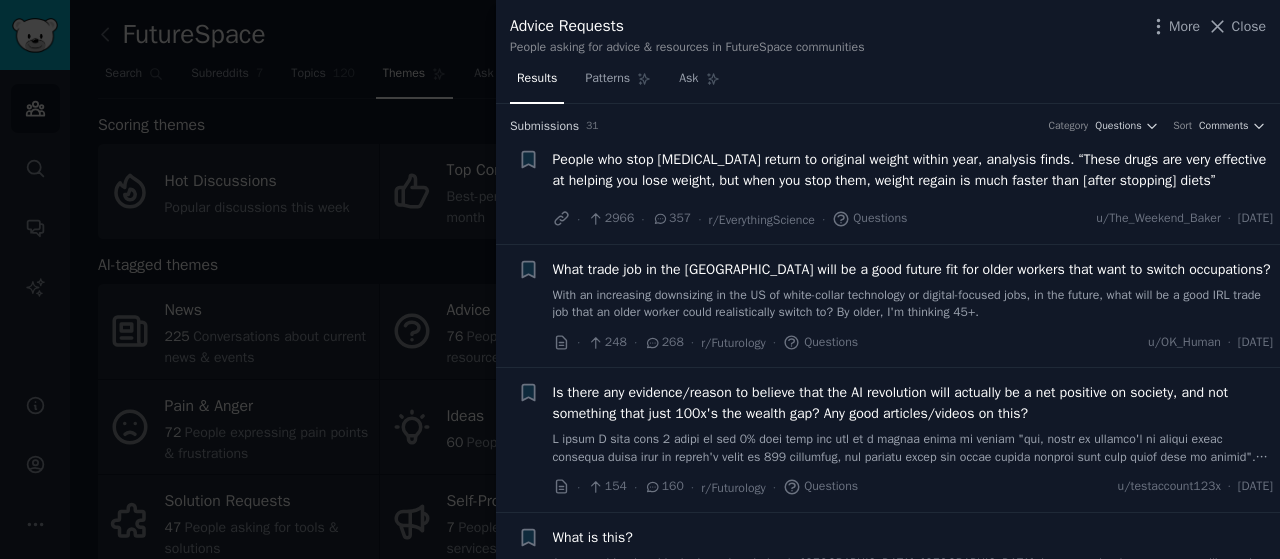 scroll, scrollTop: 0, scrollLeft: 0, axis: both 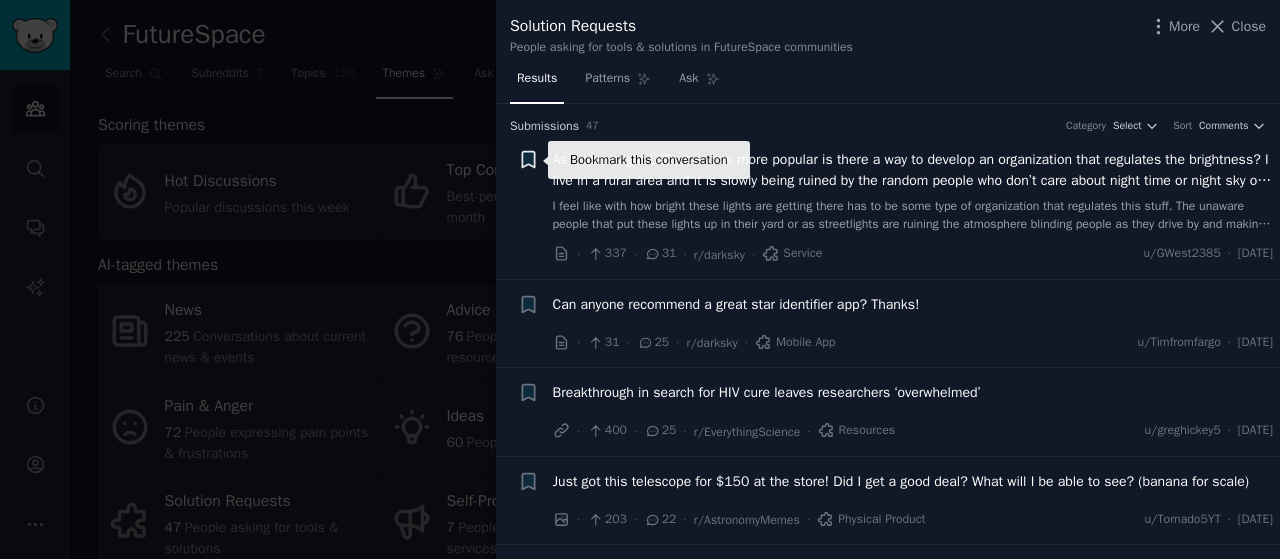click 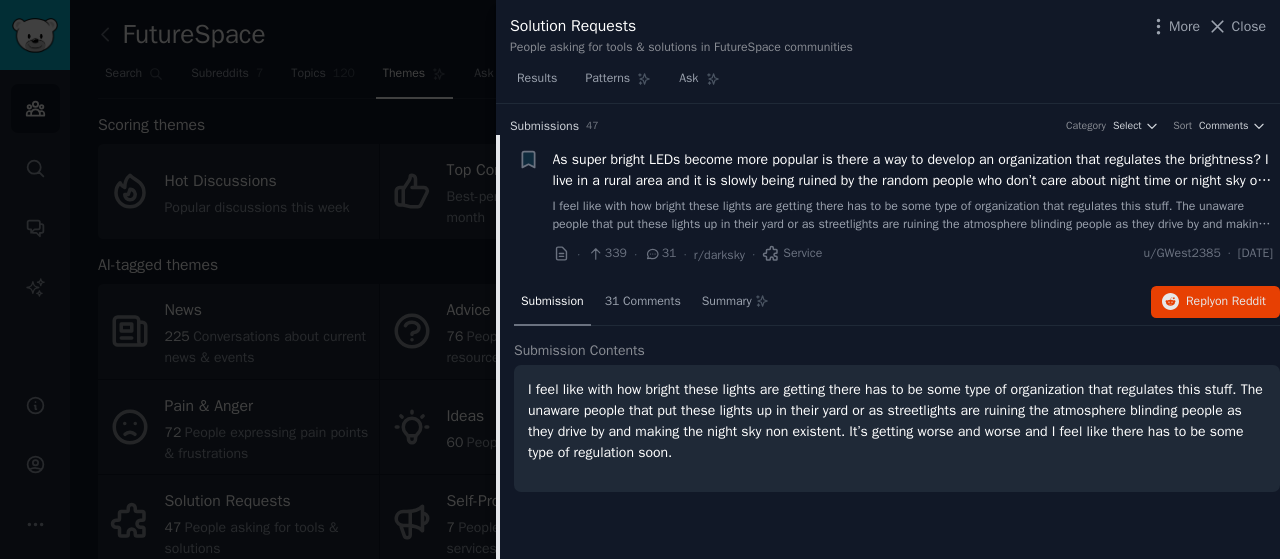 scroll, scrollTop: 0, scrollLeft: 0, axis: both 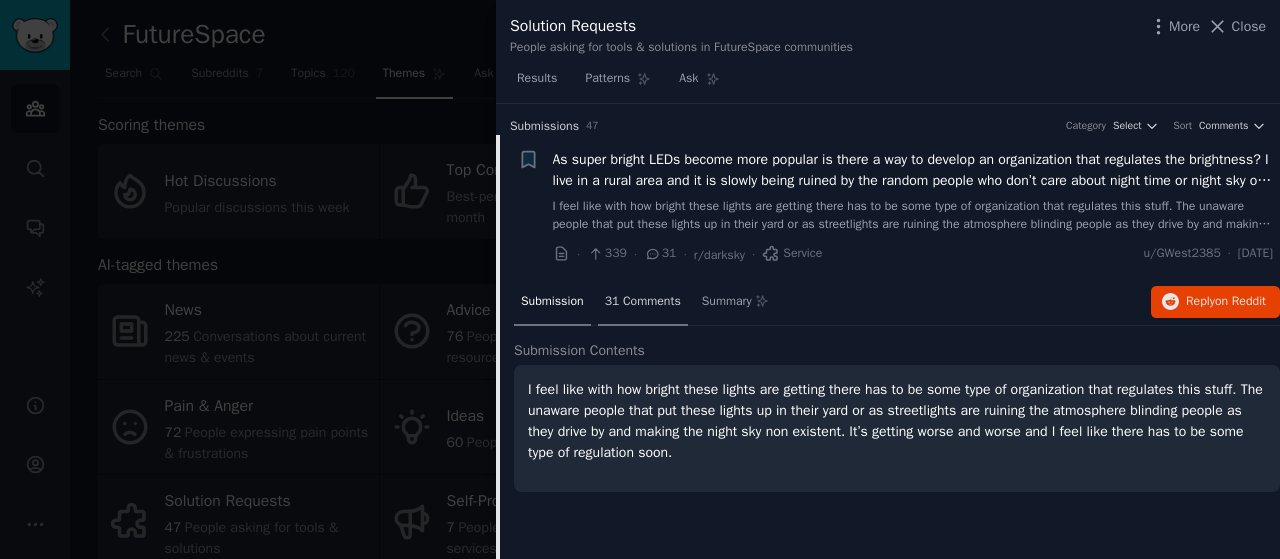 click on "31 Comments" at bounding box center (643, 302) 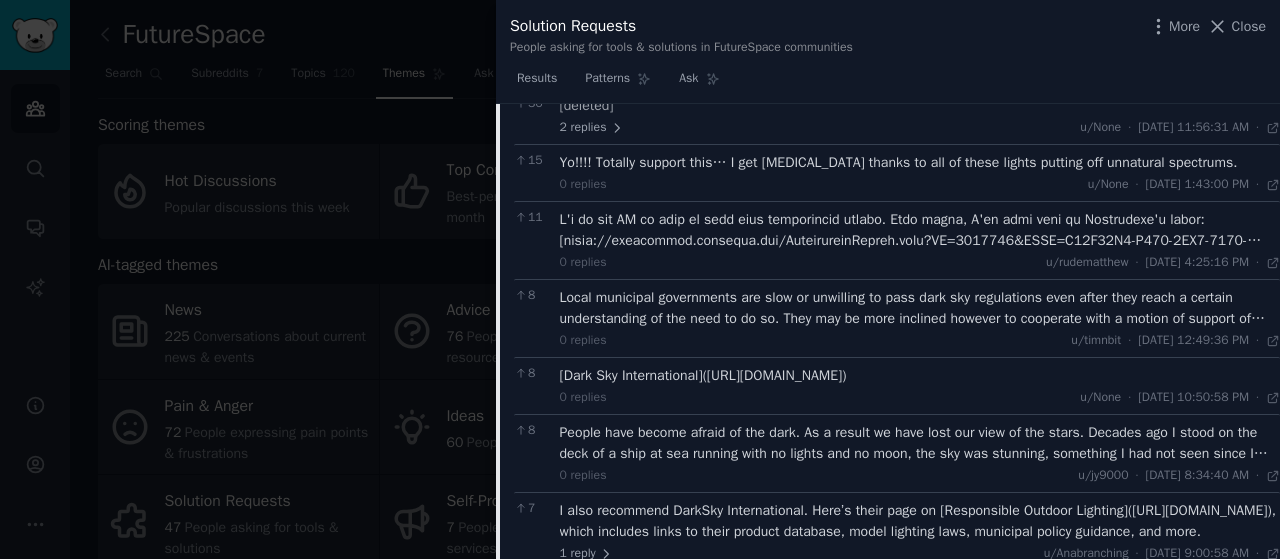 scroll, scrollTop: 0, scrollLeft: 0, axis: both 